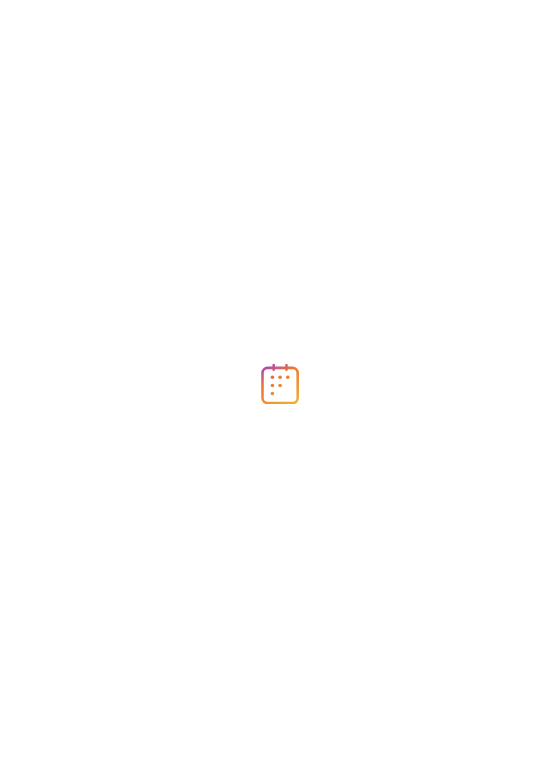scroll, scrollTop: 0, scrollLeft: 0, axis: both 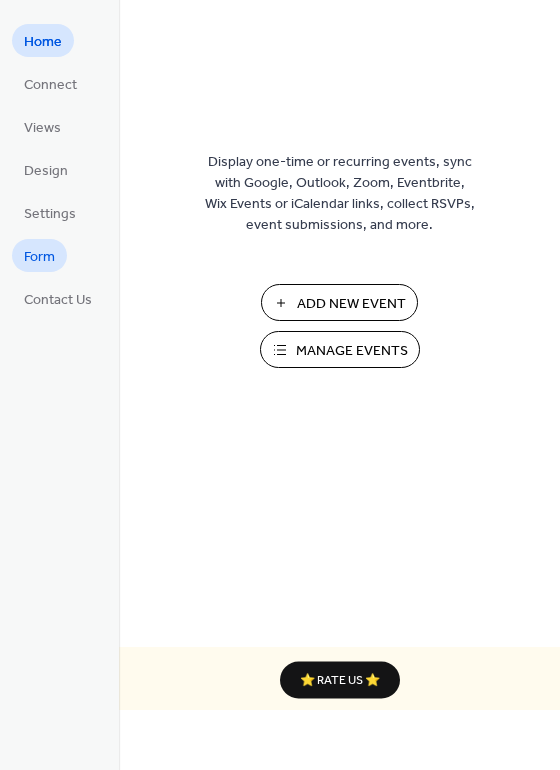 click on "Form" at bounding box center (39, 257) 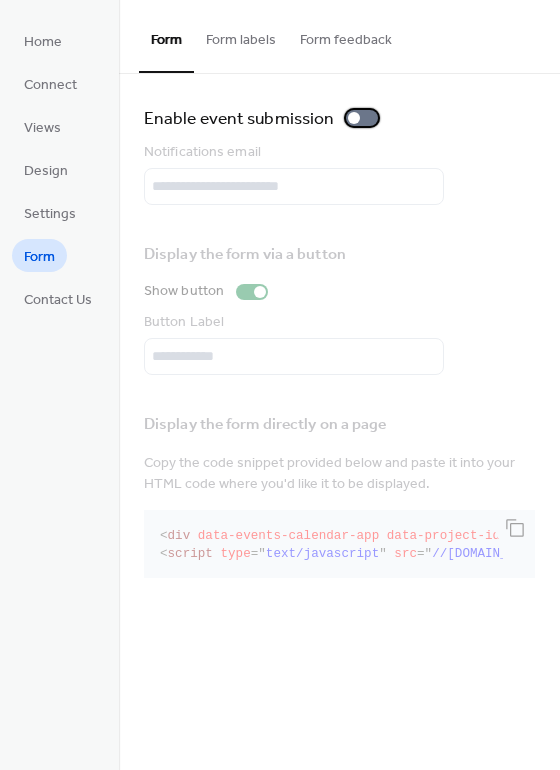 click at bounding box center [354, 118] 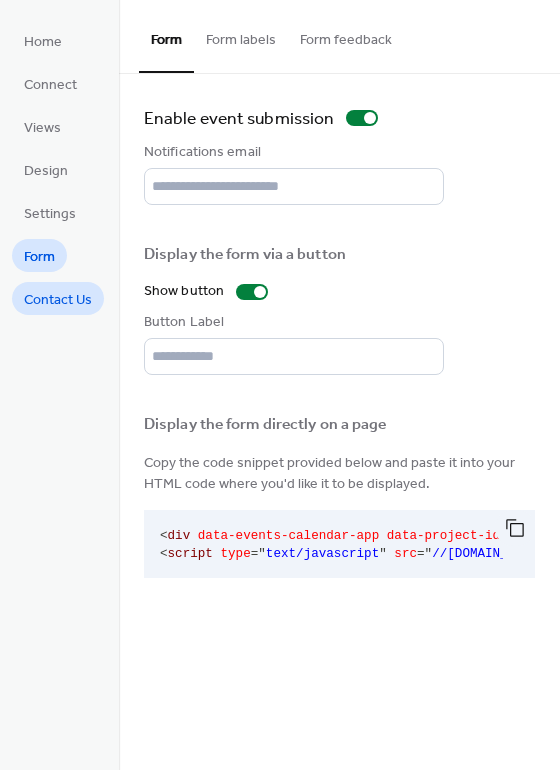 click on "Contact Us" at bounding box center (58, 300) 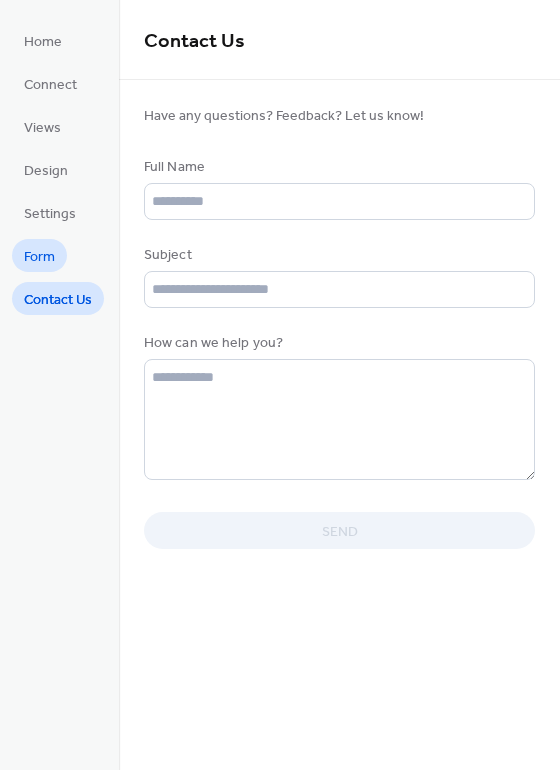 click on "Form" at bounding box center [39, 257] 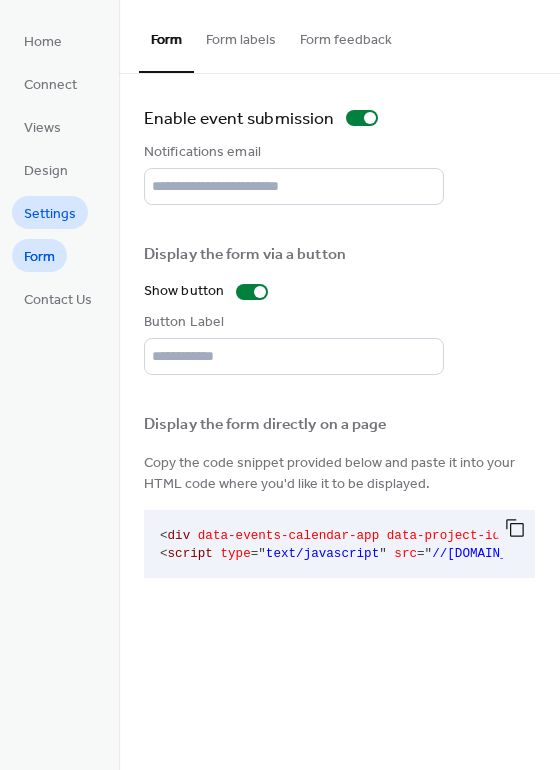 click on "Settings" at bounding box center (50, 214) 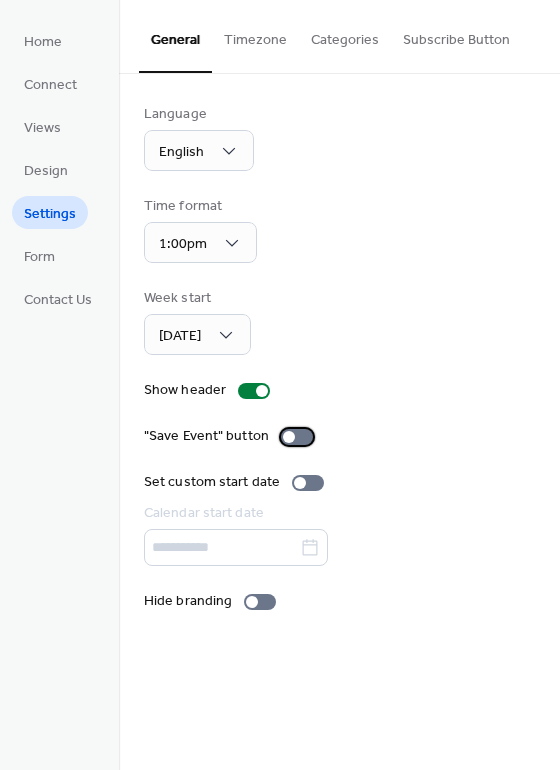 click at bounding box center (297, 437) 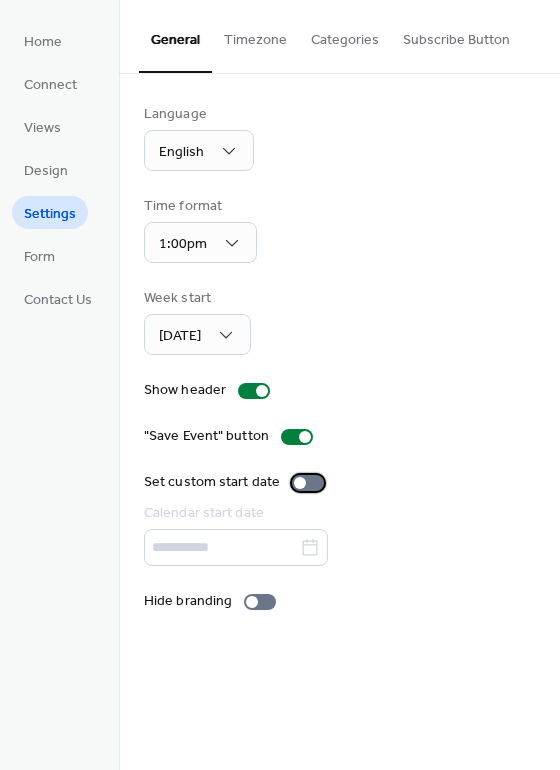 click at bounding box center [300, 483] 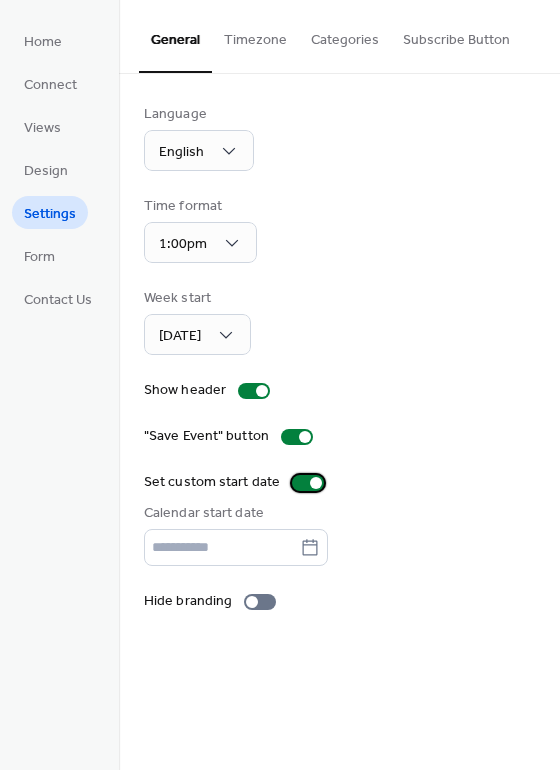 click at bounding box center [308, 483] 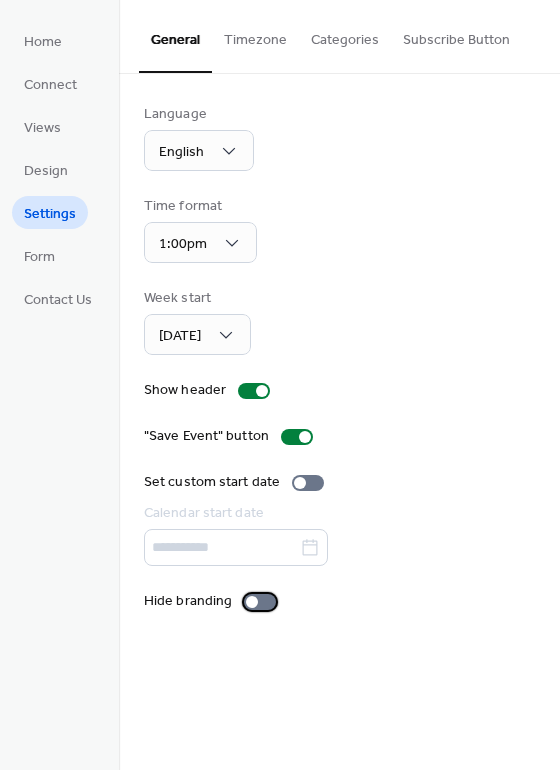 click at bounding box center (252, 602) 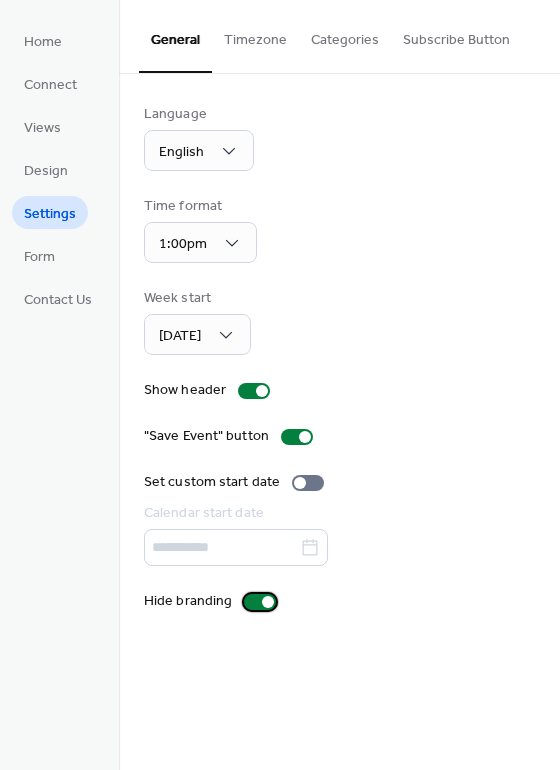 click at bounding box center (268, 602) 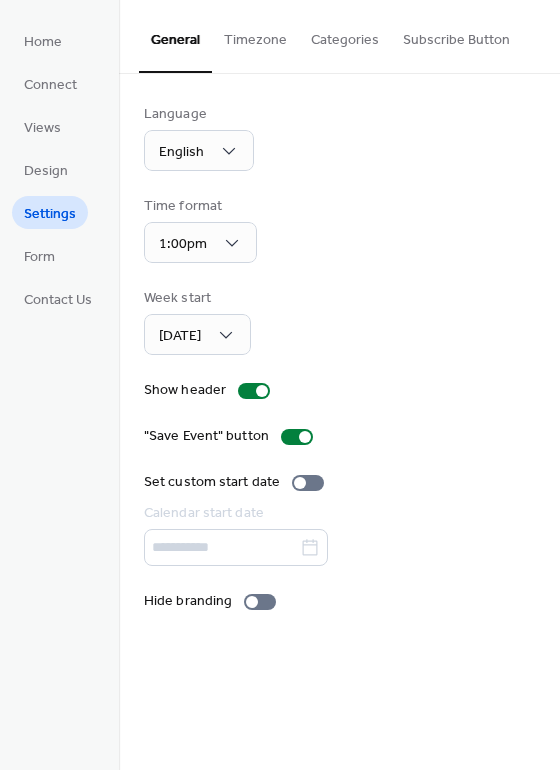 click on "Timezone" at bounding box center (255, 35) 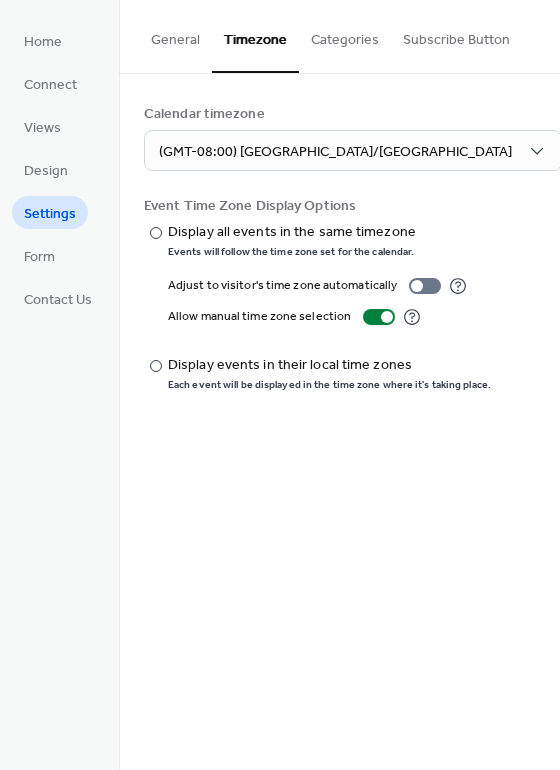 click on "Categories" at bounding box center (345, 35) 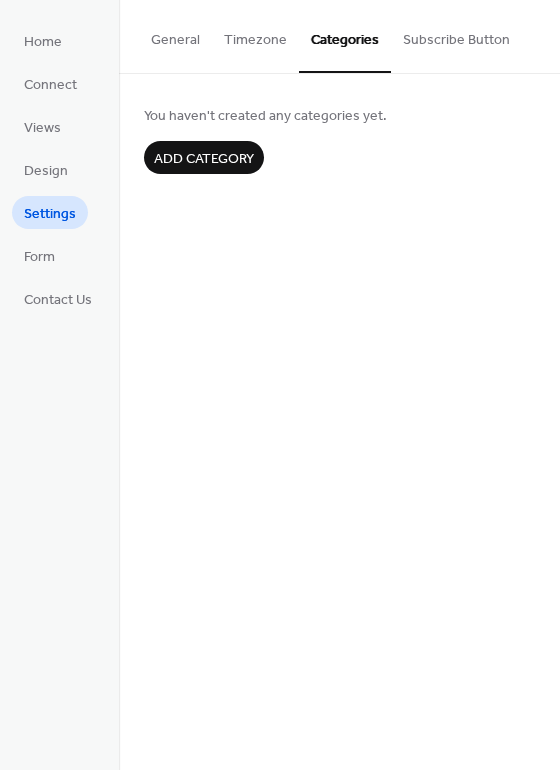 click on "Subscribe Button" at bounding box center [456, 35] 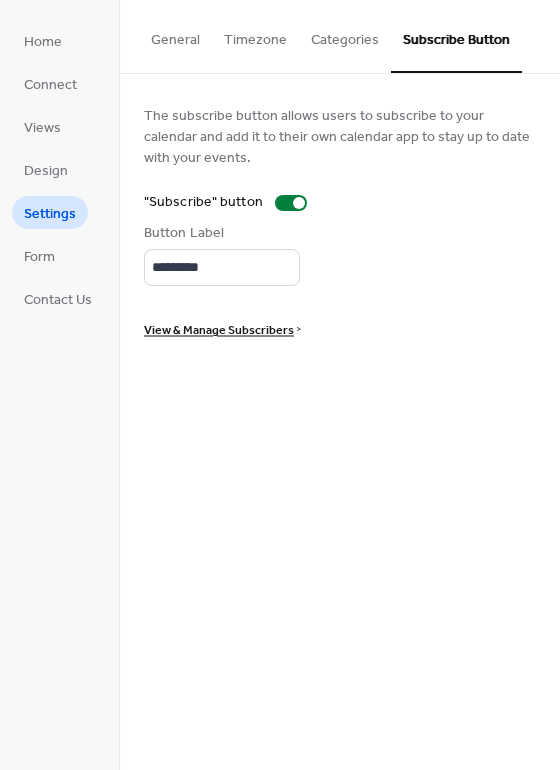 click on "Categories" at bounding box center [345, 35] 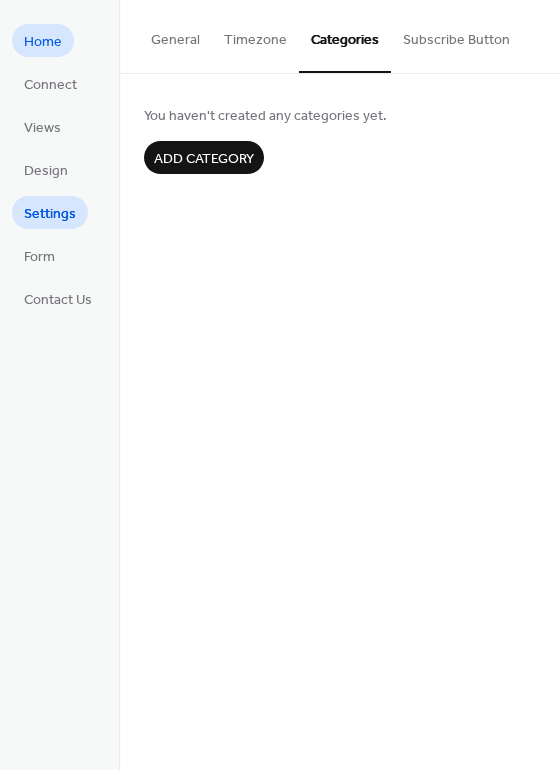 click on "Home" at bounding box center [43, 42] 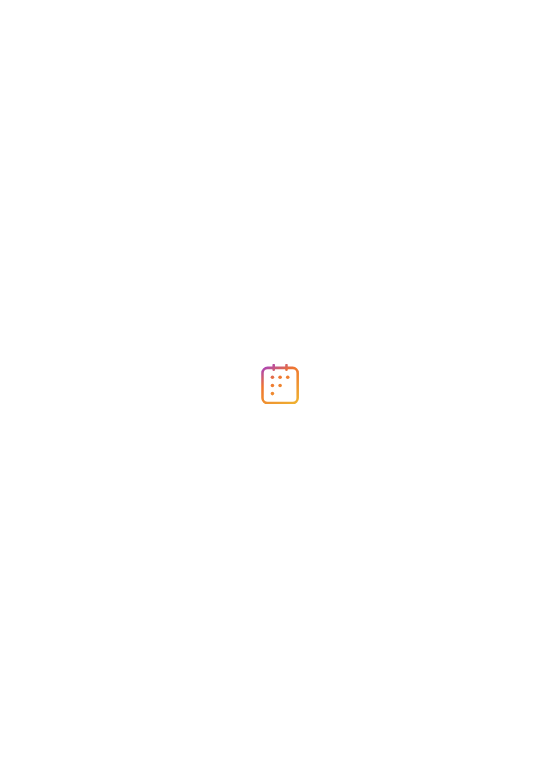 scroll, scrollTop: 0, scrollLeft: 0, axis: both 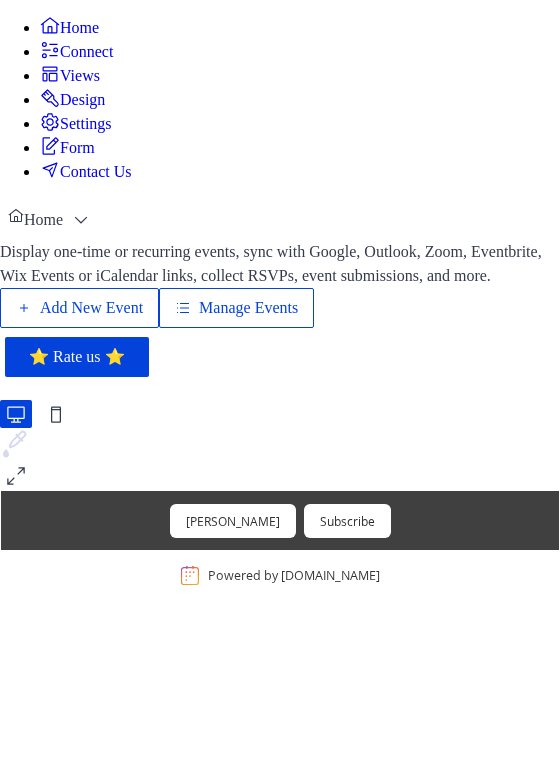 click on "Views" at bounding box center [80, 76] 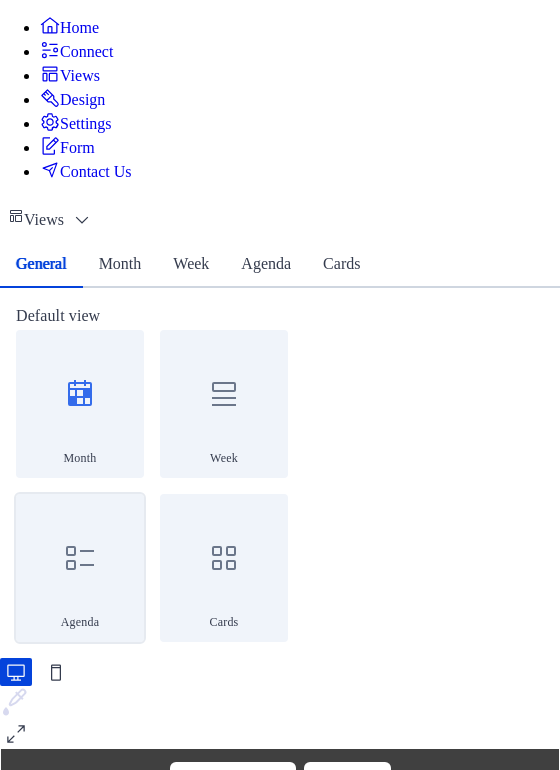 click on "Agenda" at bounding box center [80, 622] 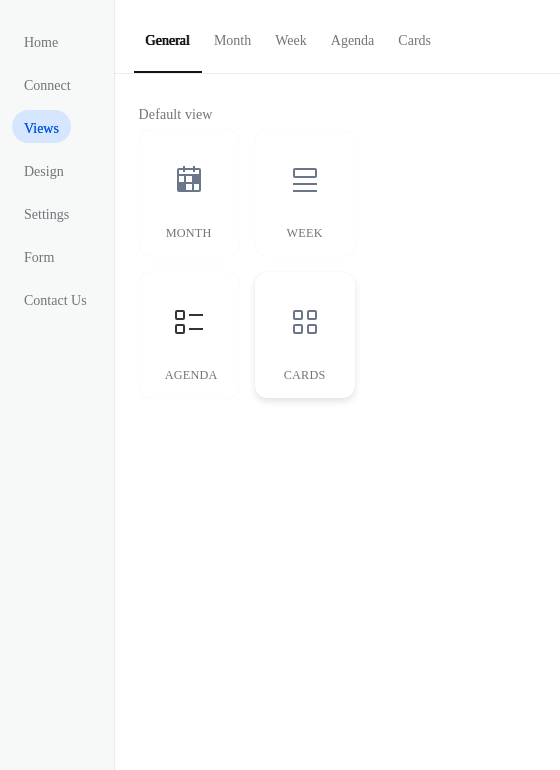 click on "Cards" at bounding box center (305, 375) 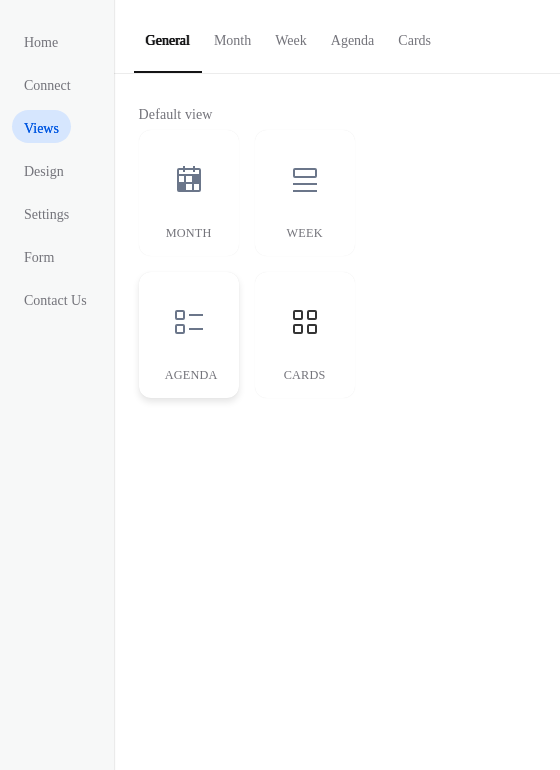 click on "Agenda" at bounding box center [189, 375] 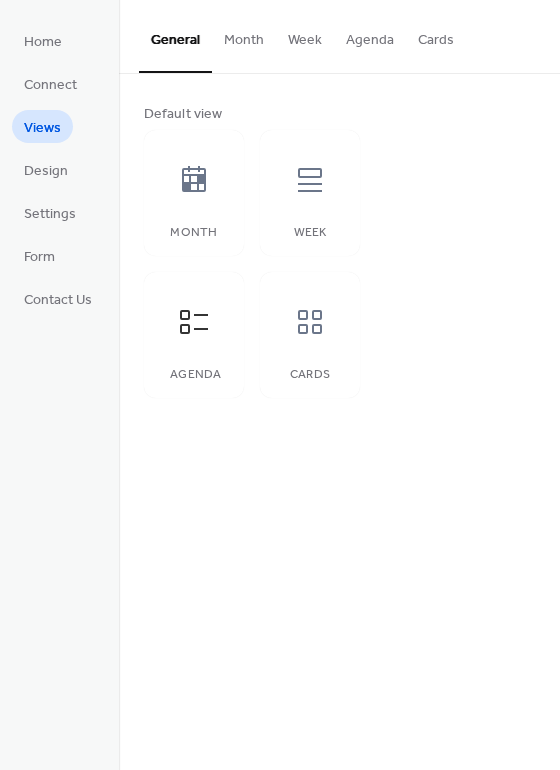 click on "Month" at bounding box center (244, 35) 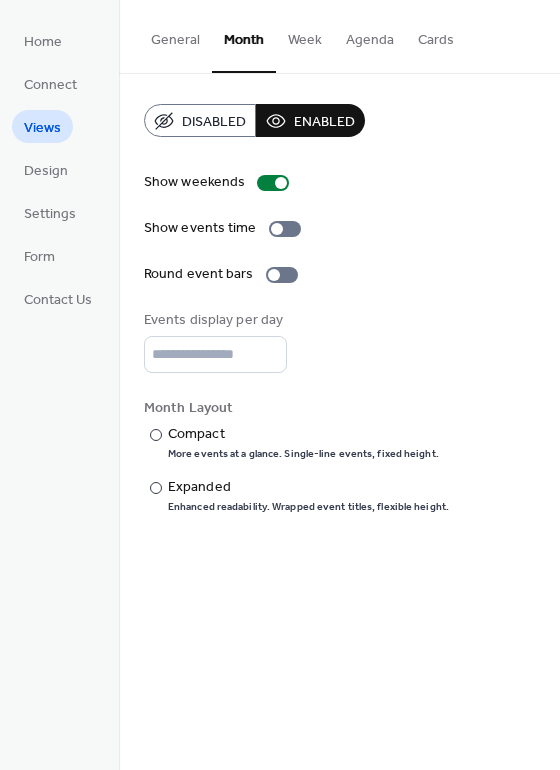 click on "General" at bounding box center (175, 35) 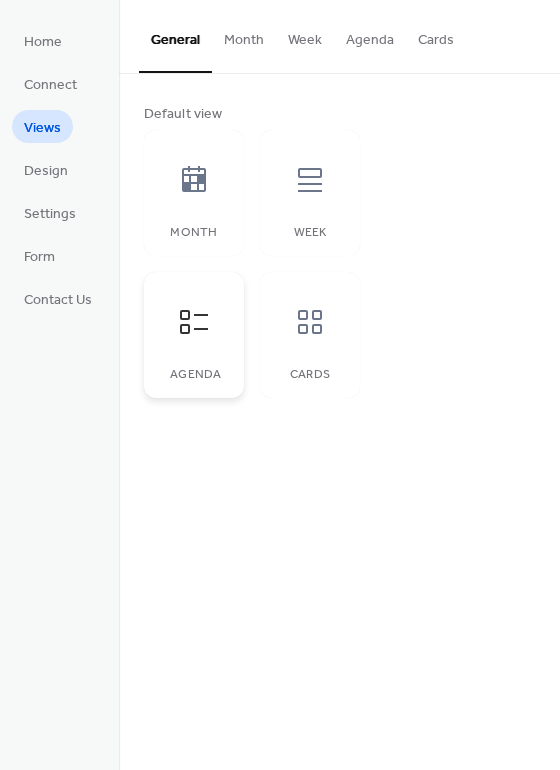 click at bounding box center [194, 322] 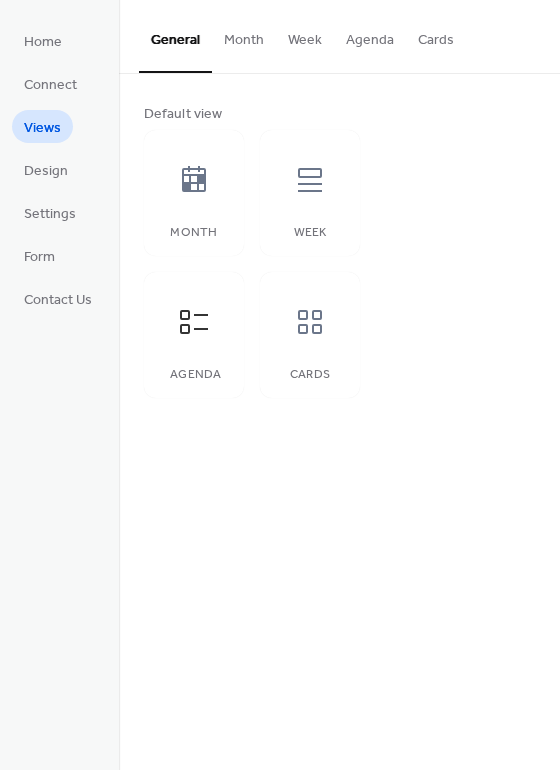 click on "Month" at bounding box center (244, 35) 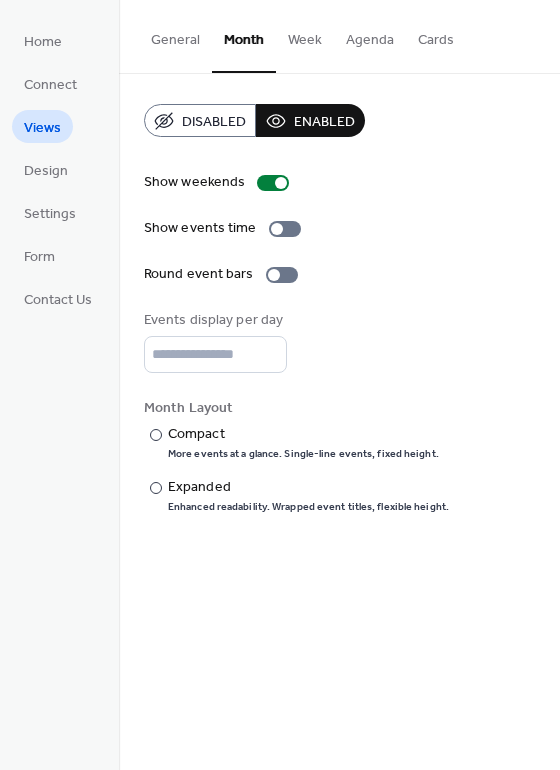 click on "Week" at bounding box center (305, 35) 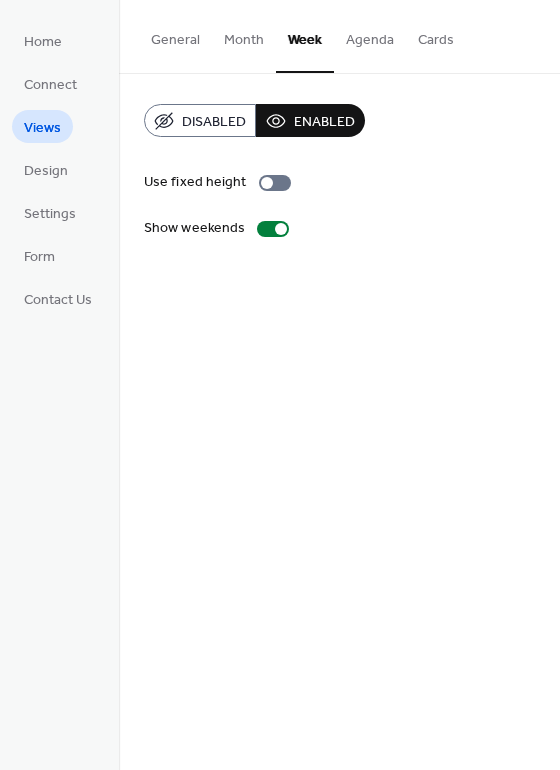 click on "Agenda" at bounding box center (370, 35) 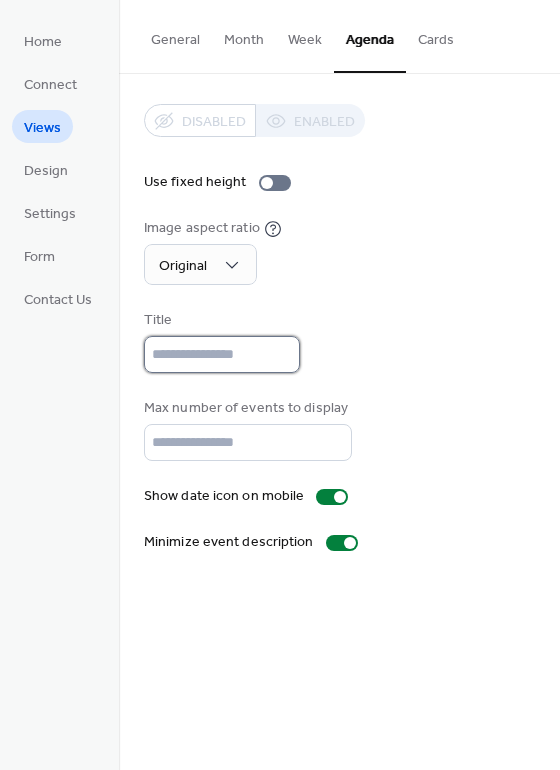 click at bounding box center (222, 354) 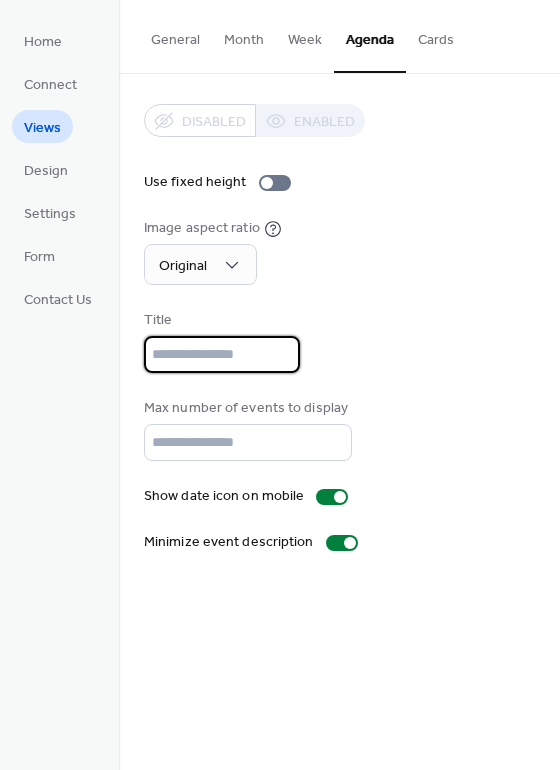 click on "Cards" at bounding box center [436, 35] 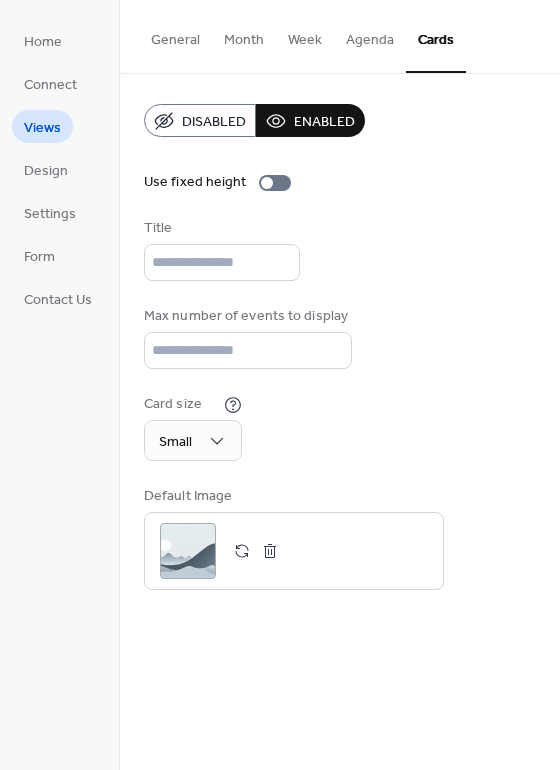 click on "Agenda" at bounding box center [370, 35] 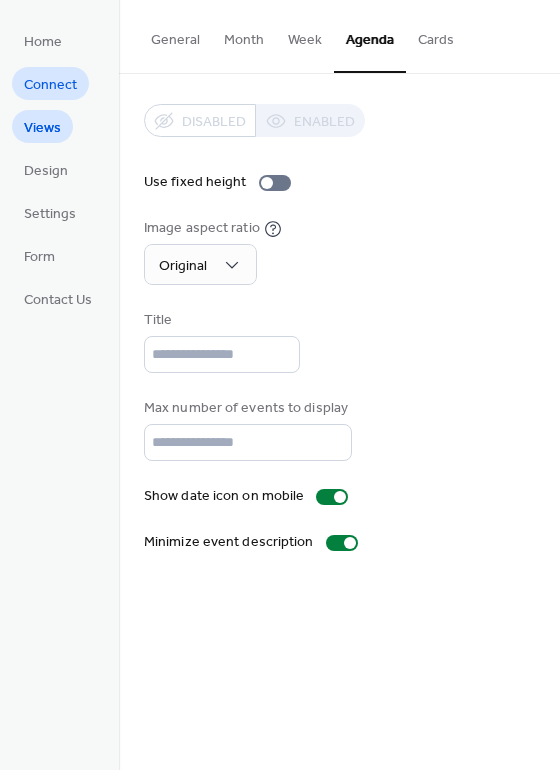 click on "Connect" at bounding box center [50, 85] 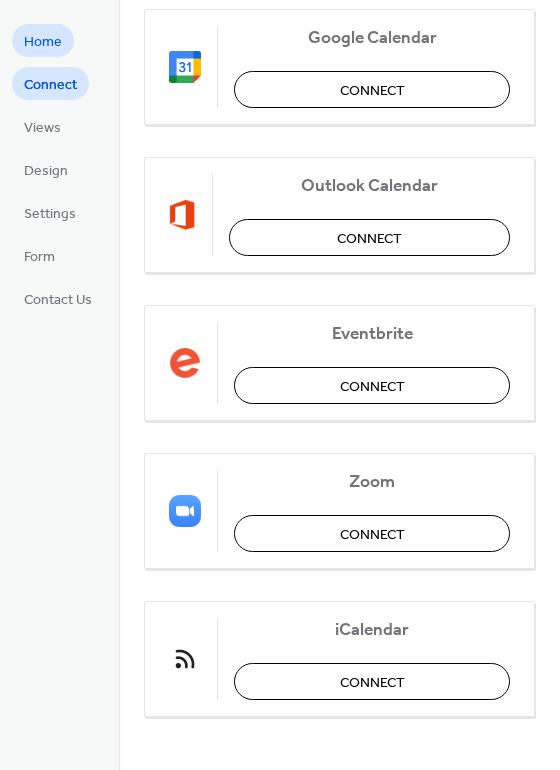 scroll, scrollTop: 322, scrollLeft: 0, axis: vertical 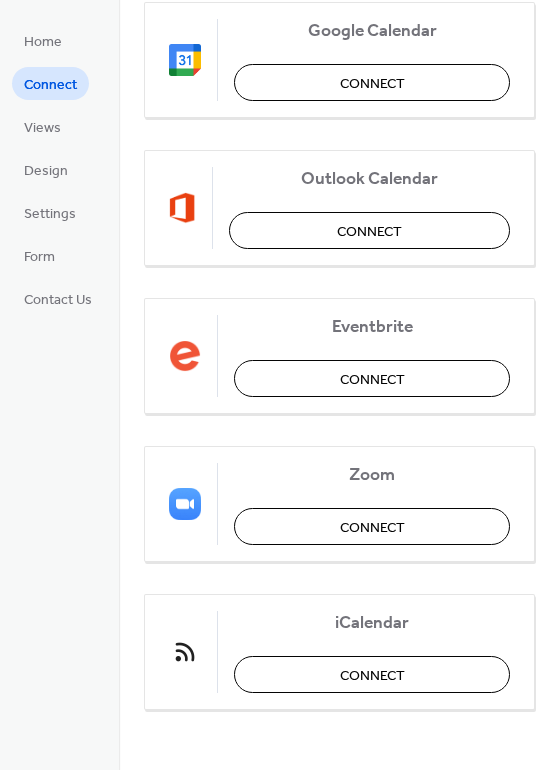 click on "Home Connect Views Design Settings Form Contact Us" at bounding box center (59, 385) 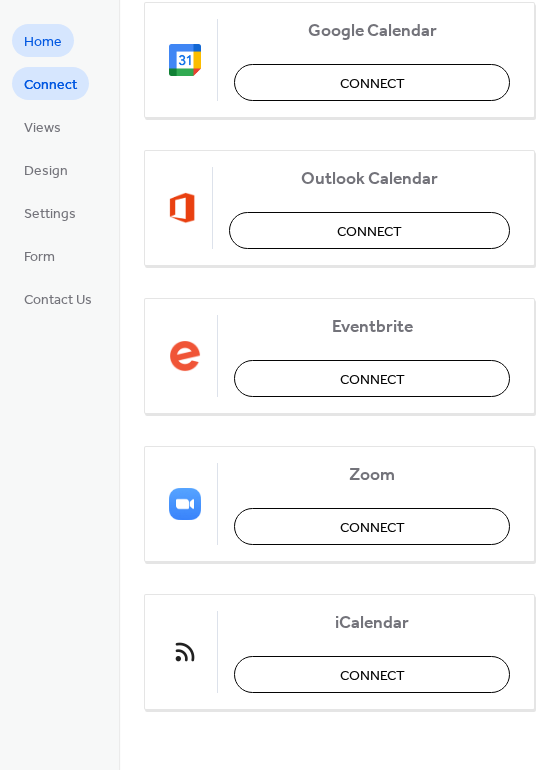 click on "Home" at bounding box center (43, 42) 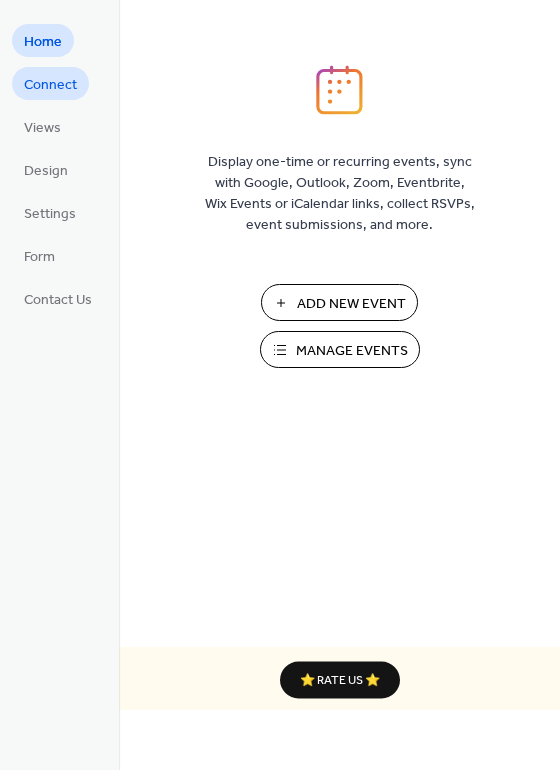 click on "Connect" at bounding box center (50, 85) 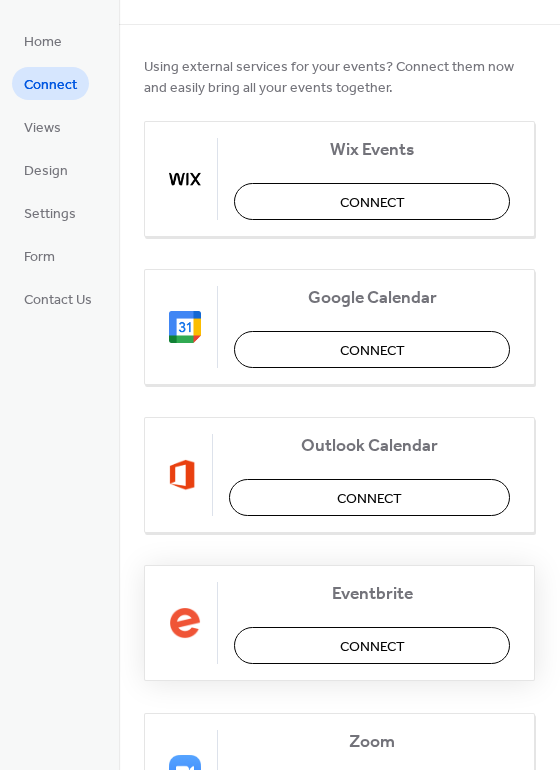 scroll, scrollTop: 322, scrollLeft: 0, axis: vertical 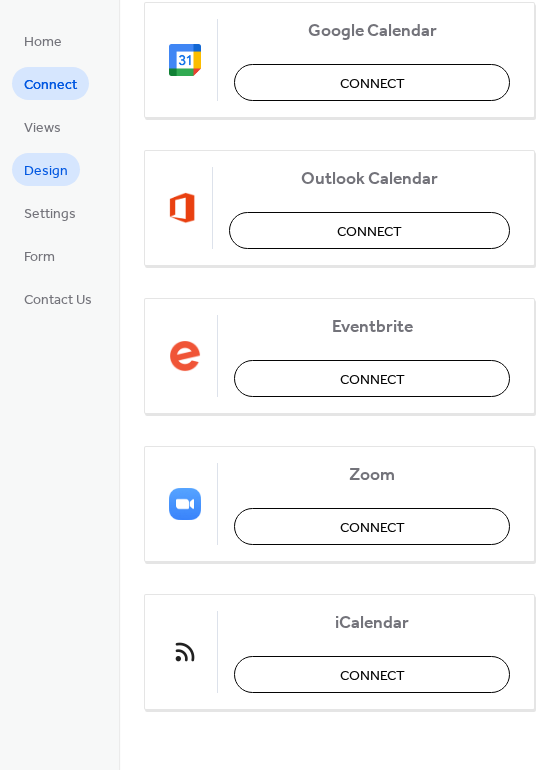 click on "Design" at bounding box center (46, 169) 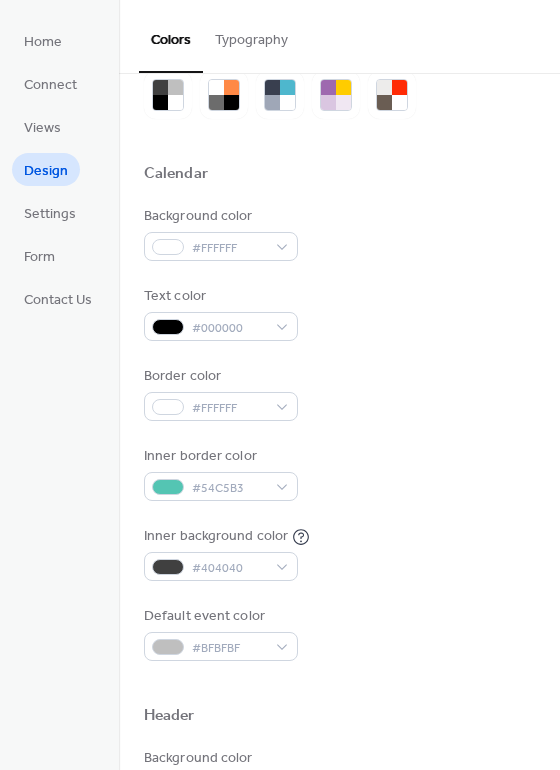 scroll, scrollTop: 92, scrollLeft: 0, axis: vertical 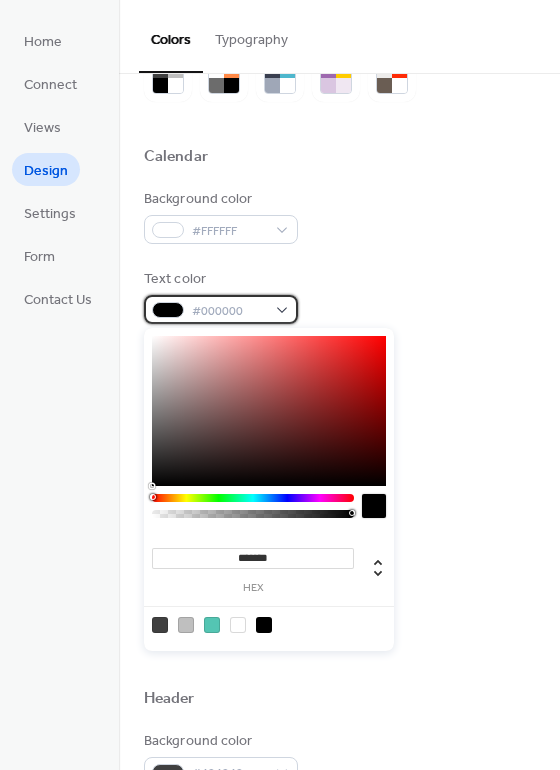 click on "#000000" at bounding box center (221, 309) 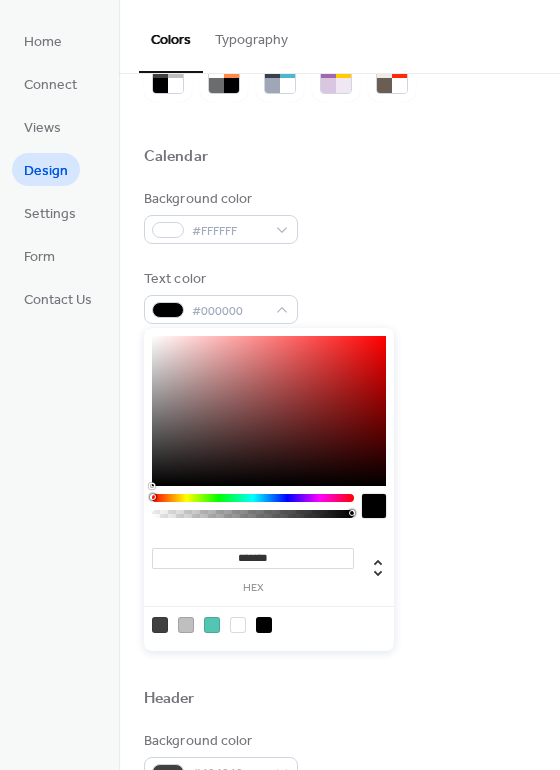 click on "Background color #FFFFFF Text color #000000 Border color #FFFFFF Inner border color #54C5B3 Inner background color #404040 Default event color #BFBFBF" at bounding box center (339, 416) 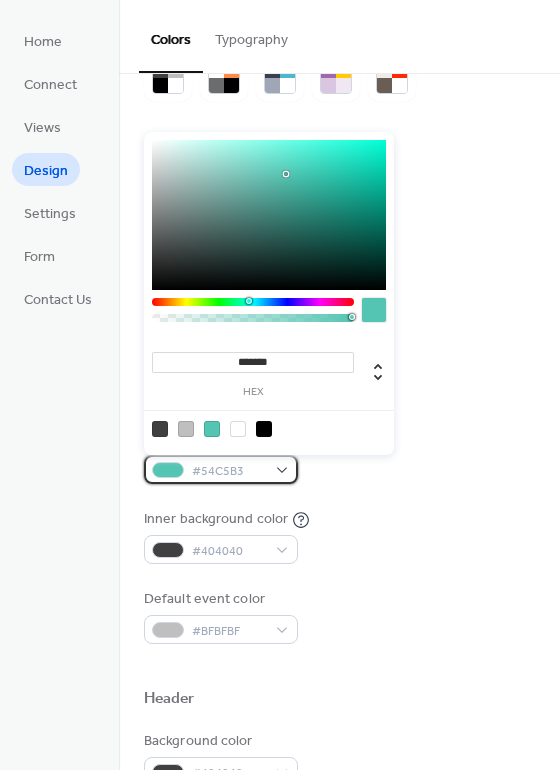 click on "#54C5B3" at bounding box center [221, 469] 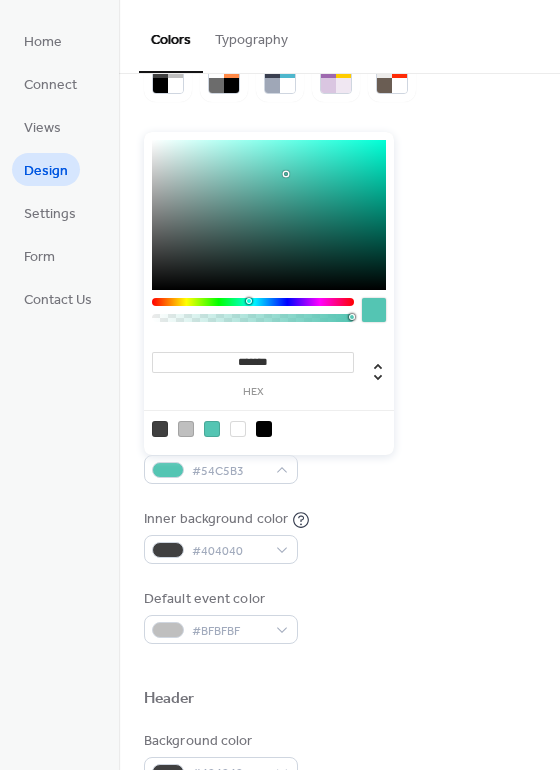 click on "*******" at bounding box center (253, 362) 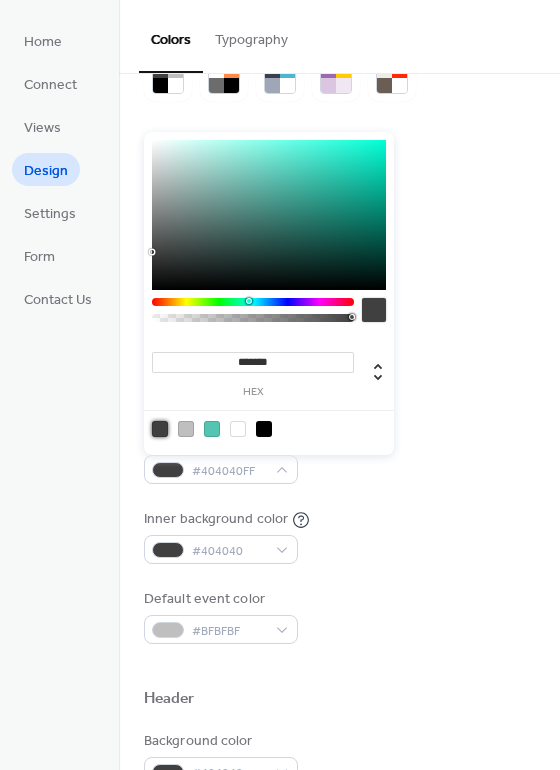 click on "Background color #FFFFFF Text color #000000 Border color #FFFFFF Inner border color #404040FF Inner background color #404040 Default event color #BFBFBF" at bounding box center [339, 416] 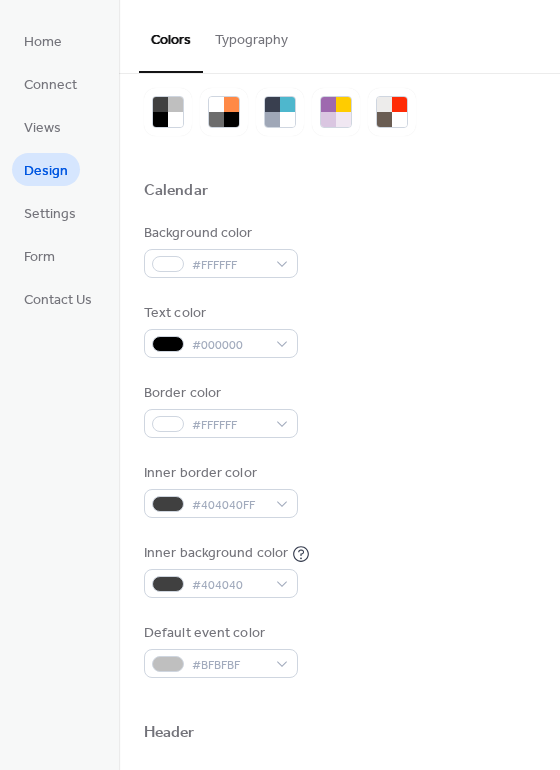 scroll, scrollTop: 0, scrollLeft: 0, axis: both 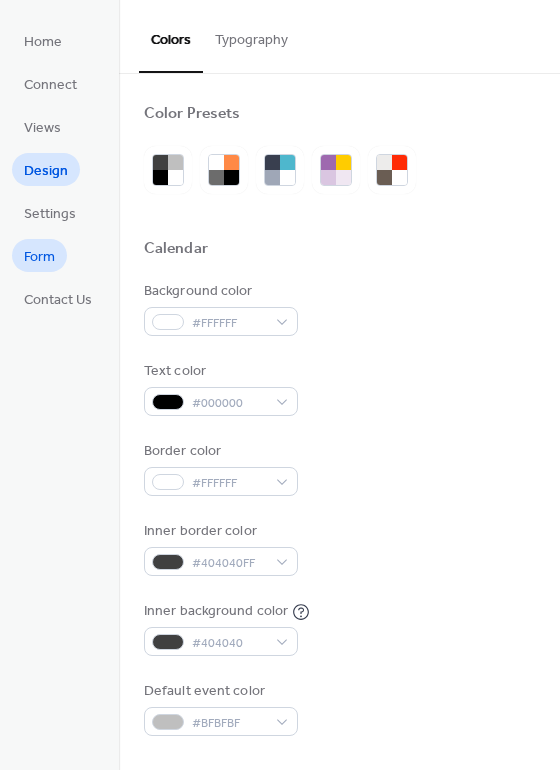 click on "Form" at bounding box center [39, 257] 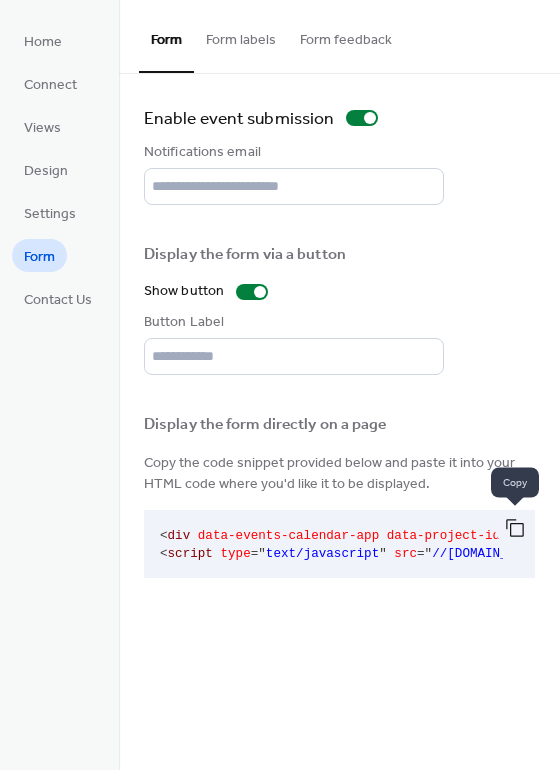 click at bounding box center (515, 528) 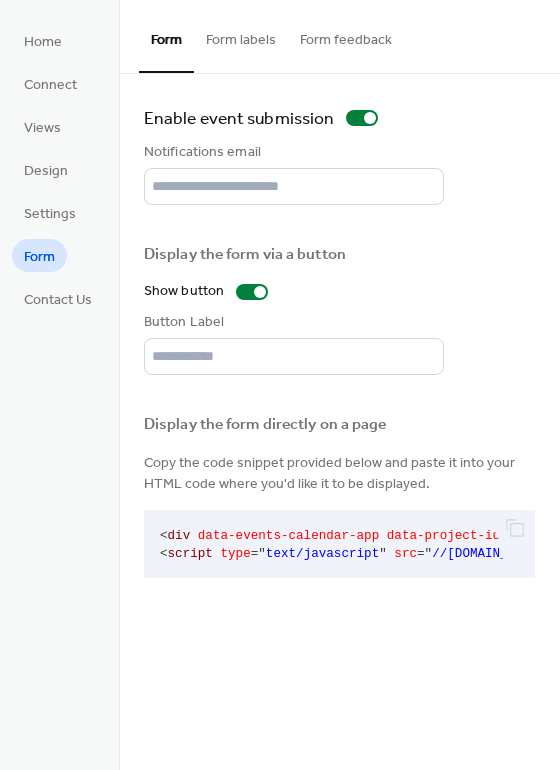 click on "Form labels" at bounding box center [241, 35] 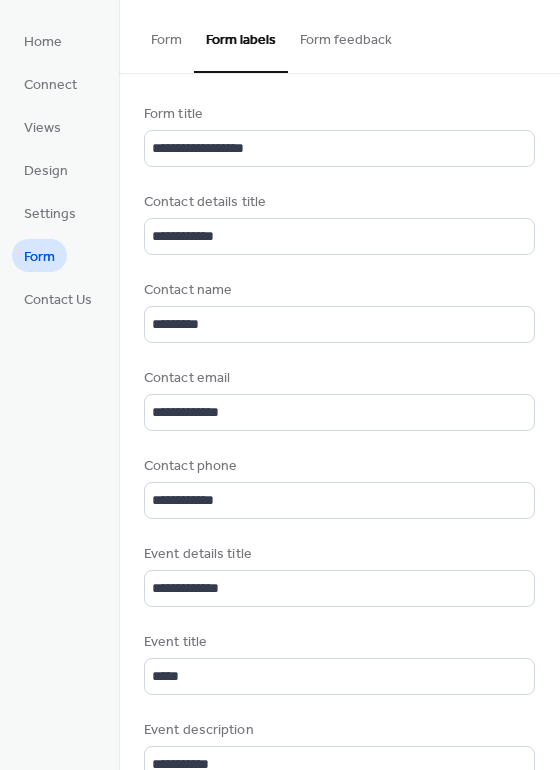 click on "Form feedback" at bounding box center [346, 35] 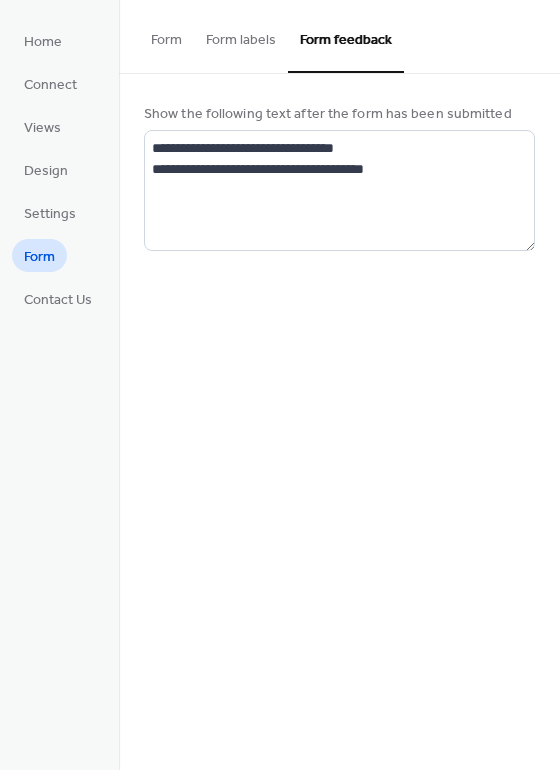 click on "Form labels" at bounding box center (241, 35) 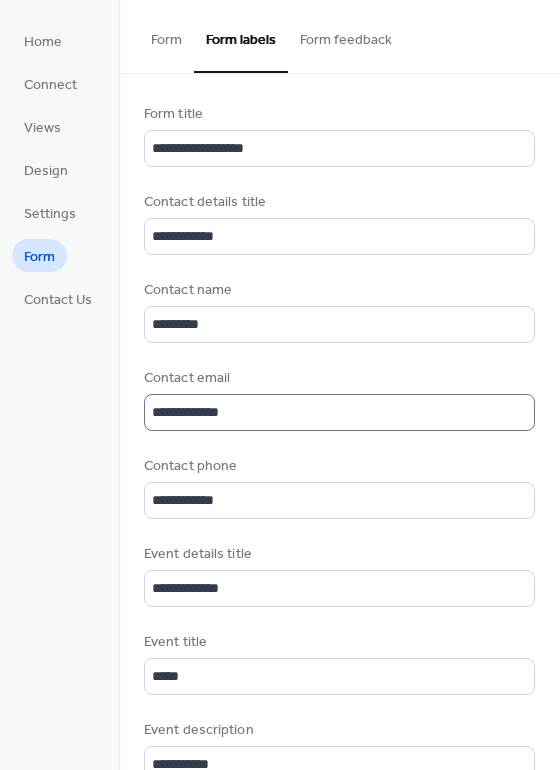 scroll, scrollTop: 0, scrollLeft: 0, axis: both 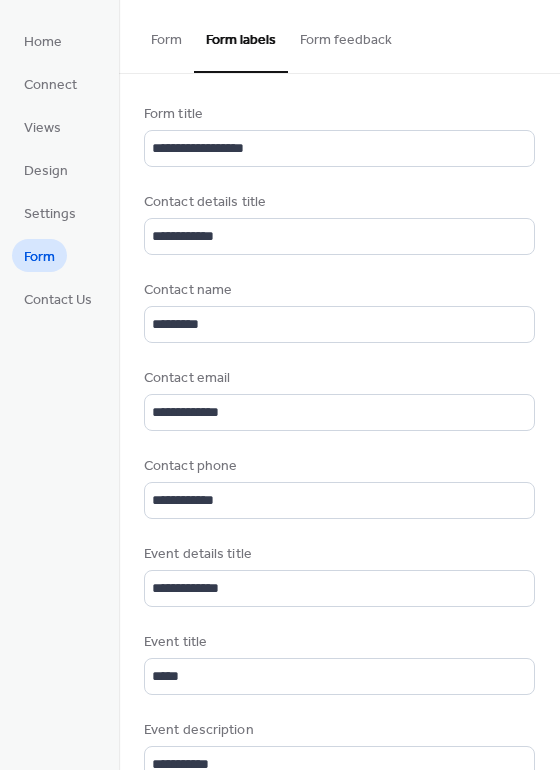 click on "Form" at bounding box center [166, 35] 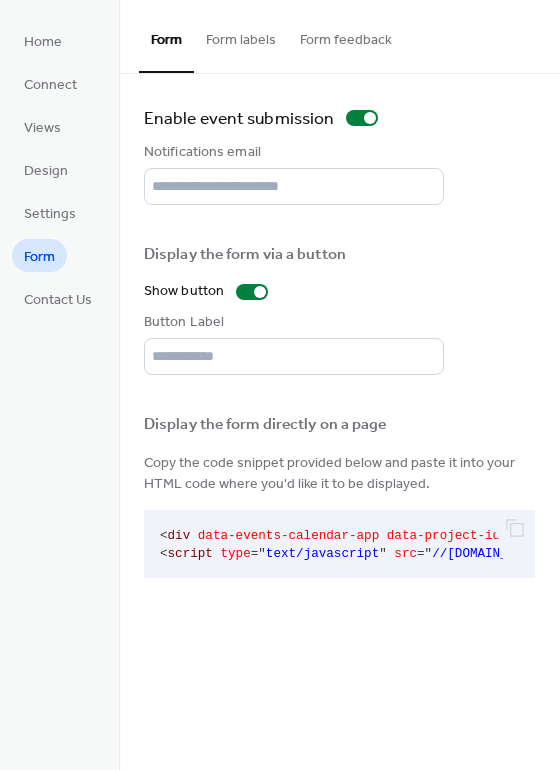 click on "Form labels" at bounding box center [241, 35] 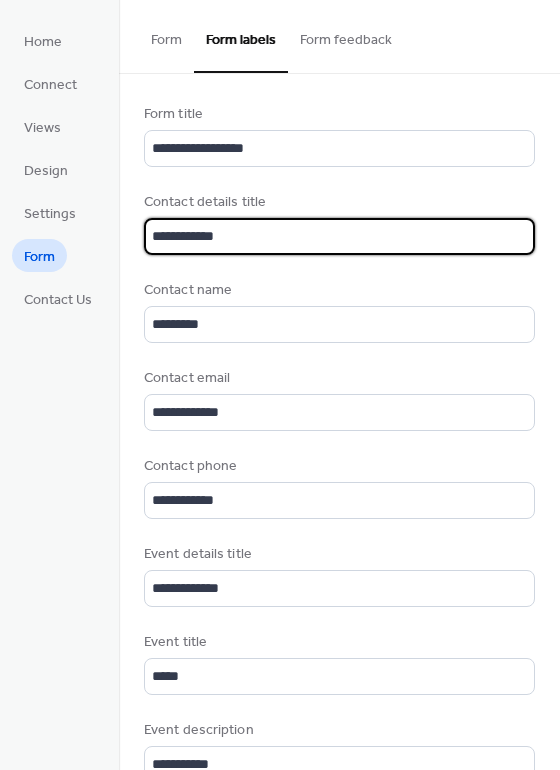 click on "**********" at bounding box center (339, 236) 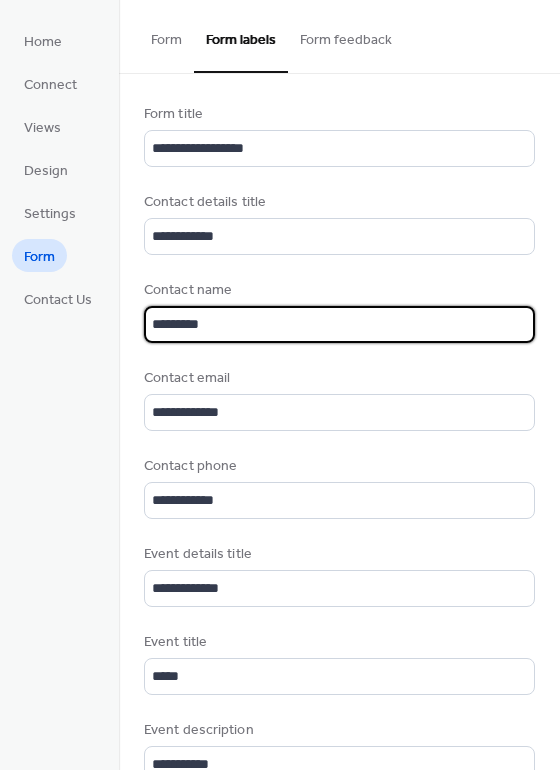 click on "*********" at bounding box center (339, 324) 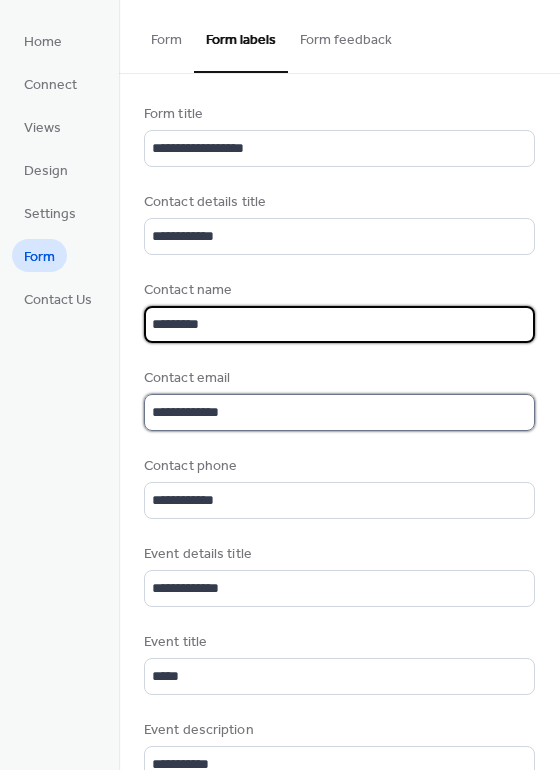 click on "**********" at bounding box center [336, 412] 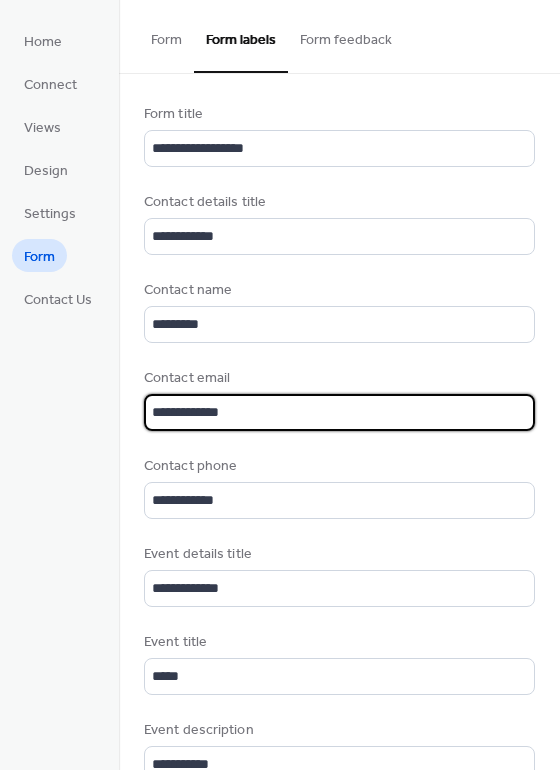 scroll, scrollTop: 3, scrollLeft: 0, axis: vertical 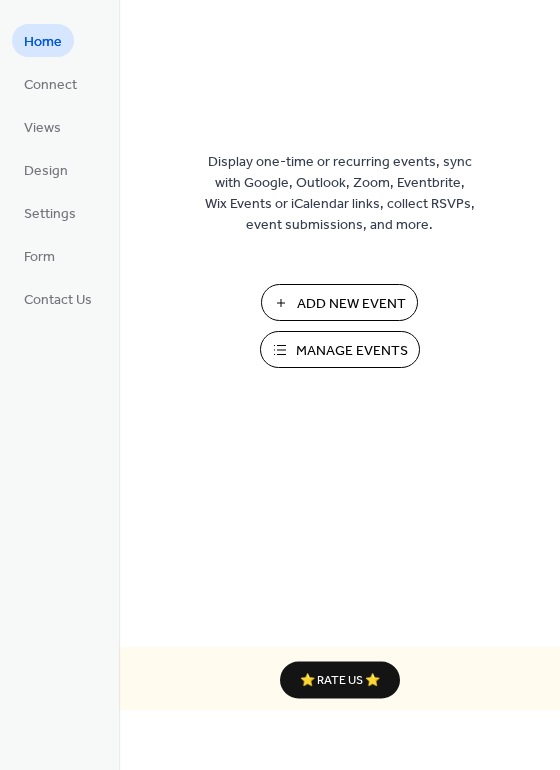 click on "Manage Events" at bounding box center (352, 351) 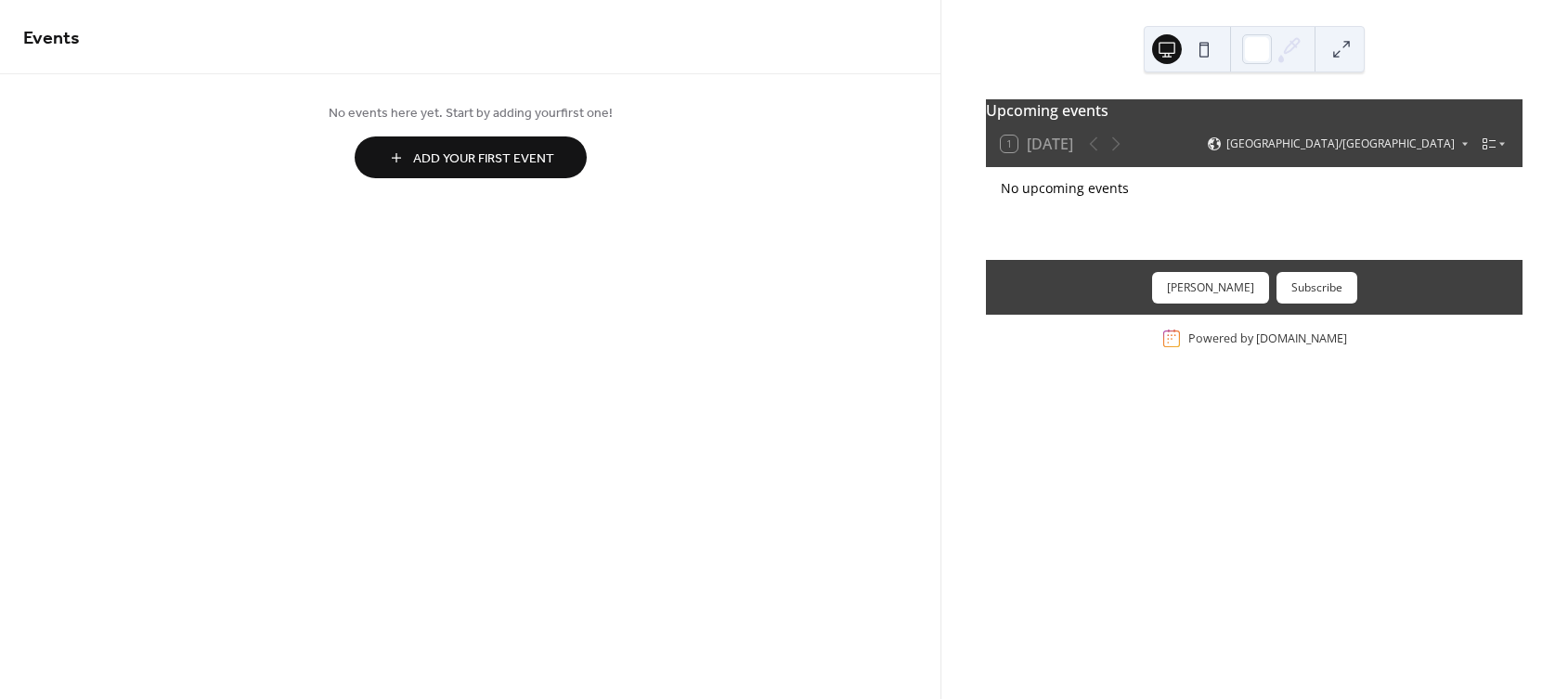 scroll, scrollTop: 0, scrollLeft: 0, axis: both 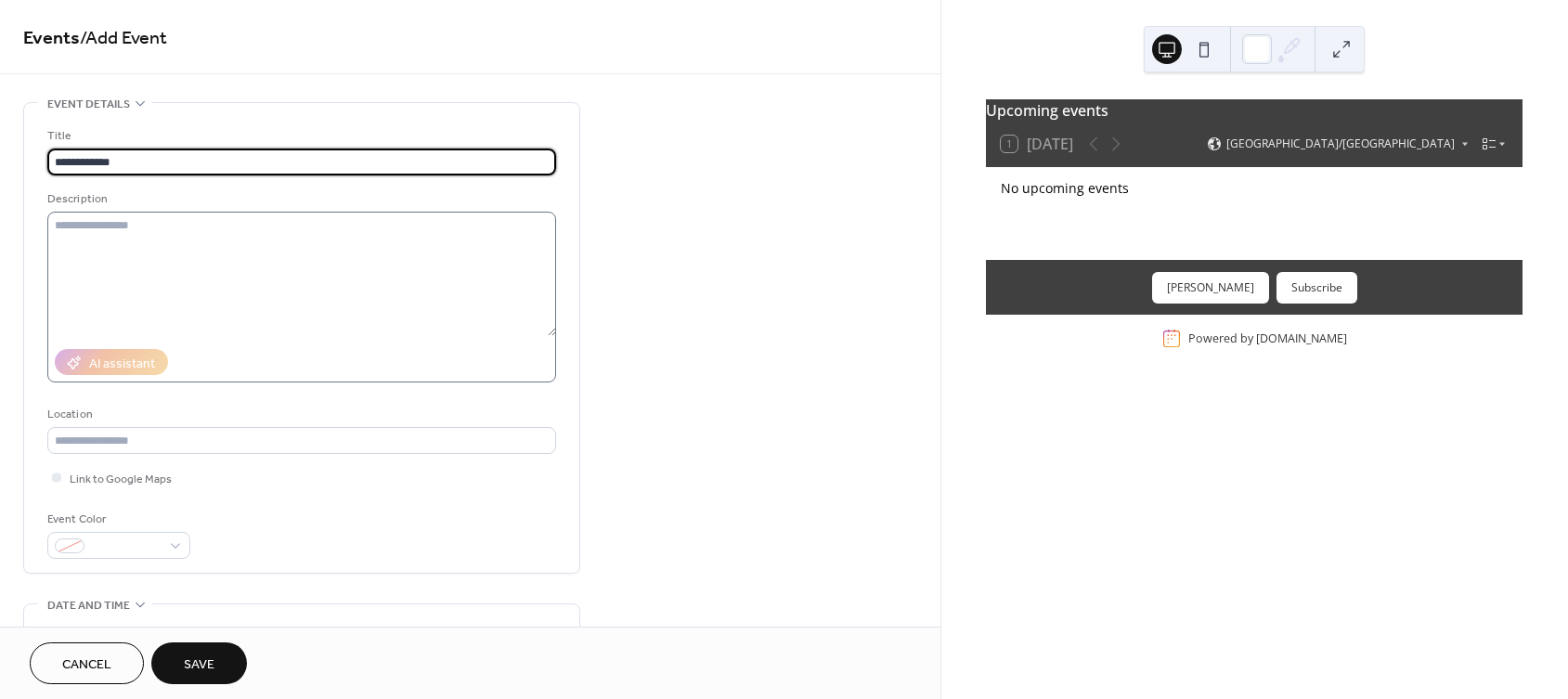 type on "**********" 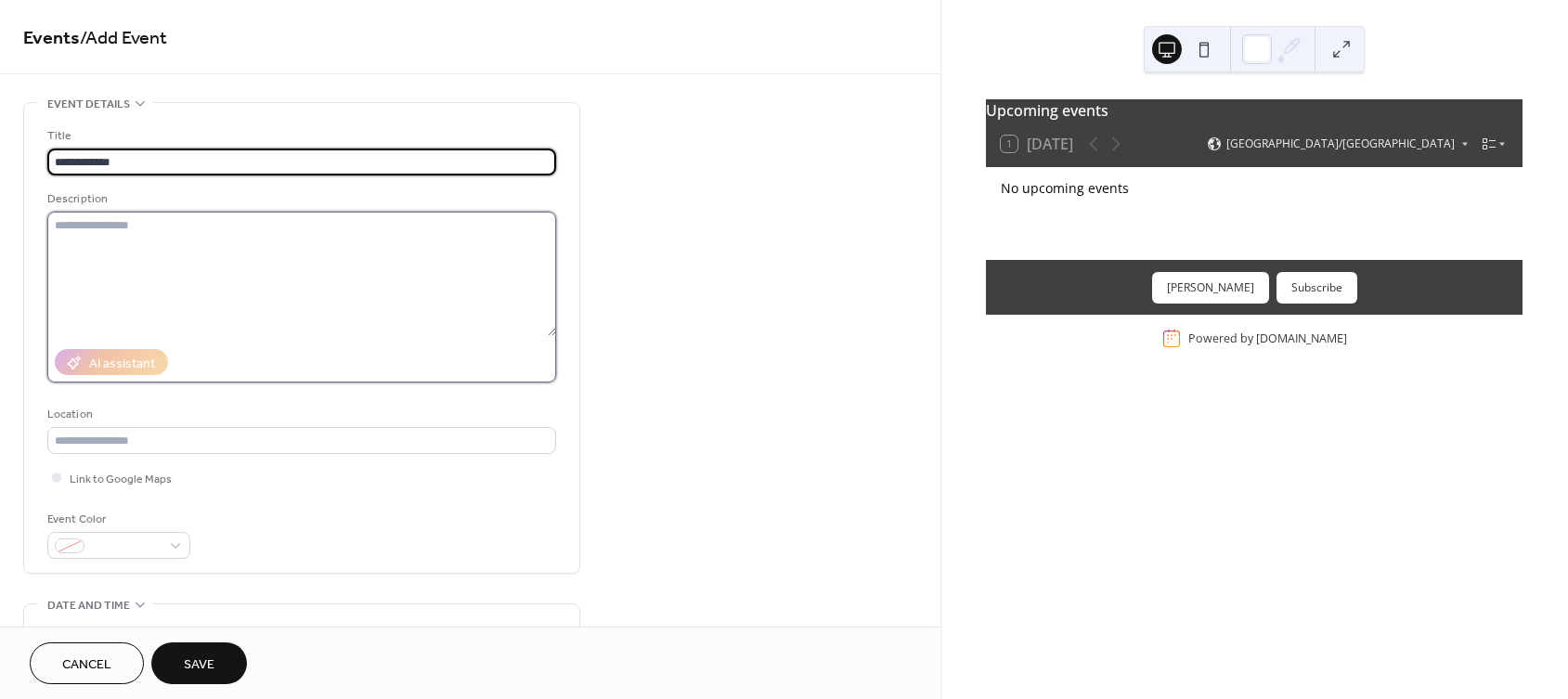 click at bounding box center [302, 274] 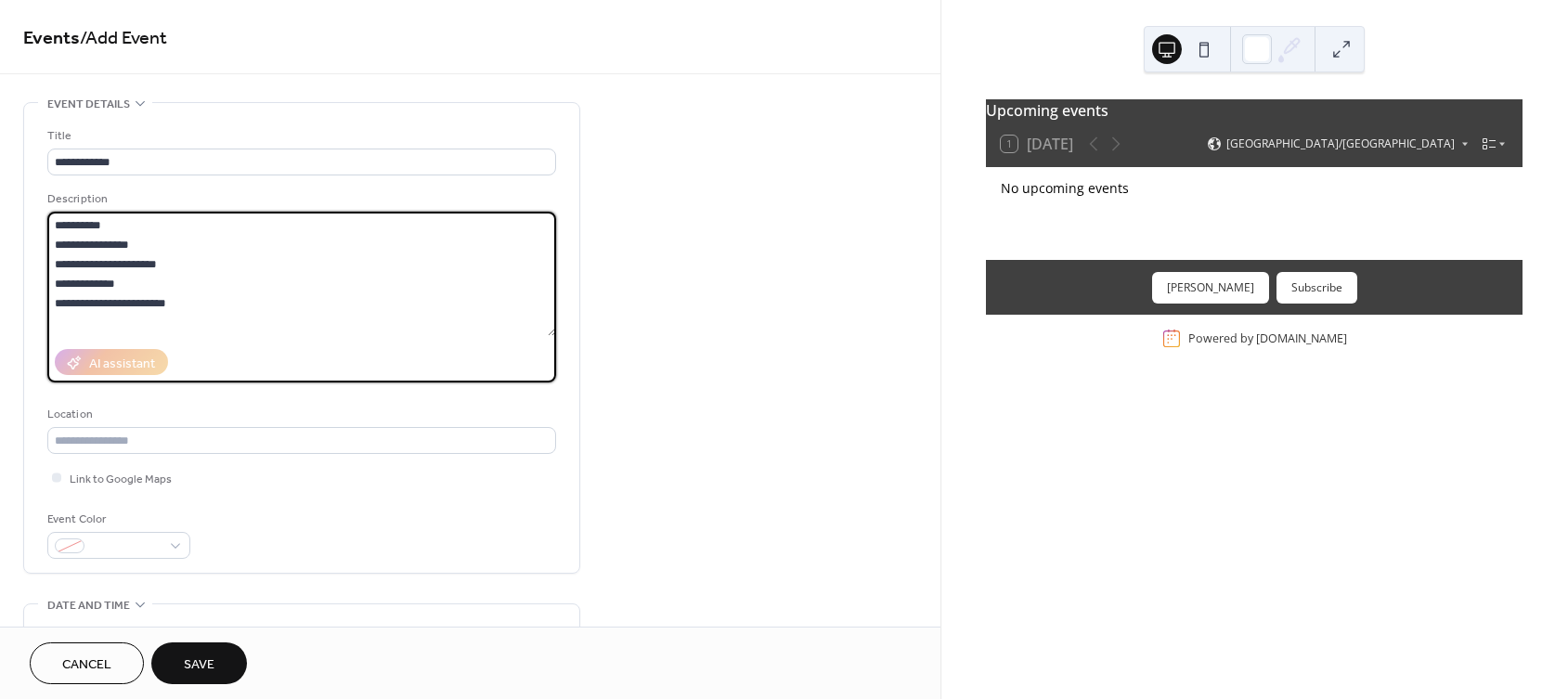 type on "**********" 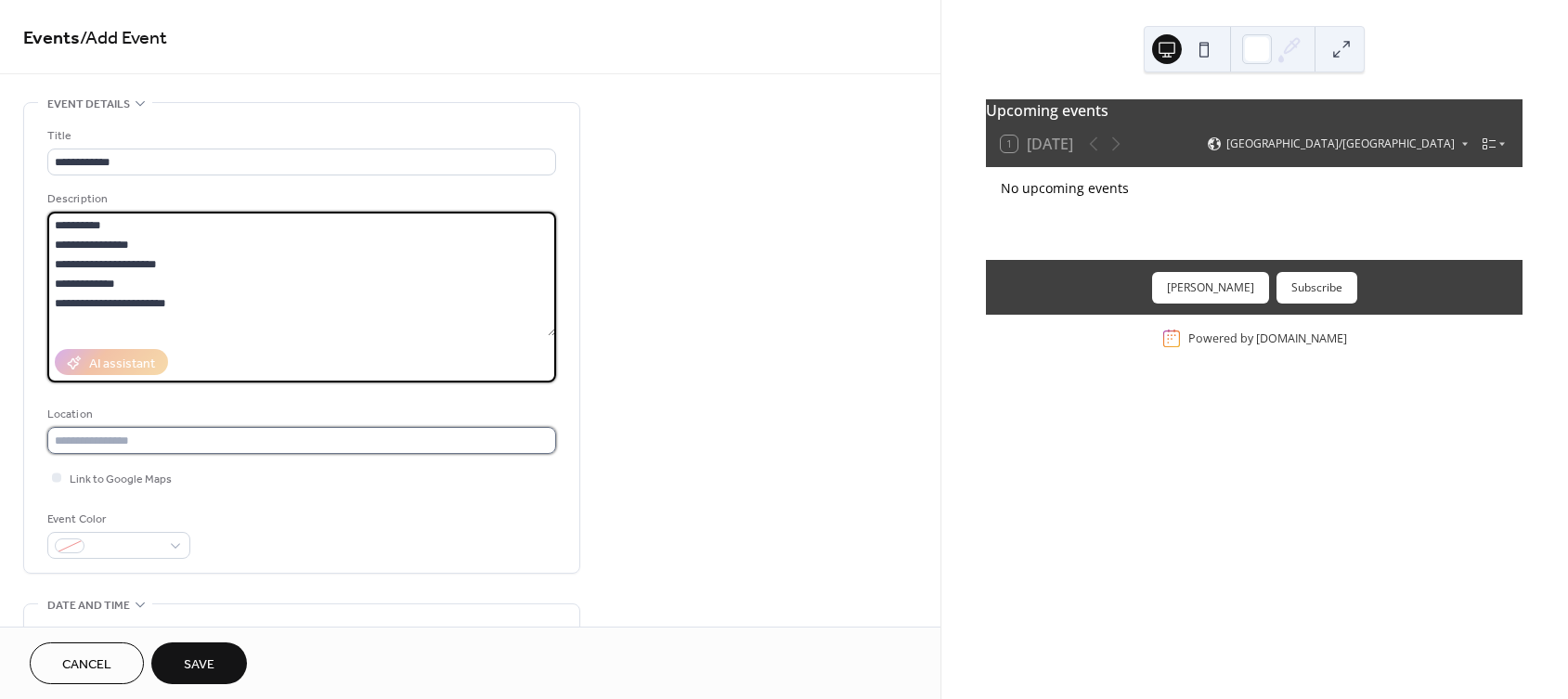 click at bounding box center [302, 440] 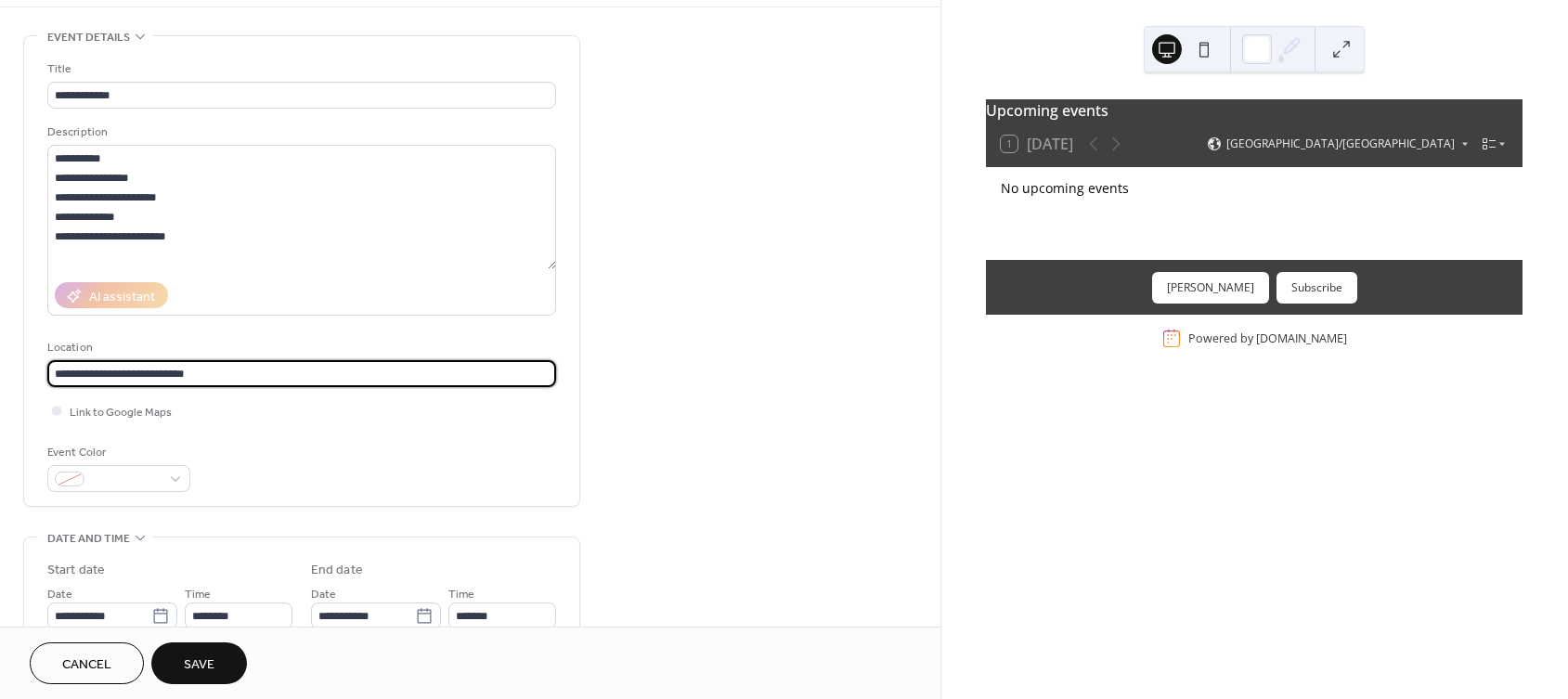 scroll, scrollTop: 117, scrollLeft: 0, axis: vertical 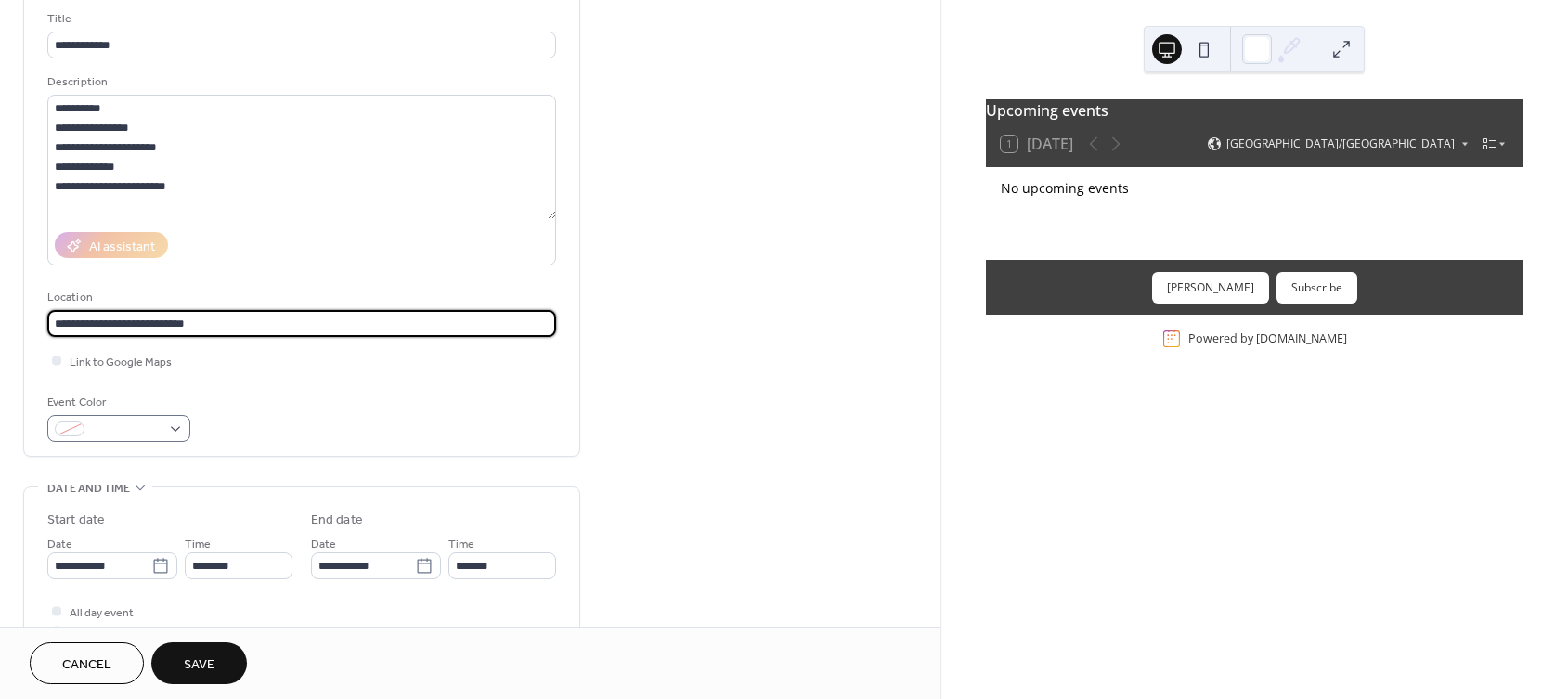 type on "**********" 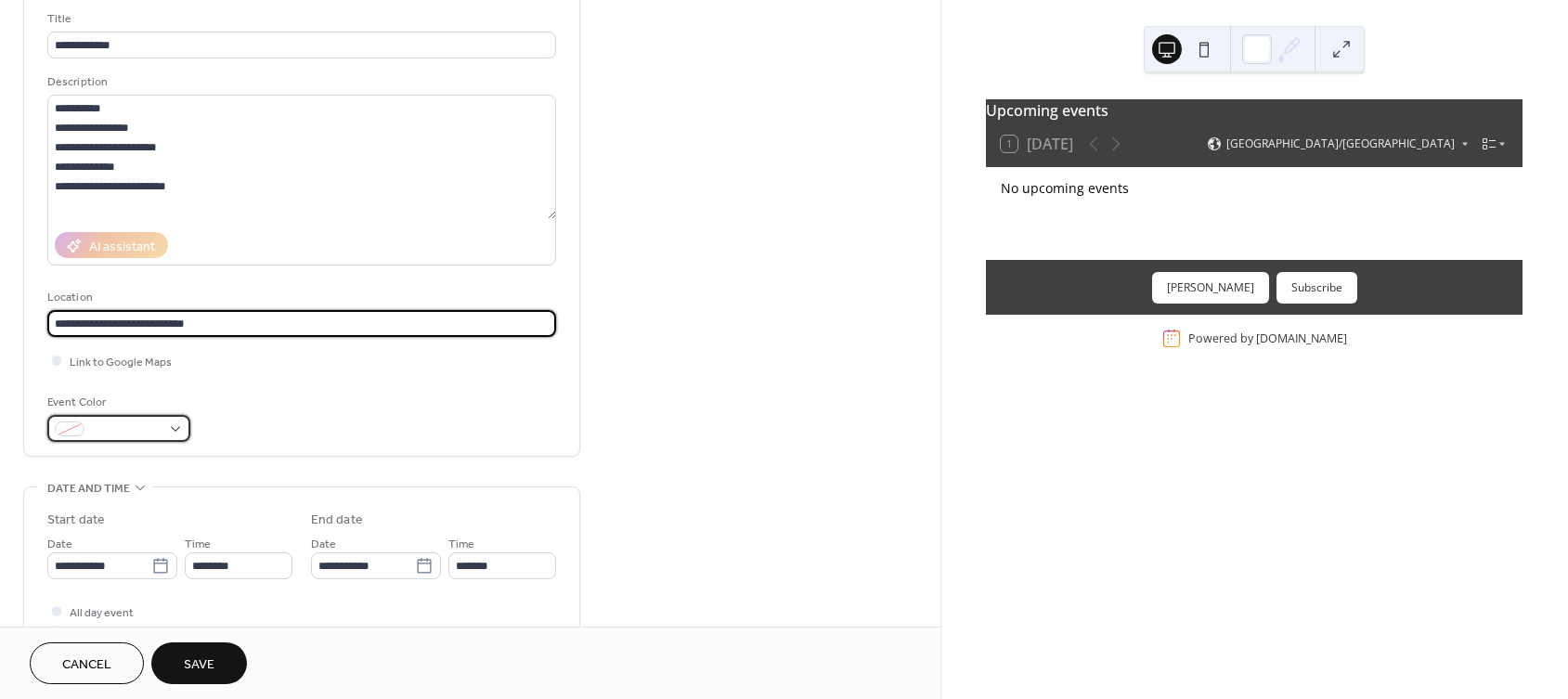 click at bounding box center [119, 428] 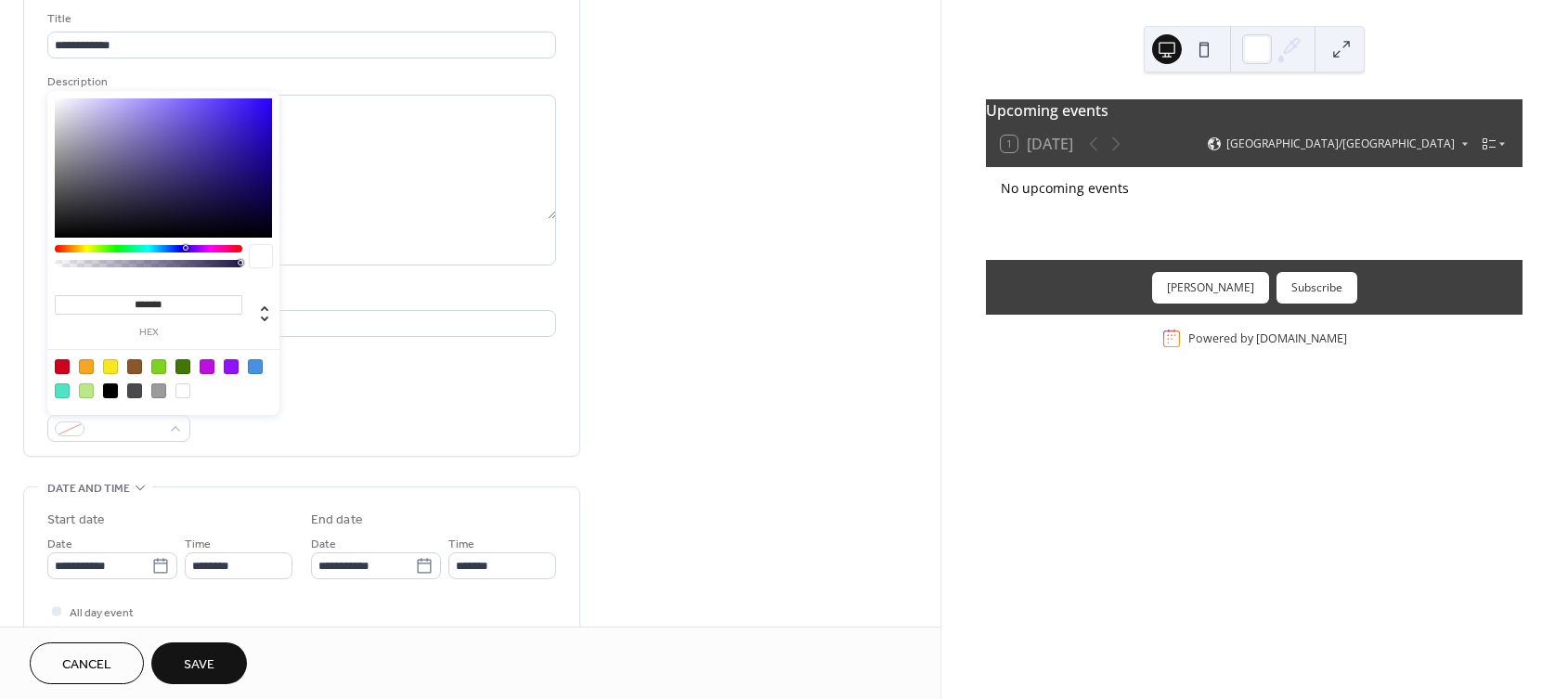 click at bounding box center [183, 367] 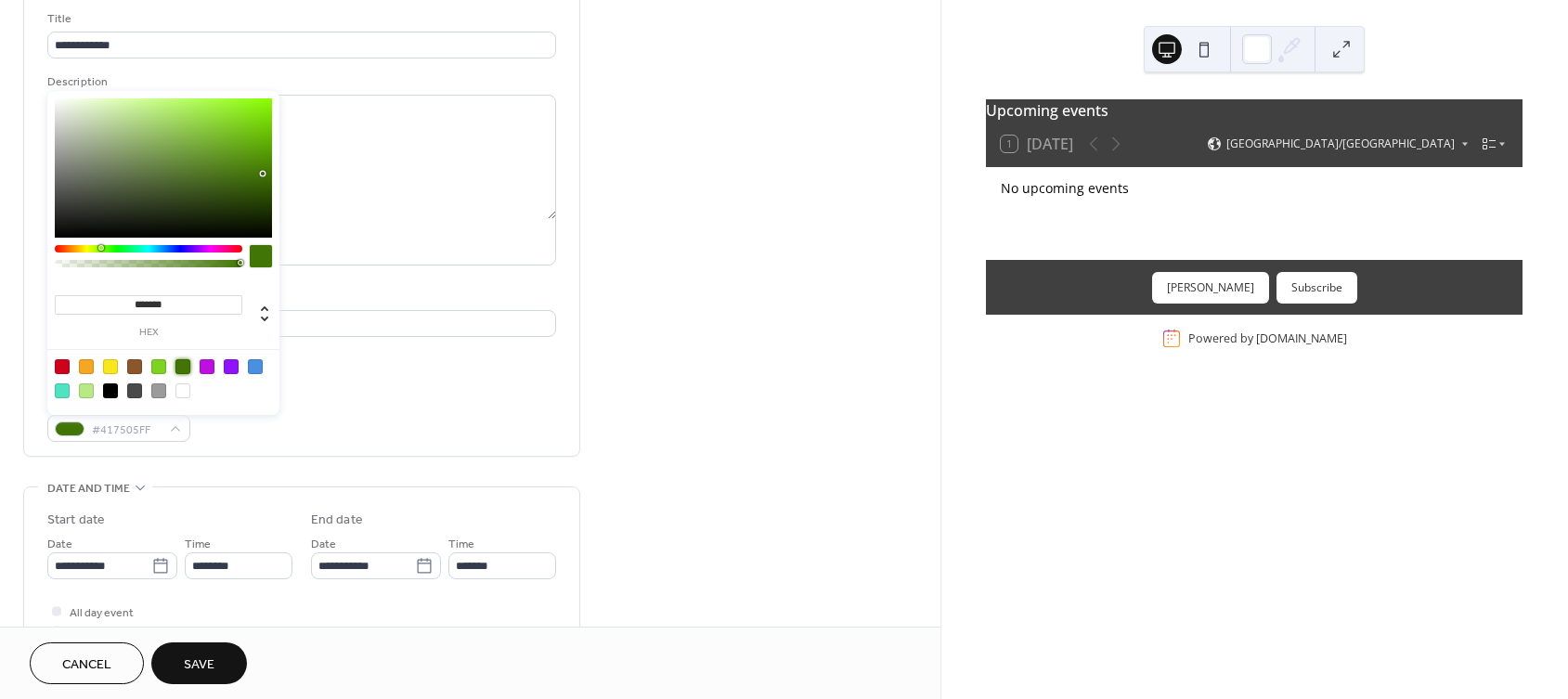 click on "**********" at bounding box center (302, 221) 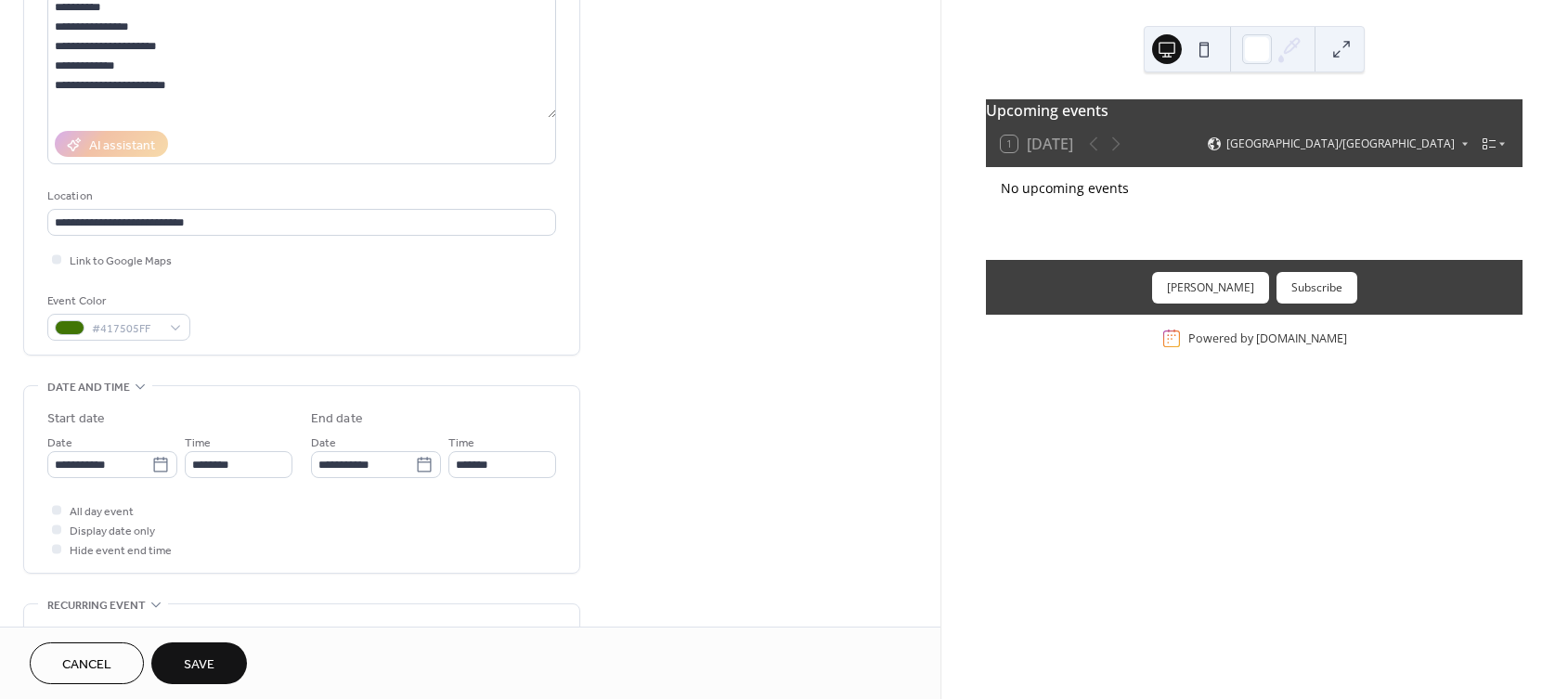 scroll, scrollTop: 239, scrollLeft: 0, axis: vertical 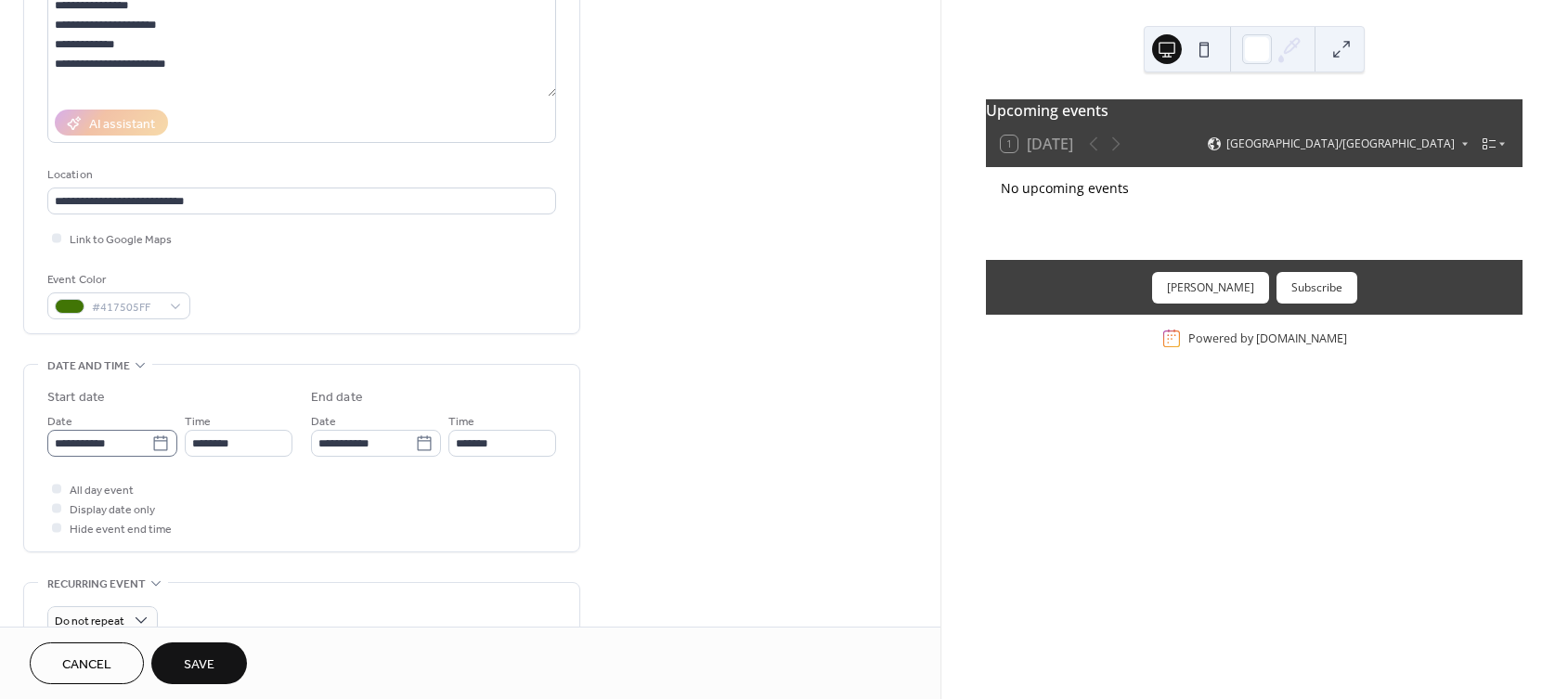 click 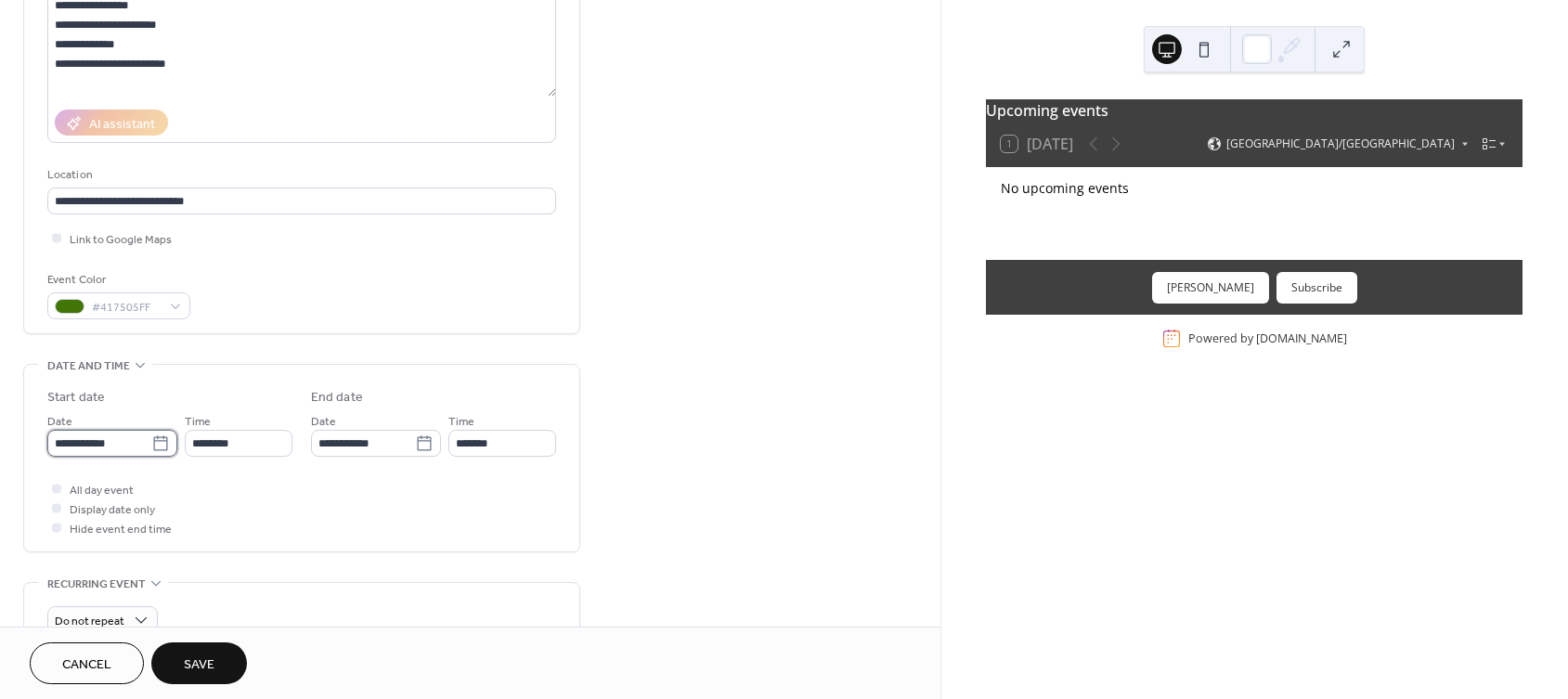 click on "**********" at bounding box center (99, 443) 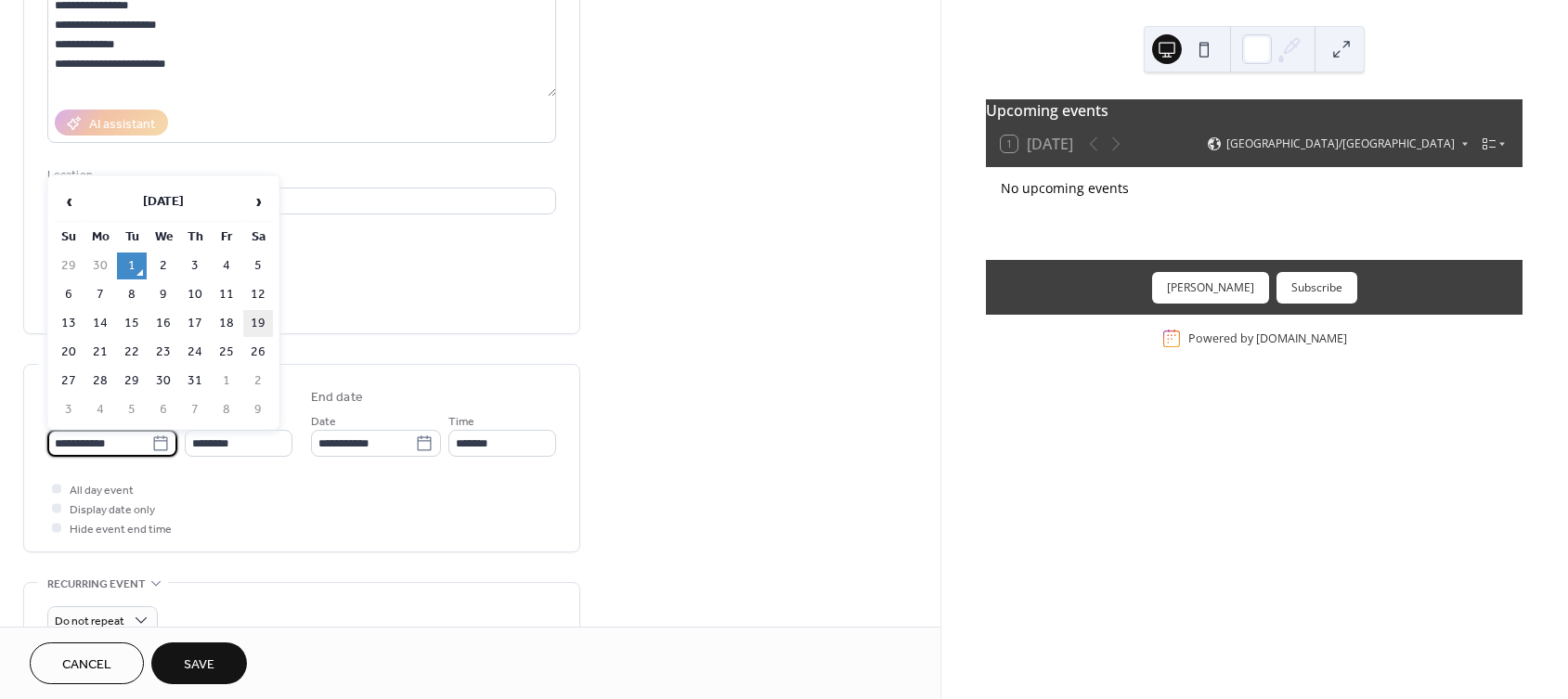 click on "19" at bounding box center [258, 323] 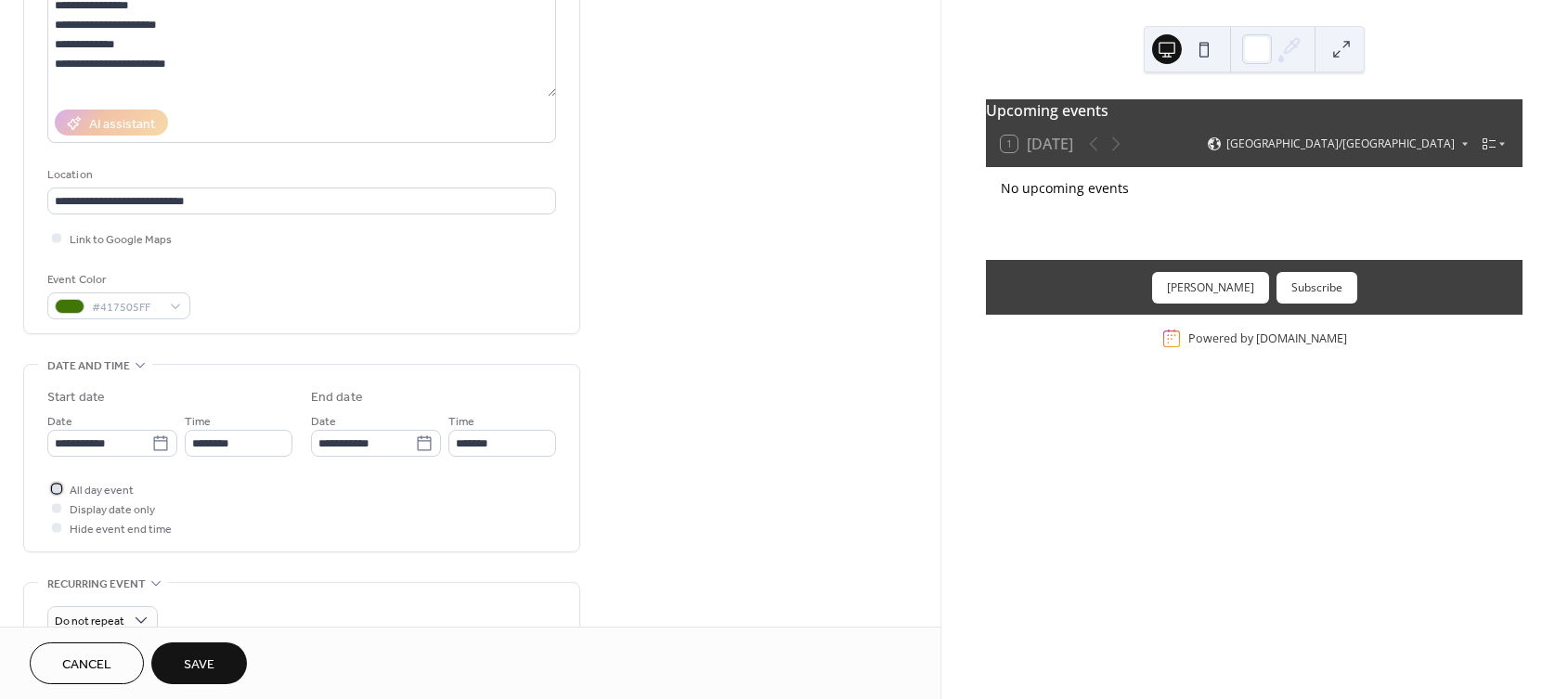 click at bounding box center (57, 488) 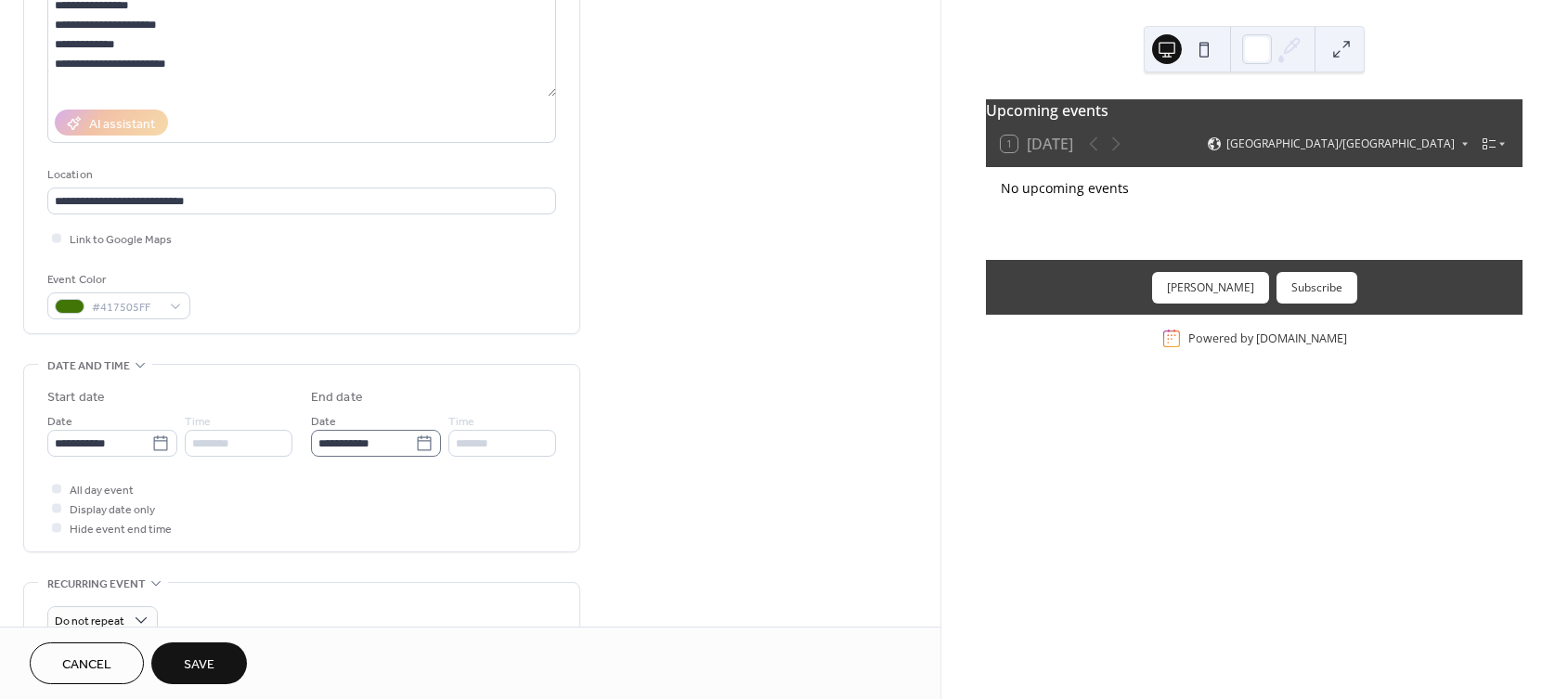 click 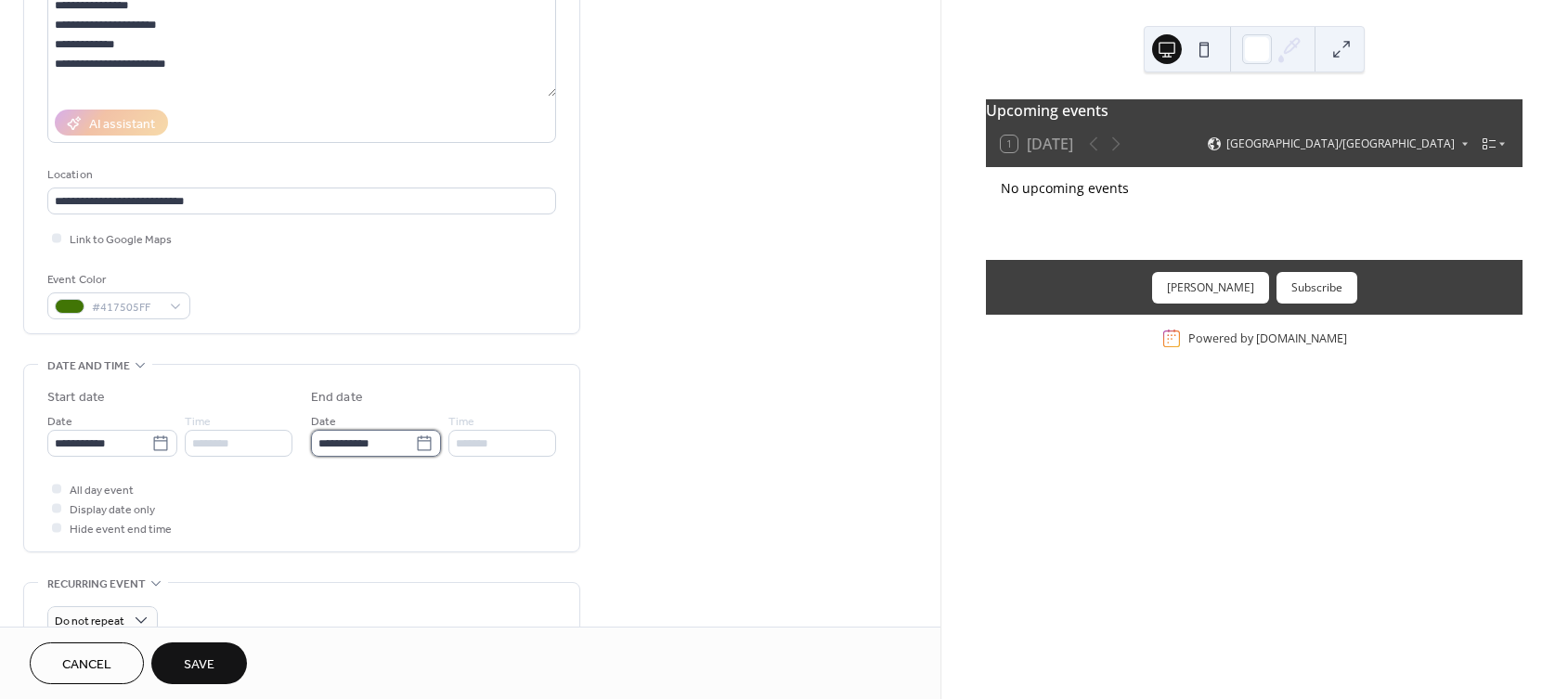 click on "**********" at bounding box center (363, 443) 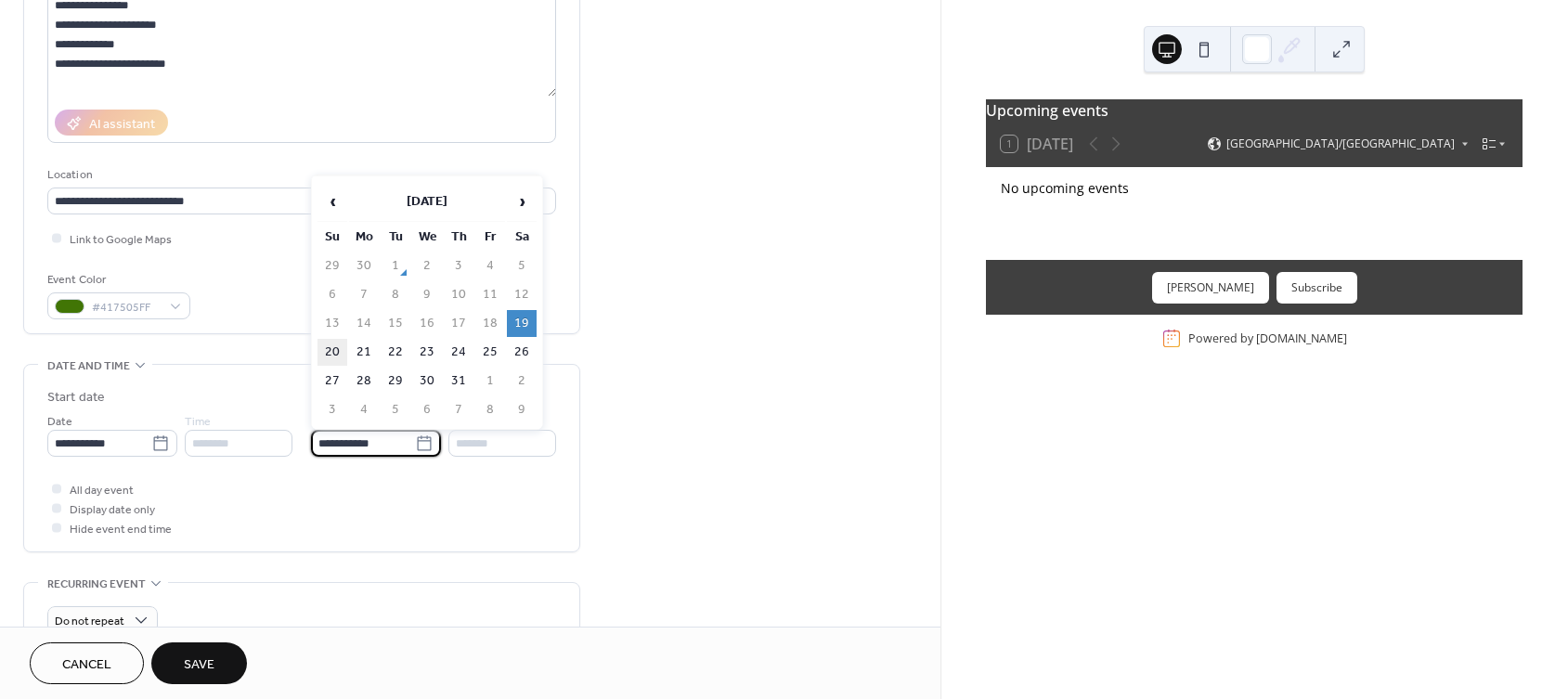 click on "20" at bounding box center (332, 352) 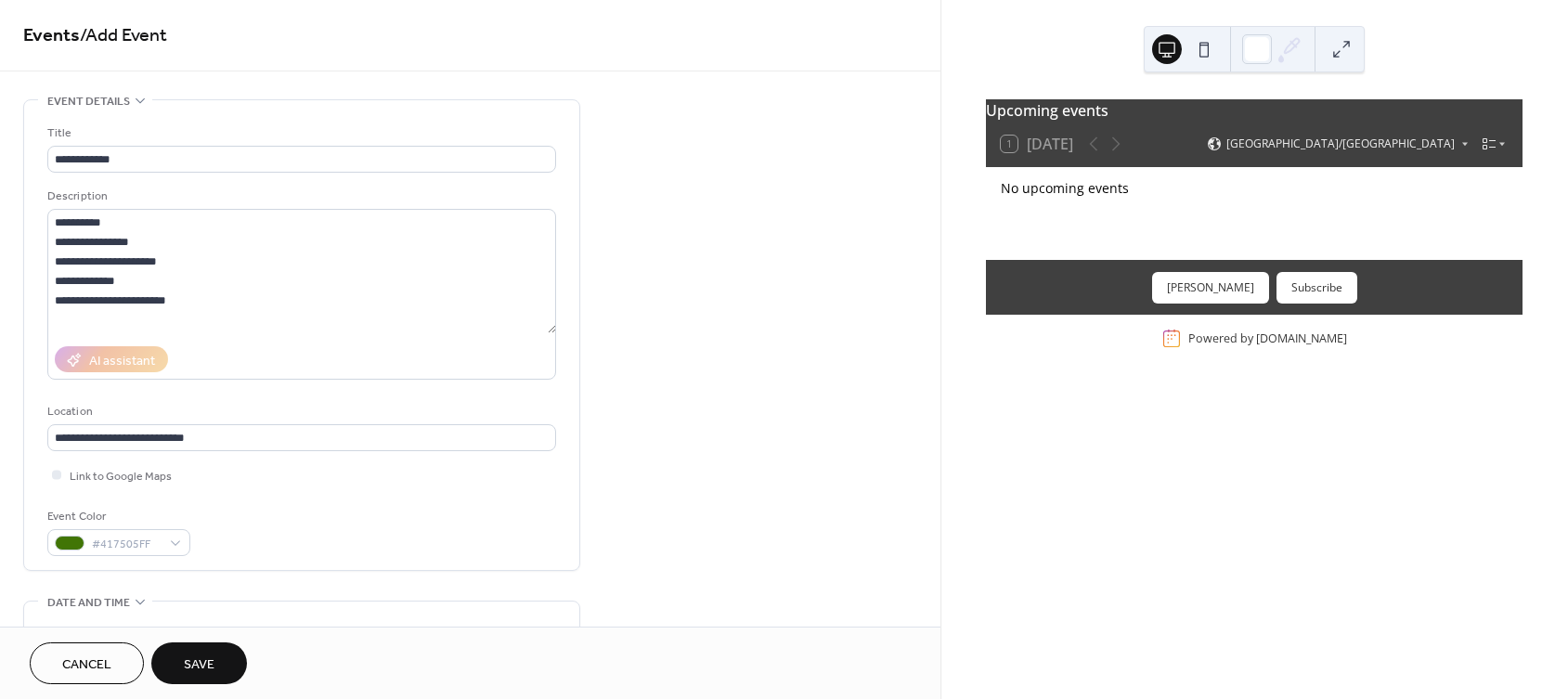 scroll, scrollTop: 0, scrollLeft: 0, axis: both 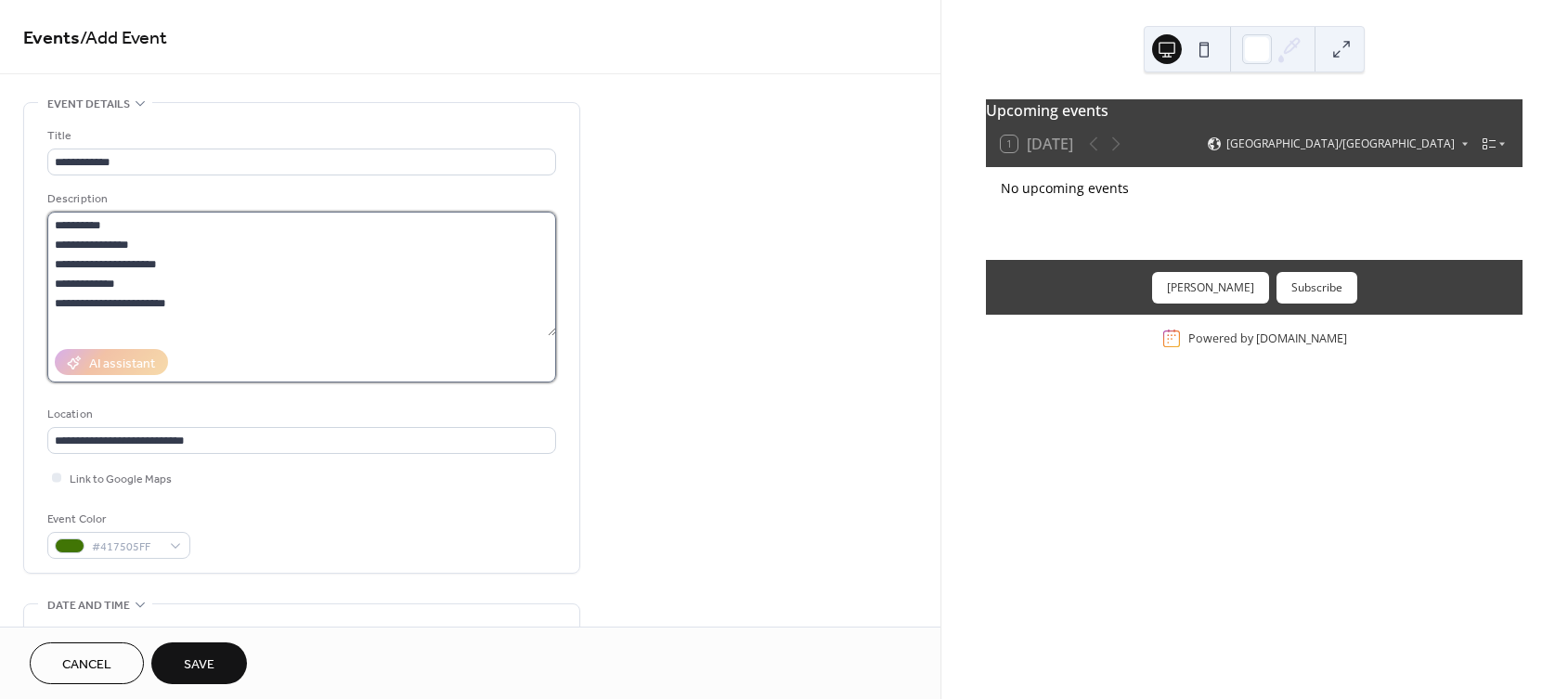 click on "**********" at bounding box center [302, 274] 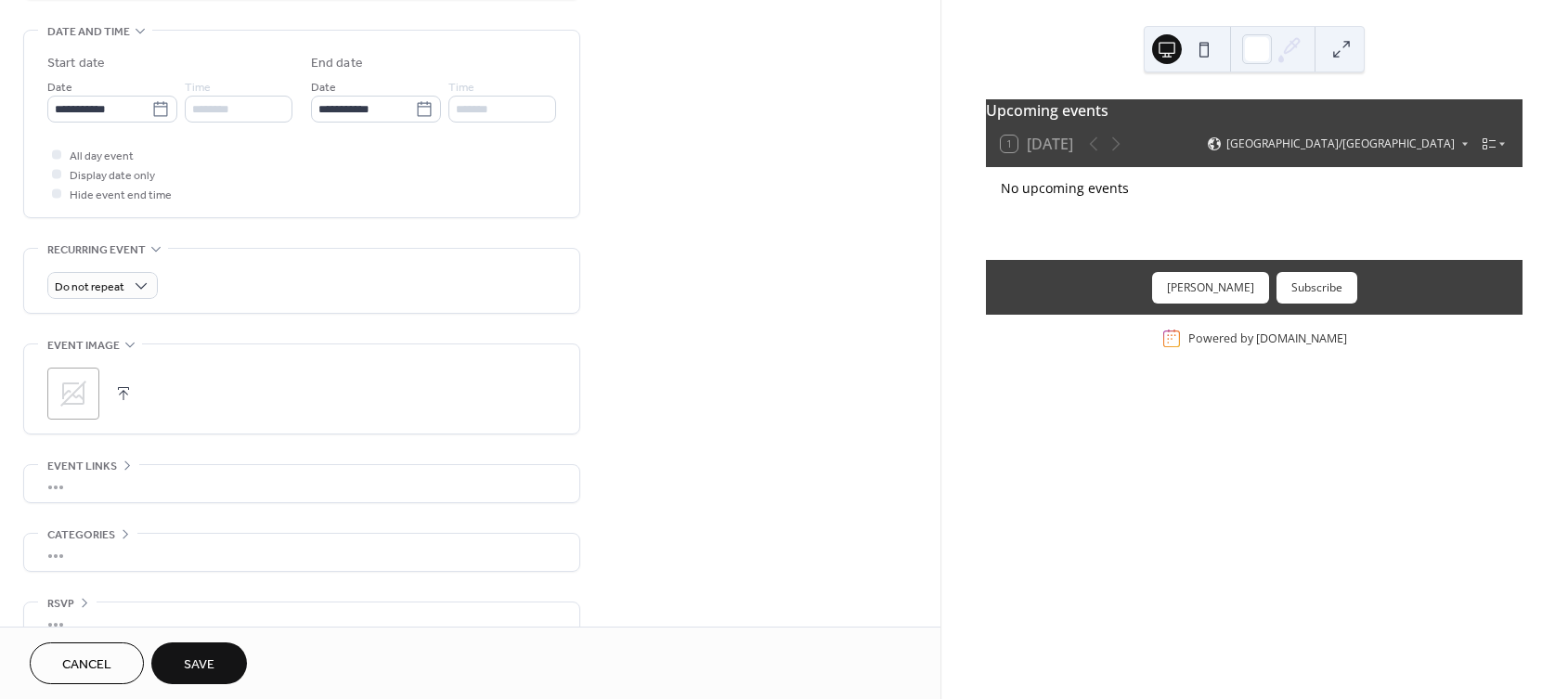scroll, scrollTop: 606, scrollLeft: 0, axis: vertical 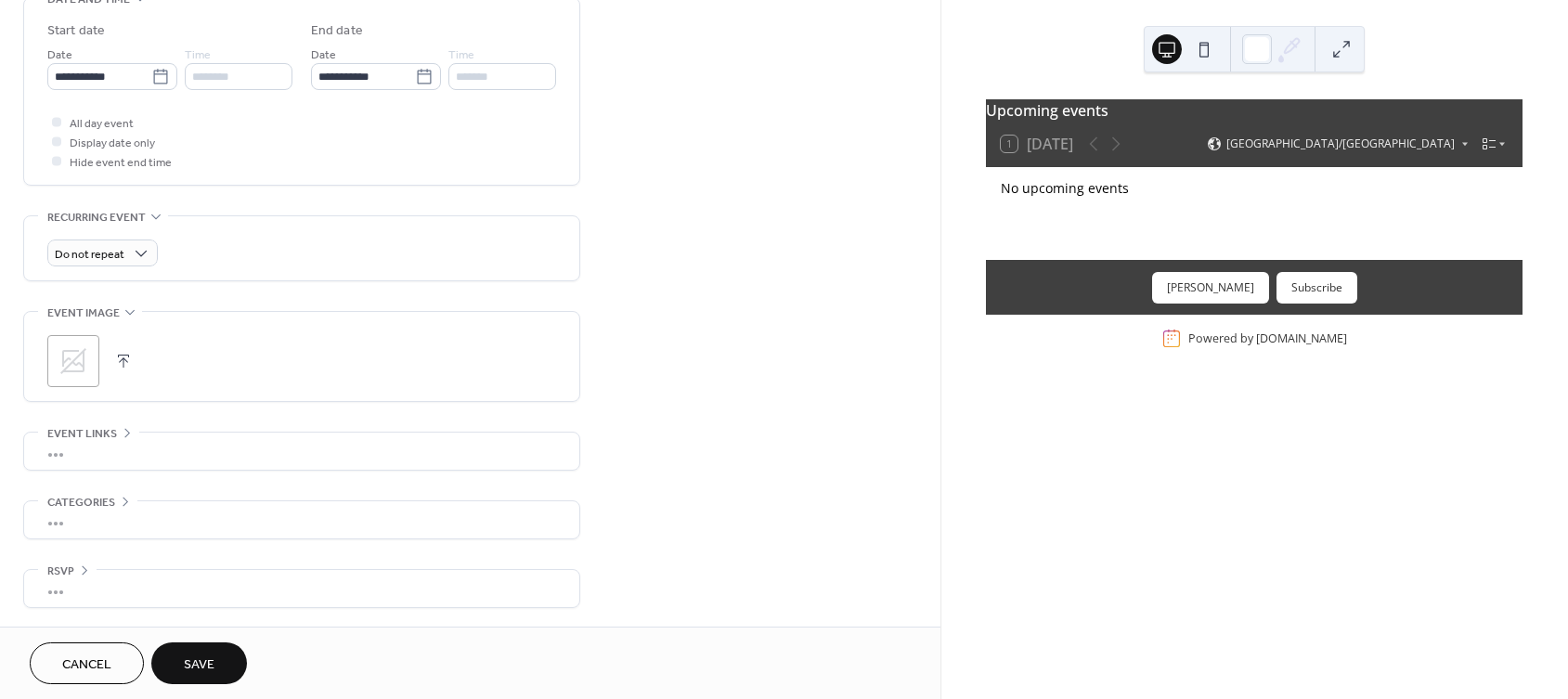 click on "•••" at bounding box center [302, 589] 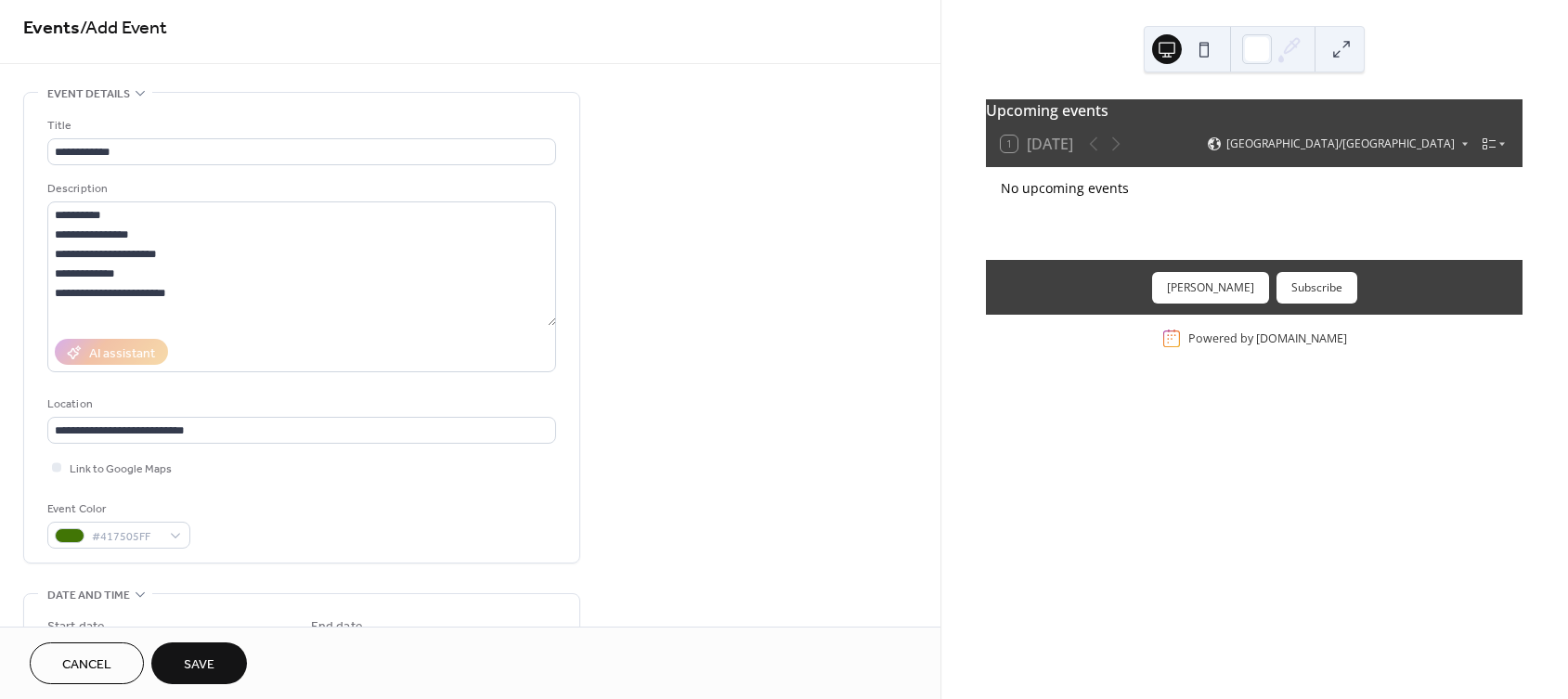 scroll, scrollTop: 0, scrollLeft: 0, axis: both 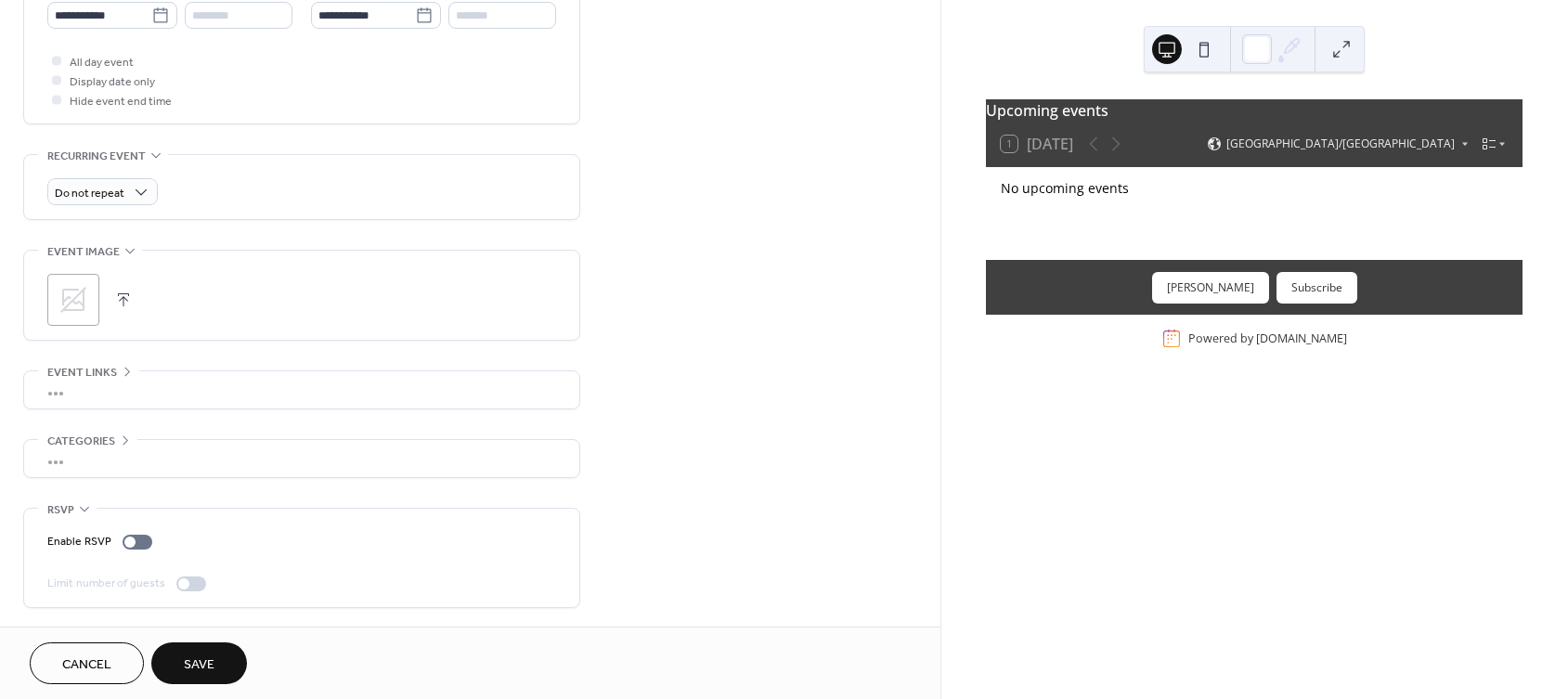 click on "•••" at bounding box center [302, 459] 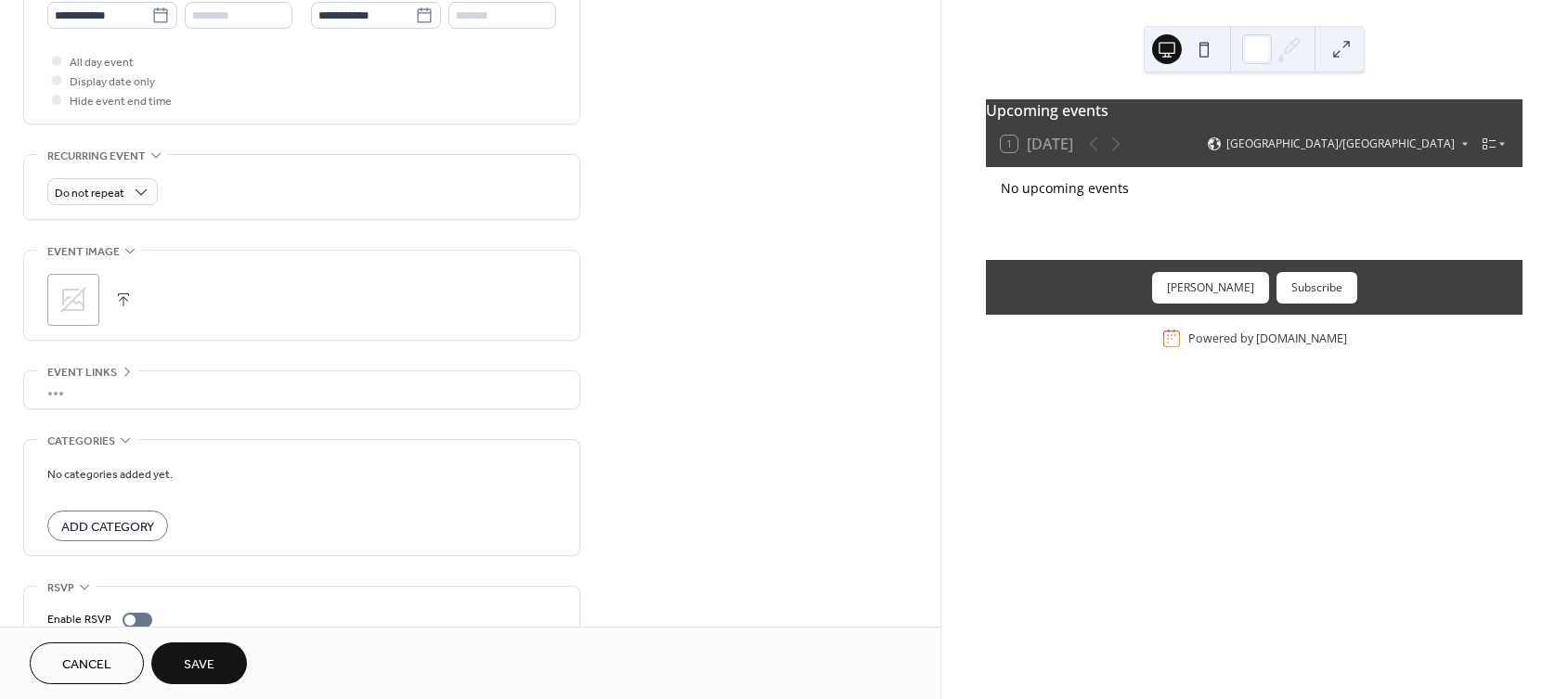 scroll, scrollTop: 667, scrollLeft: 0, axis: vertical 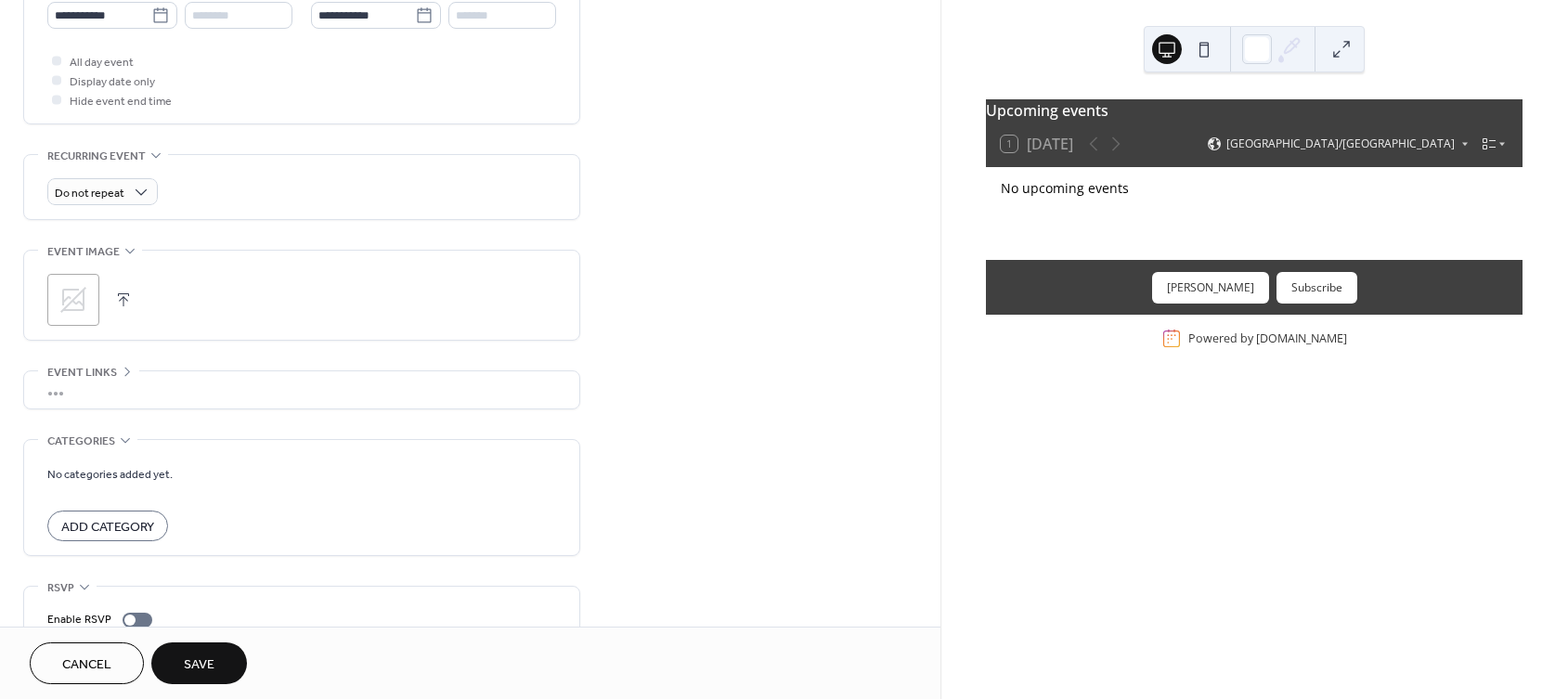 click on "•••" at bounding box center [302, 390] 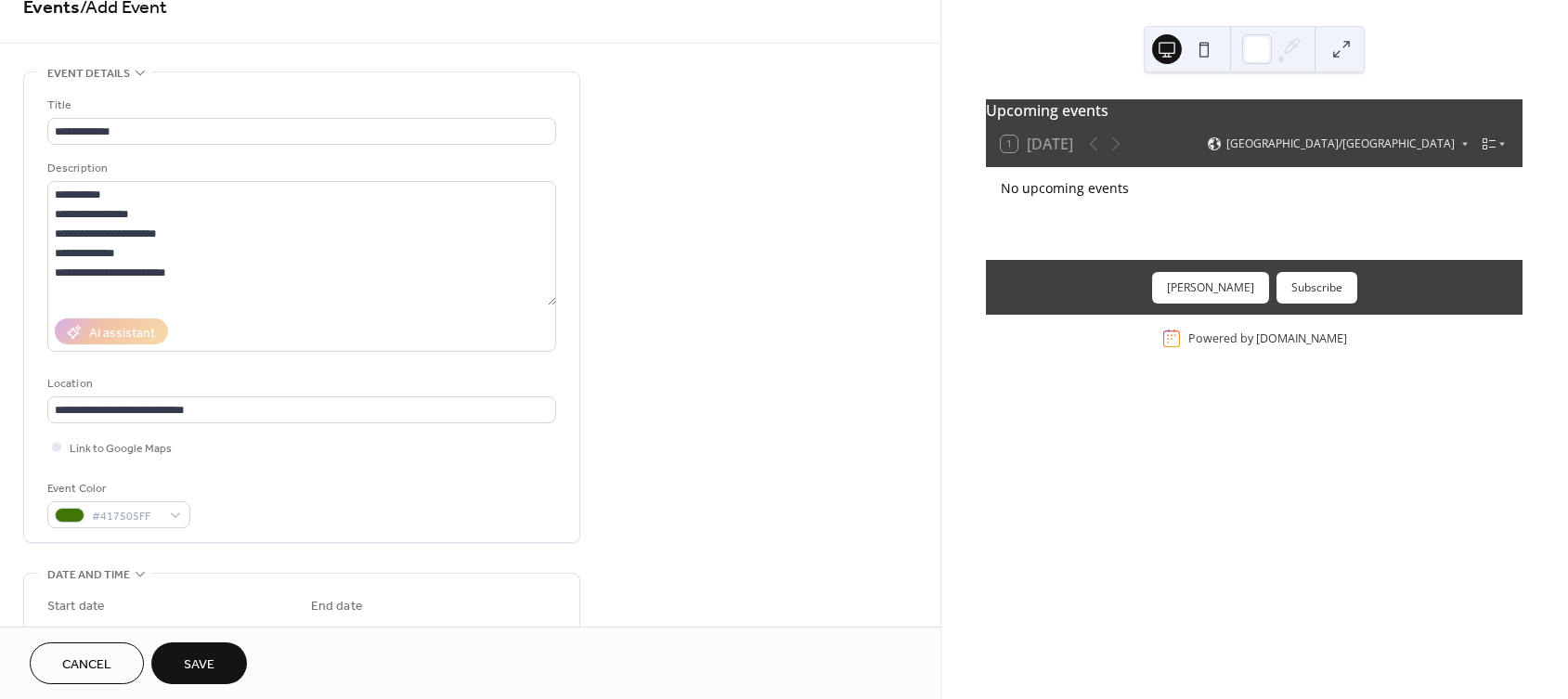 scroll, scrollTop: 0, scrollLeft: 0, axis: both 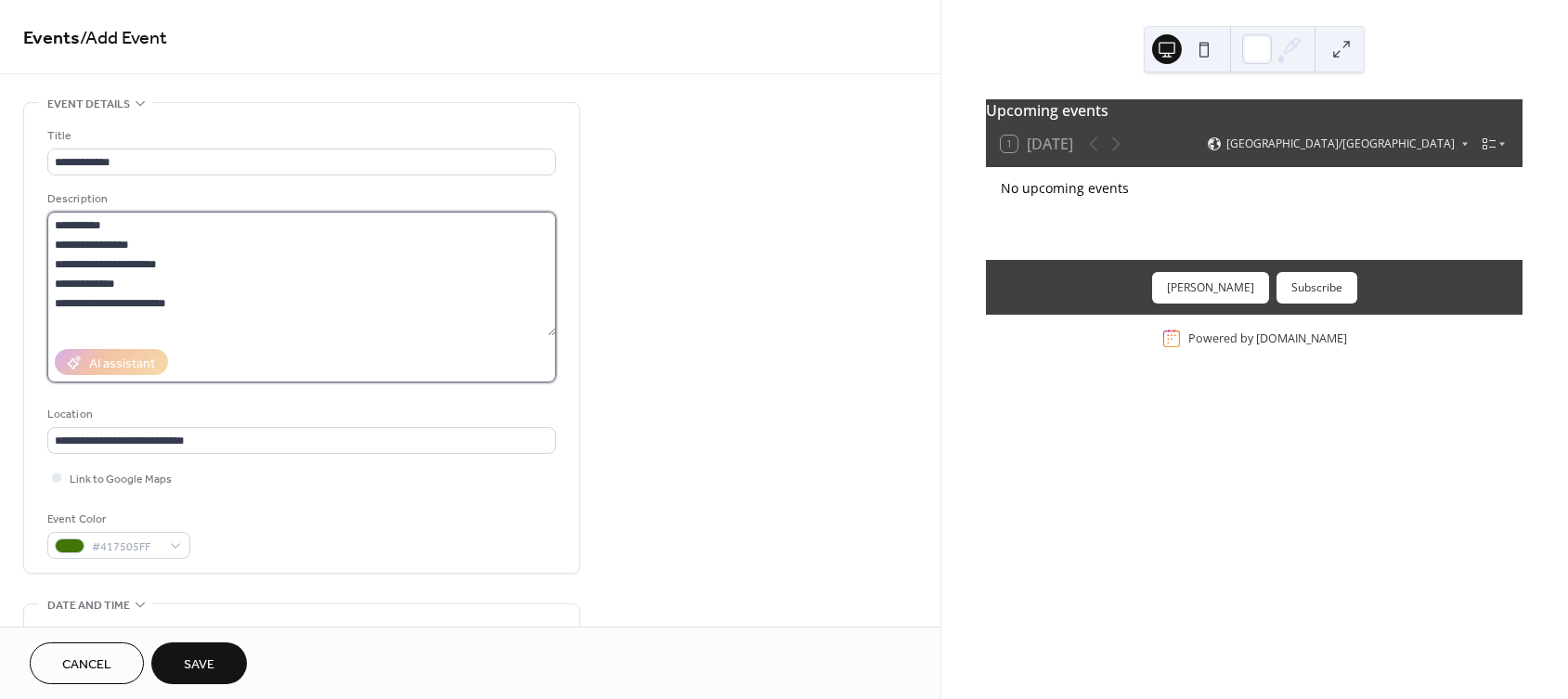 click on "**********" at bounding box center (302, 274) 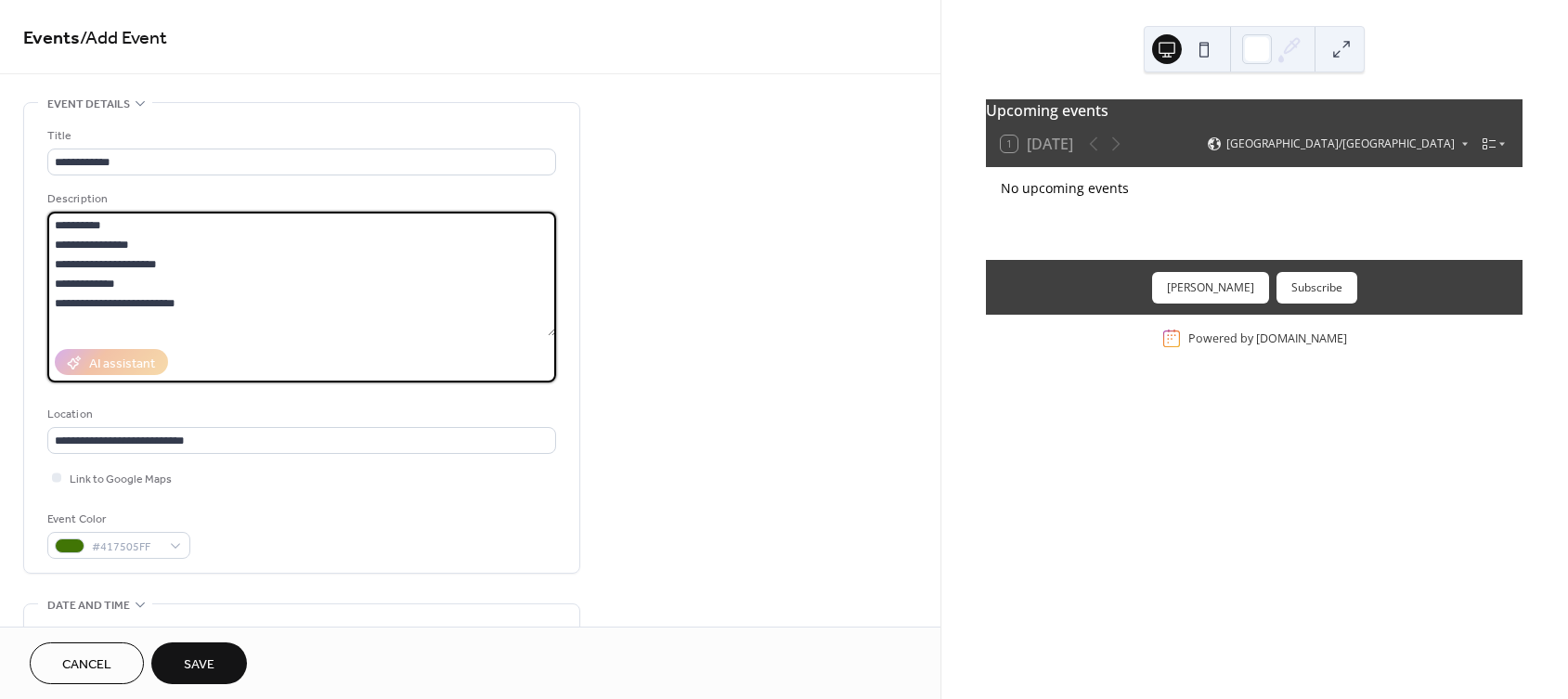 scroll, scrollTop: 17, scrollLeft: 0, axis: vertical 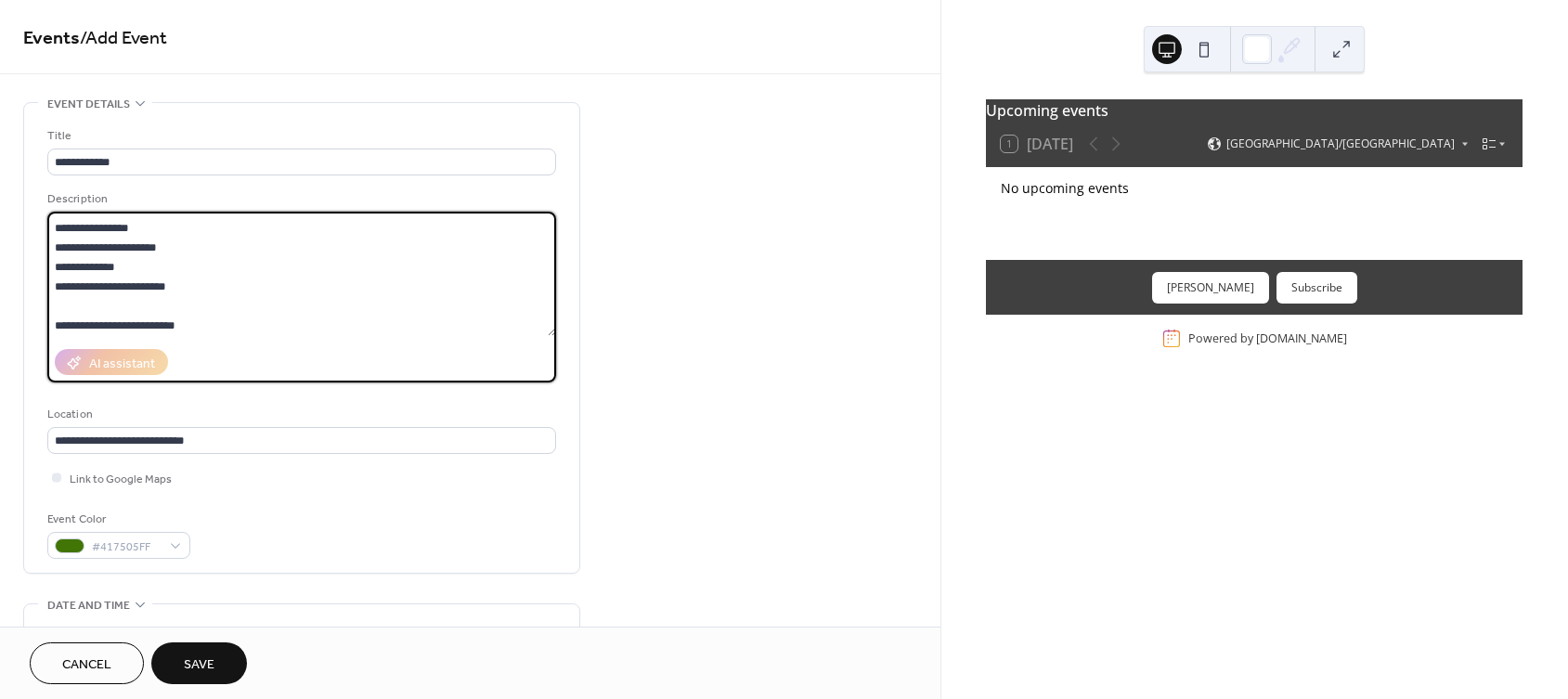 type on "**********" 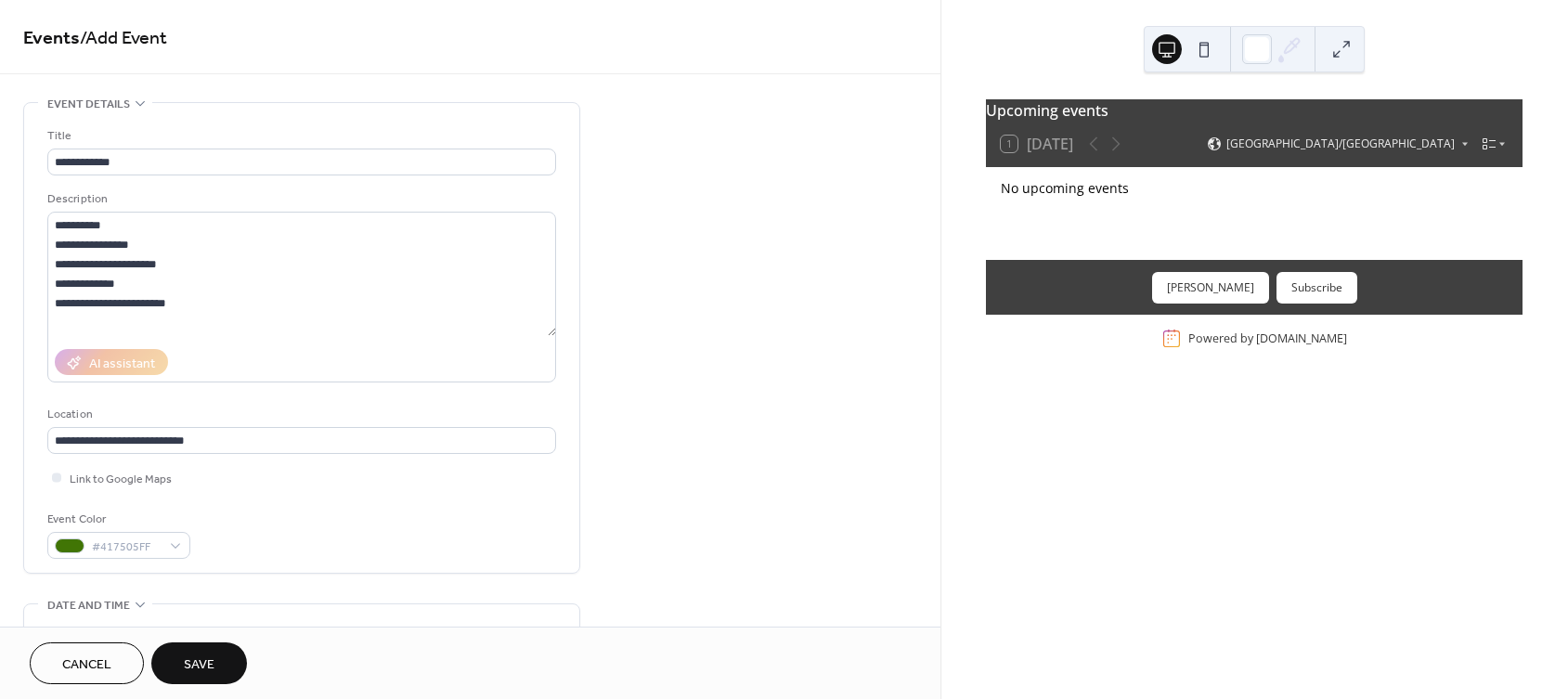 scroll, scrollTop: 19, scrollLeft: 0, axis: vertical 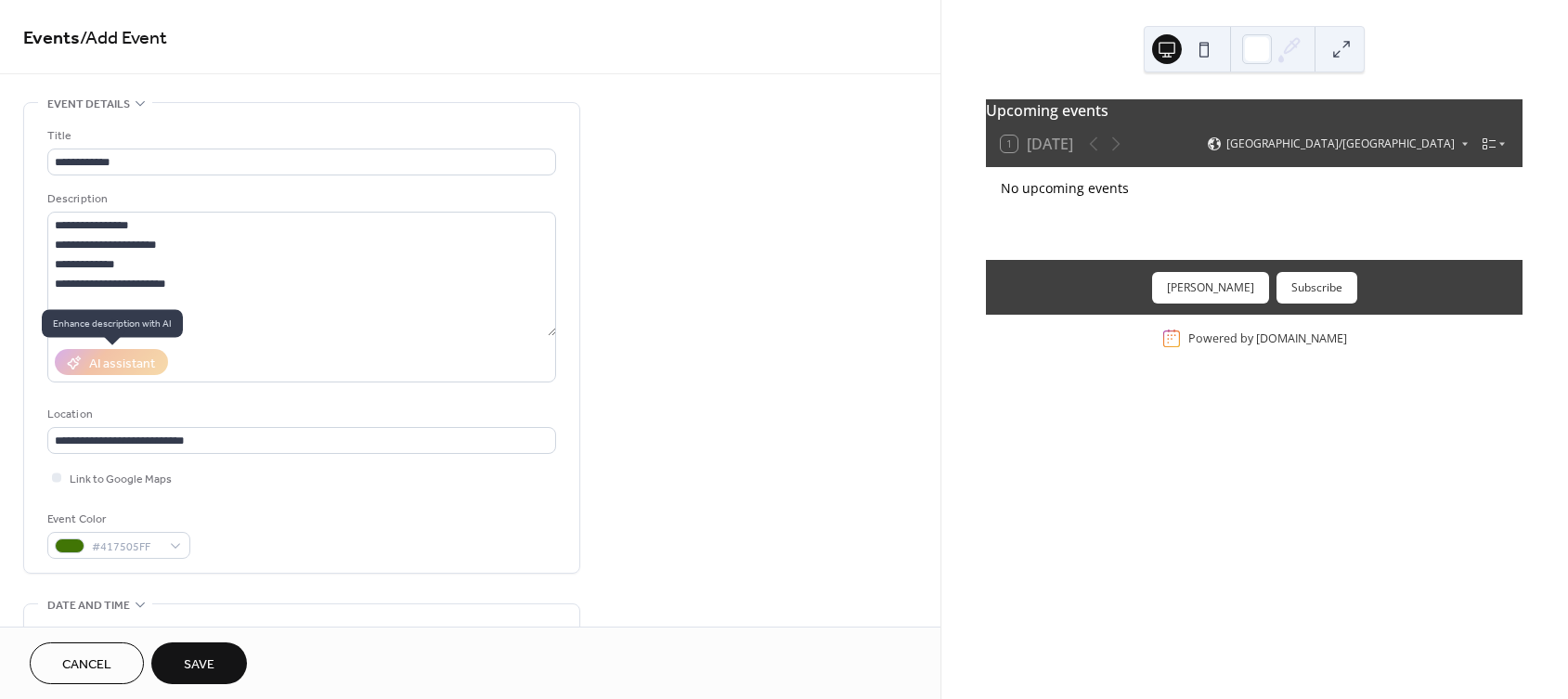 click on "AI assistant" at bounding box center (111, 362) 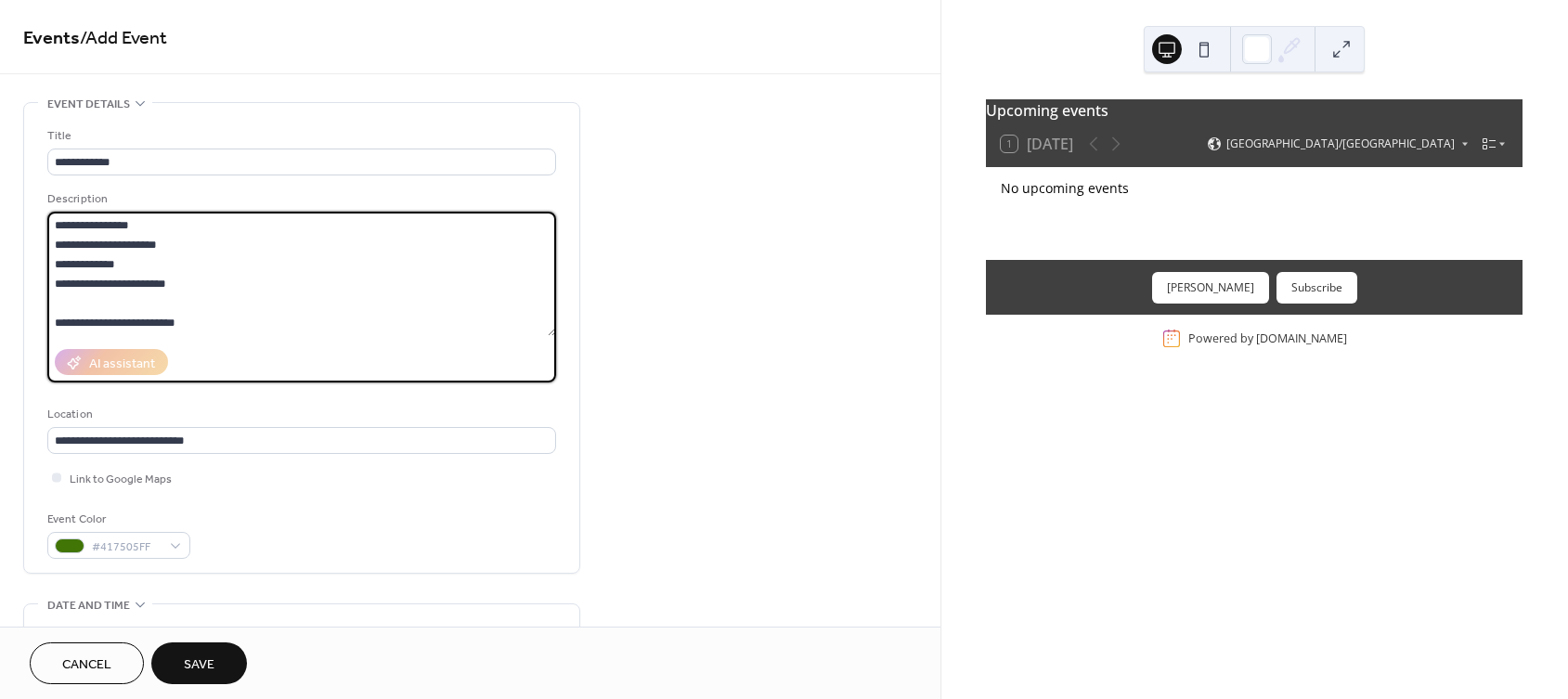 drag, startPoint x: 180, startPoint y: 317, endPoint x: 188, endPoint y: 324, distance: 10.6301458 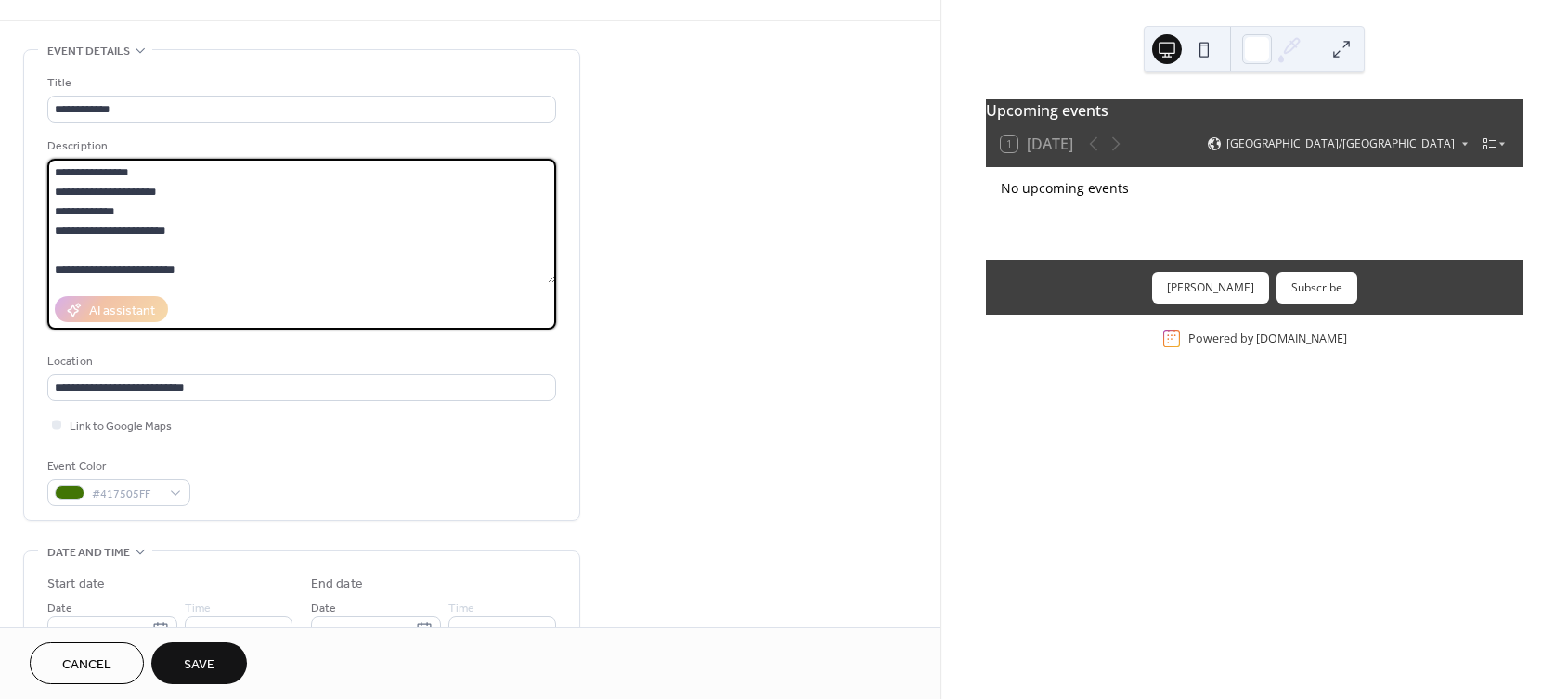 scroll, scrollTop: 0, scrollLeft: 0, axis: both 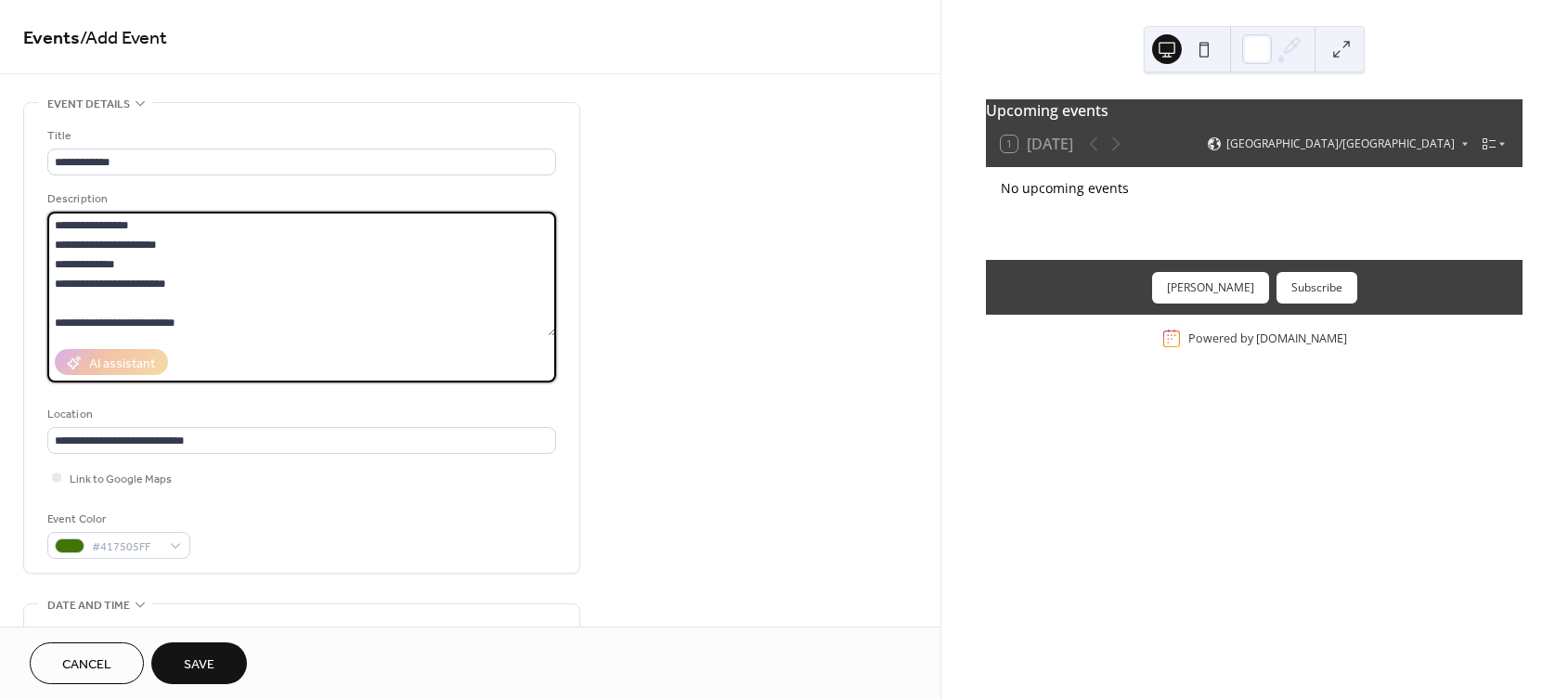 click on "Save" at bounding box center (199, 665) 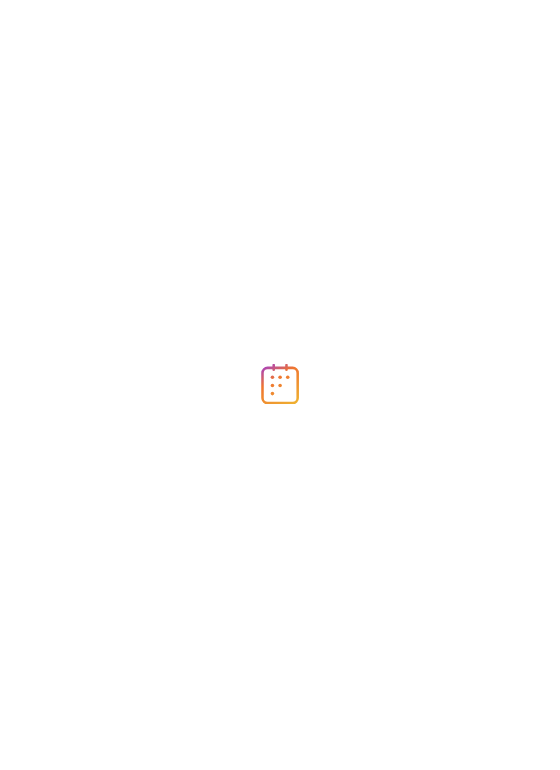scroll, scrollTop: 0, scrollLeft: 0, axis: both 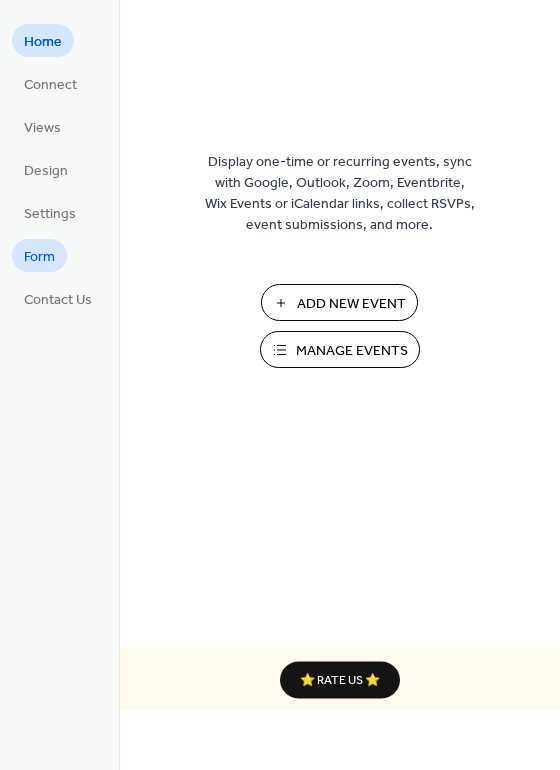 click on "Form" at bounding box center (39, 257) 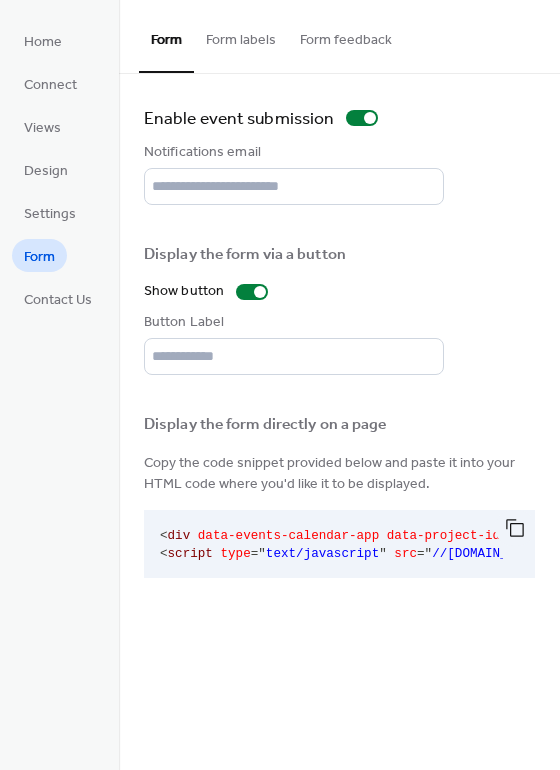 click on "Form labels" at bounding box center (241, 35) 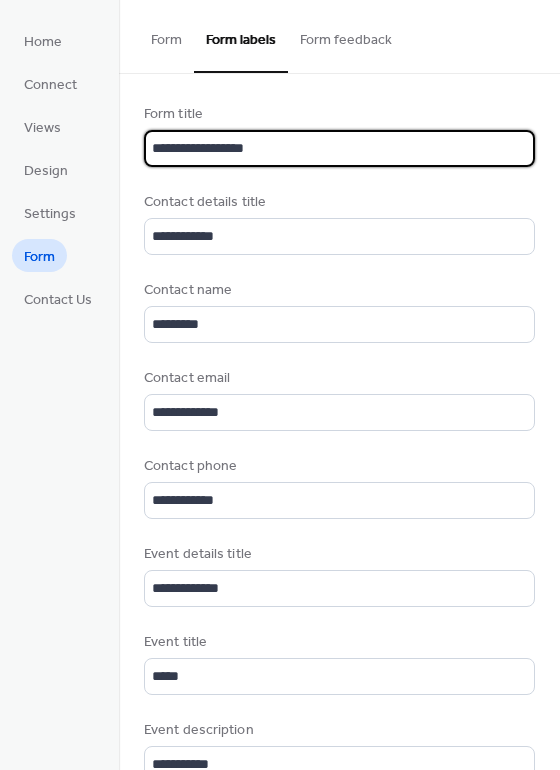 click on "**********" at bounding box center (339, 148) 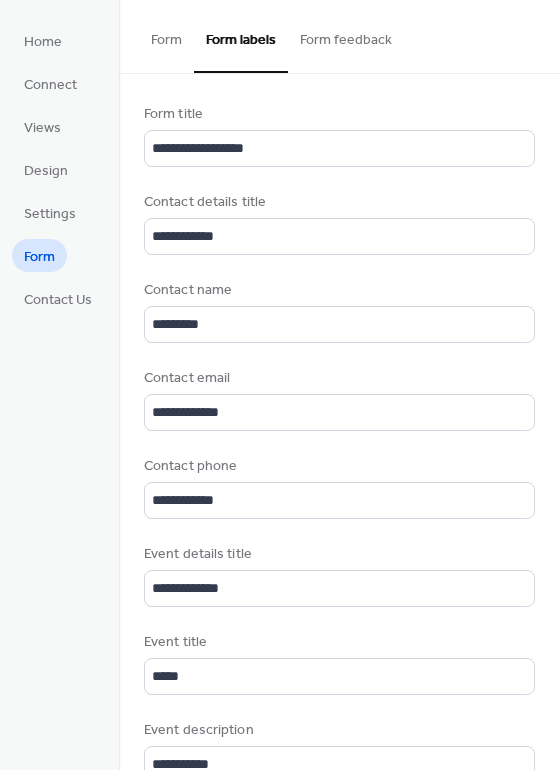 click on "Form feedback" at bounding box center (346, 35) 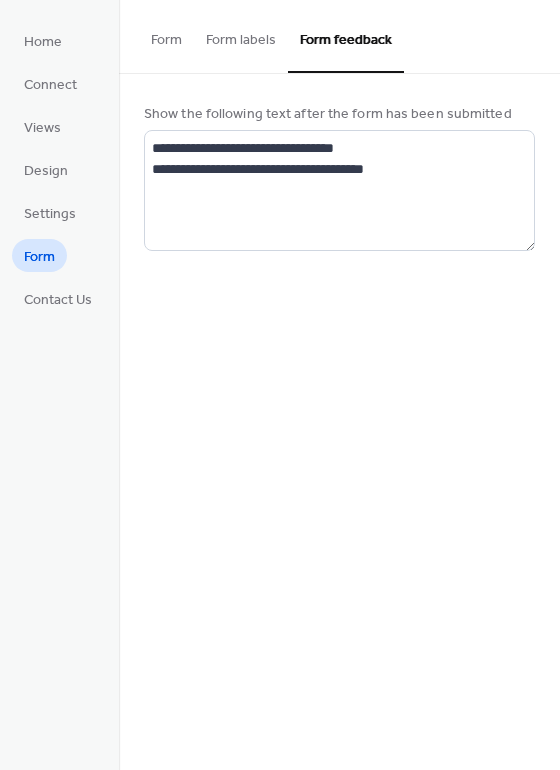 click on "Form labels" at bounding box center (241, 35) 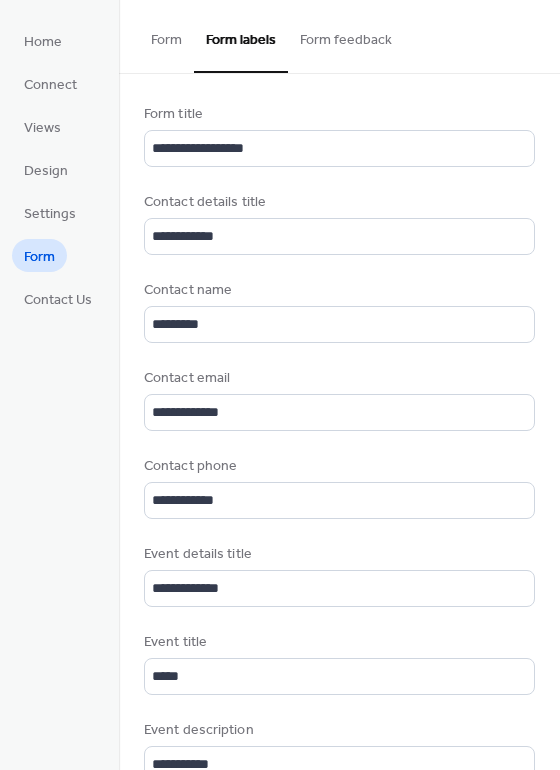 scroll, scrollTop: 3, scrollLeft: 0, axis: vertical 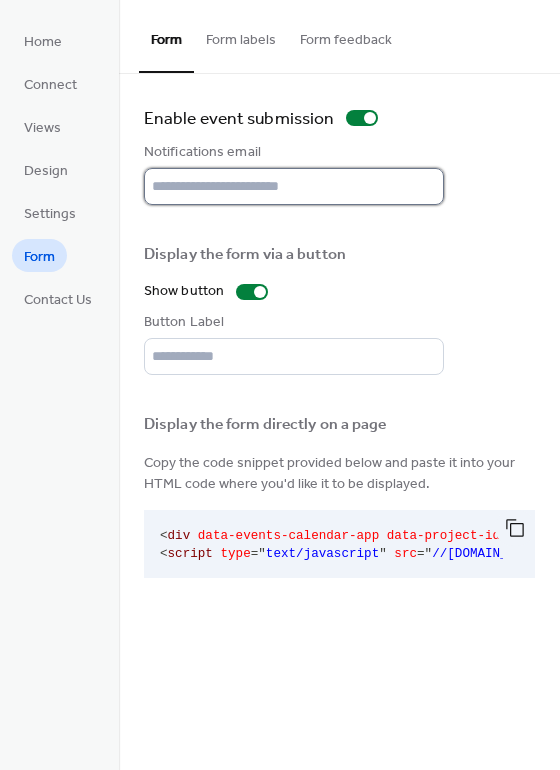 click at bounding box center (294, 186) 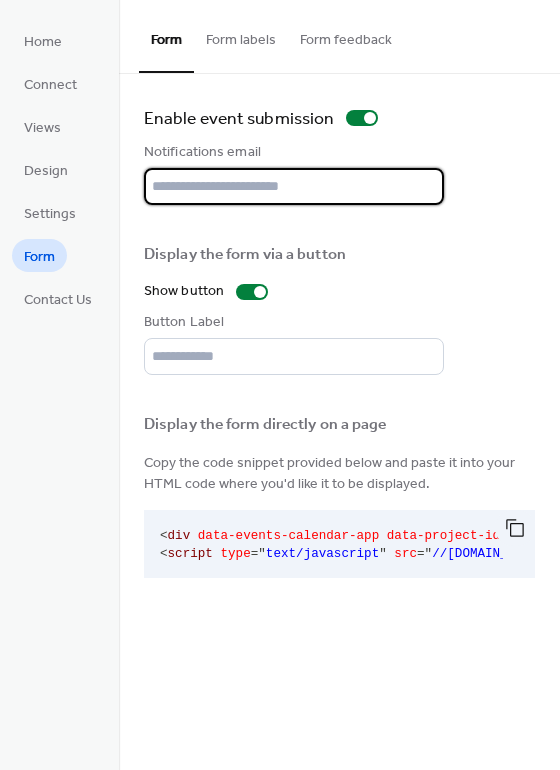 click at bounding box center [294, 186] 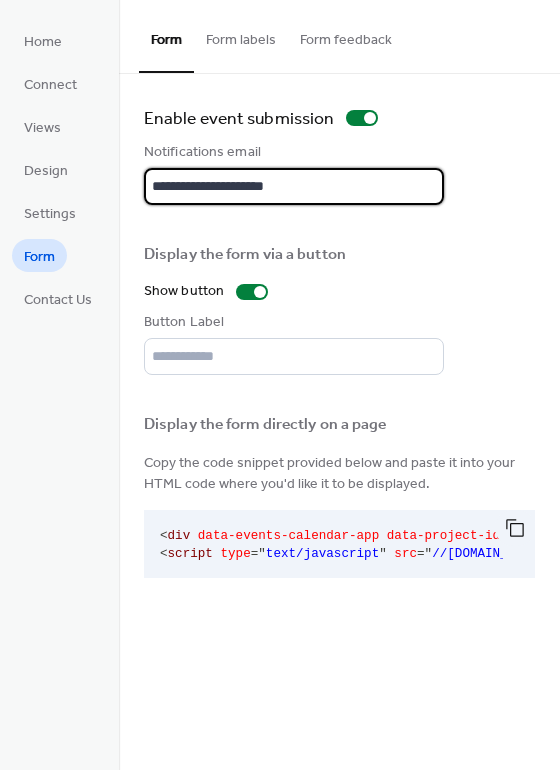 type on "**********" 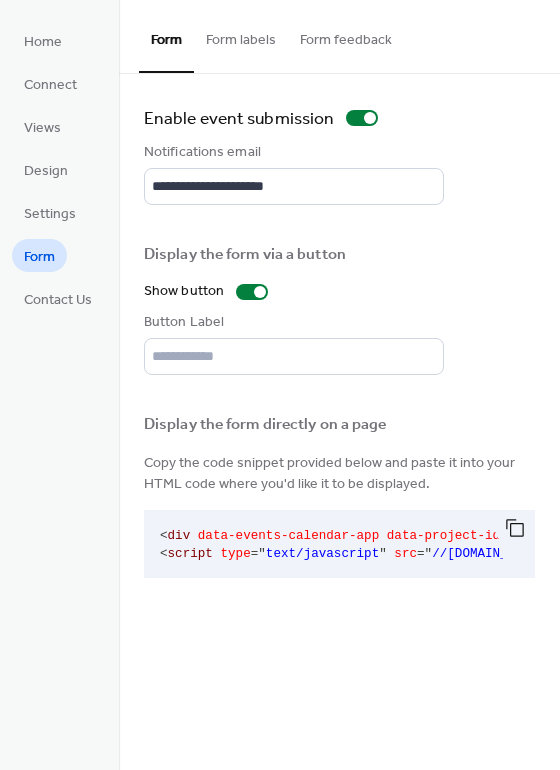 click on "Form labels" at bounding box center [241, 35] 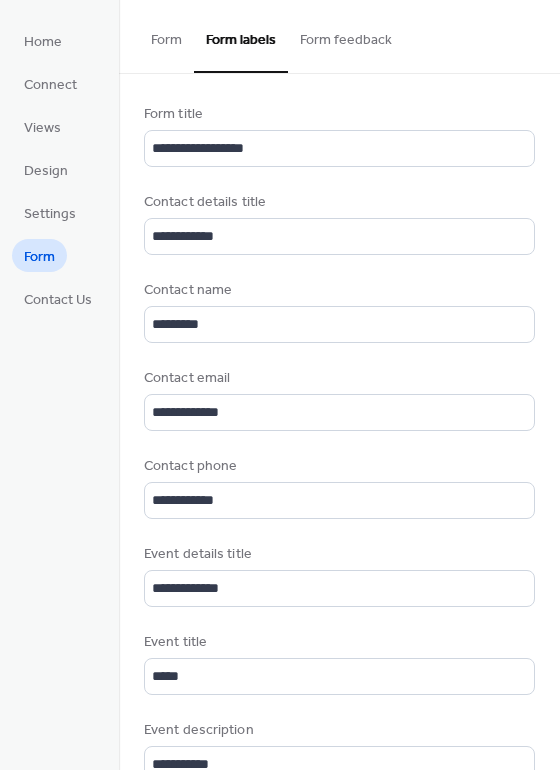 click on "Form" at bounding box center (166, 35) 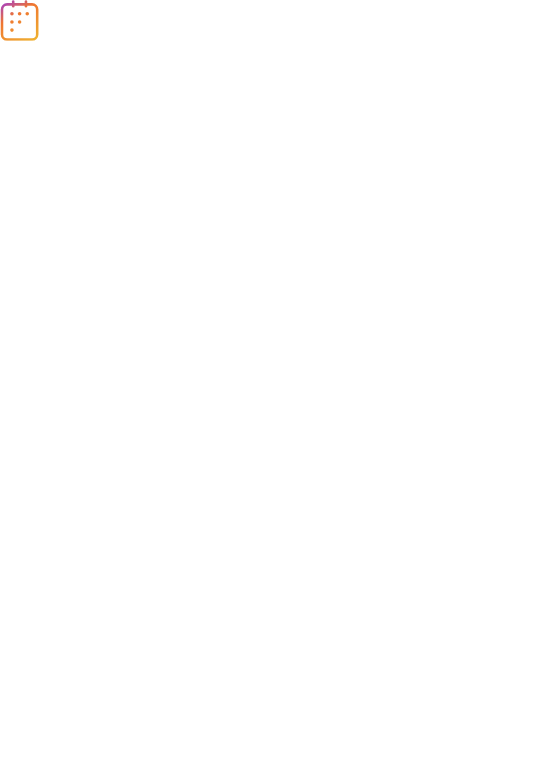 scroll, scrollTop: 0, scrollLeft: 0, axis: both 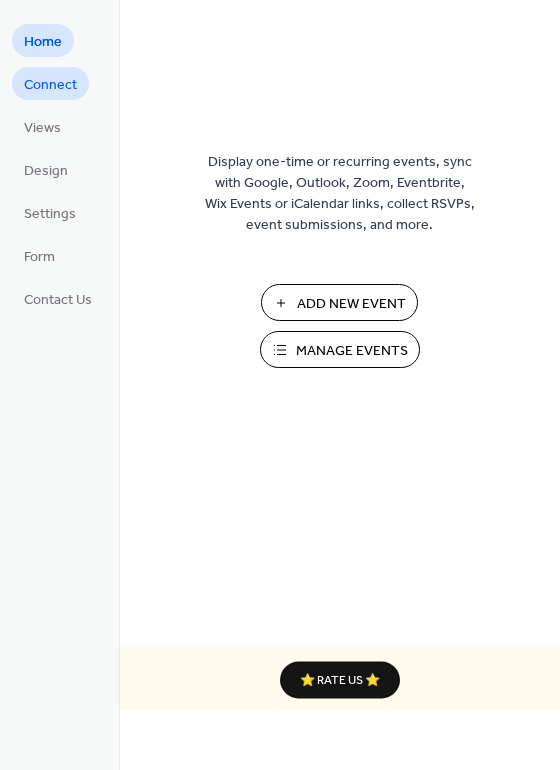 click on "Connect" at bounding box center (50, 85) 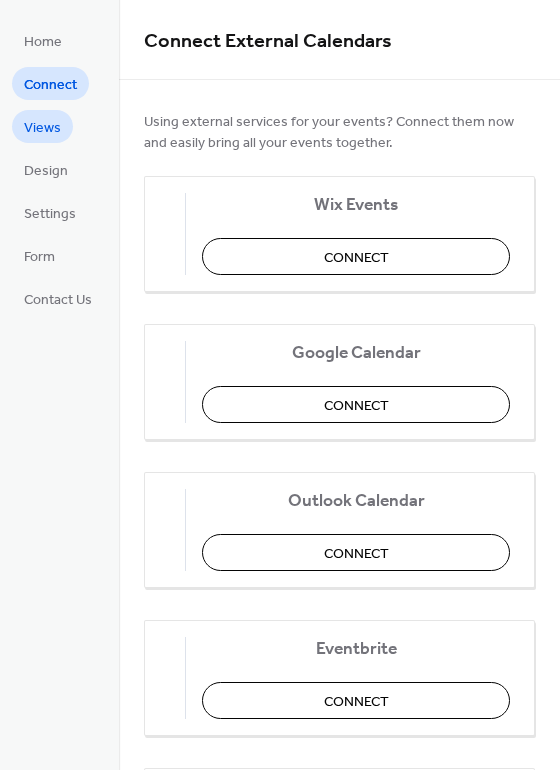 click on "Views" at bounding box center [42, 128] 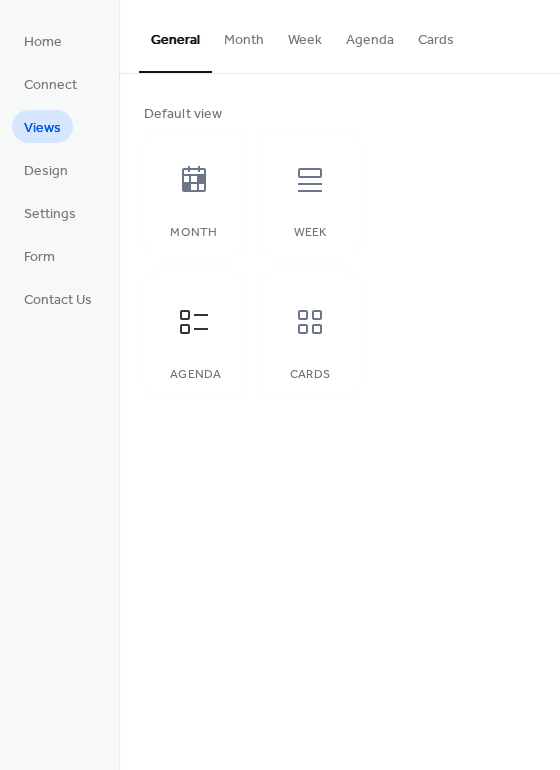 click on "Month" at bounding box center (244, 35) 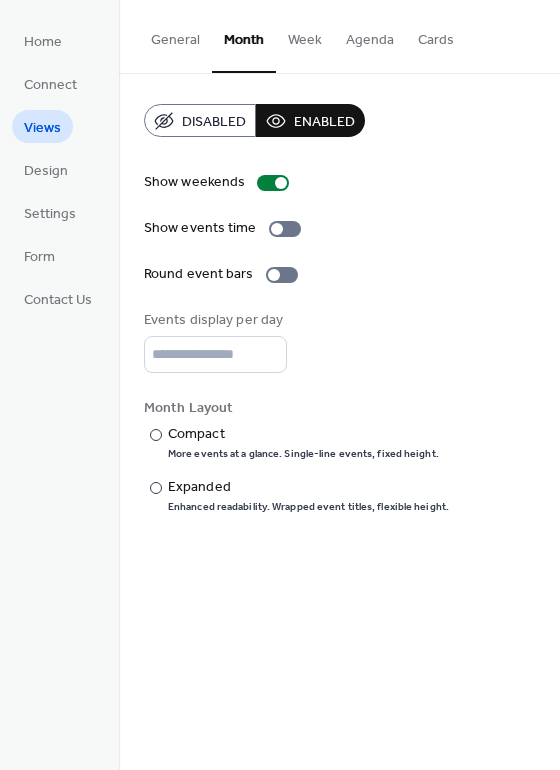 click on "Week" at bounding box center [305, 35] 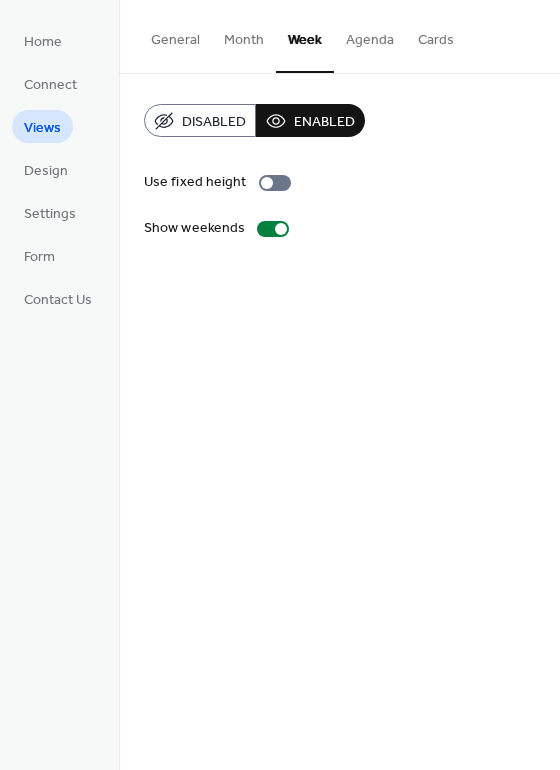 click on "General" at bounding box center [175, 35] 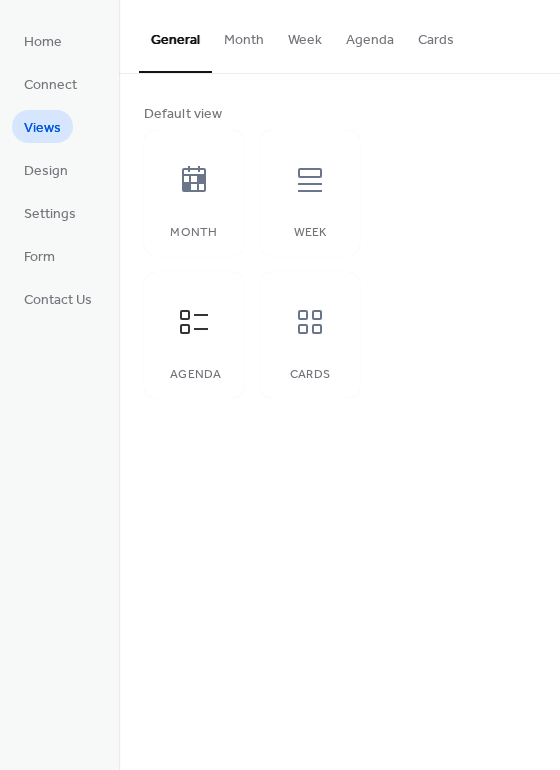click on "Cards" at bounding box center [436, 35] 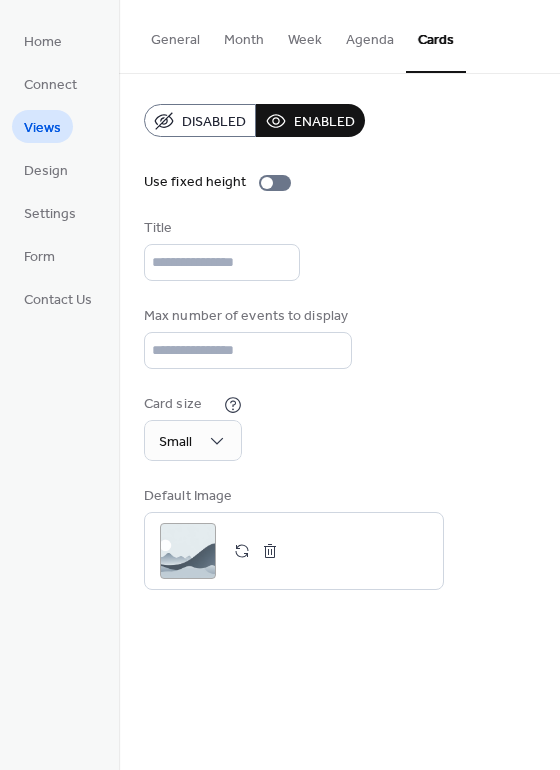 click on "Agenda" at bounding box center [370, 35] 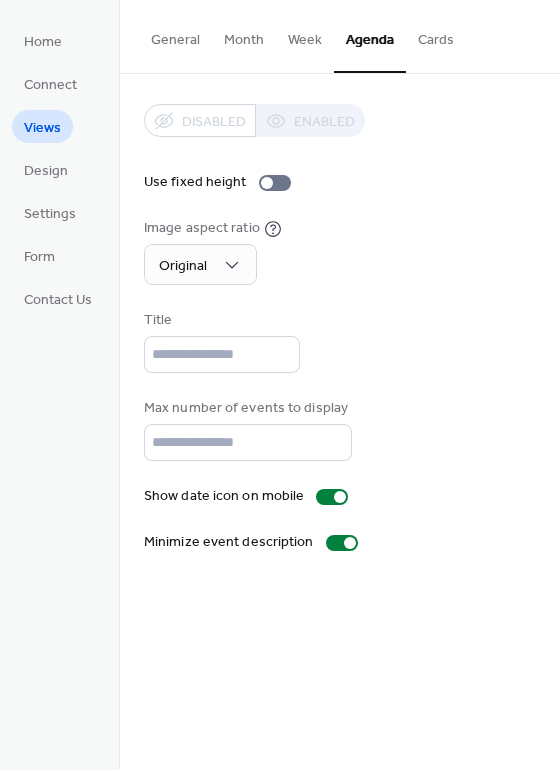 click on "Month" at bounding box center [244, 35] 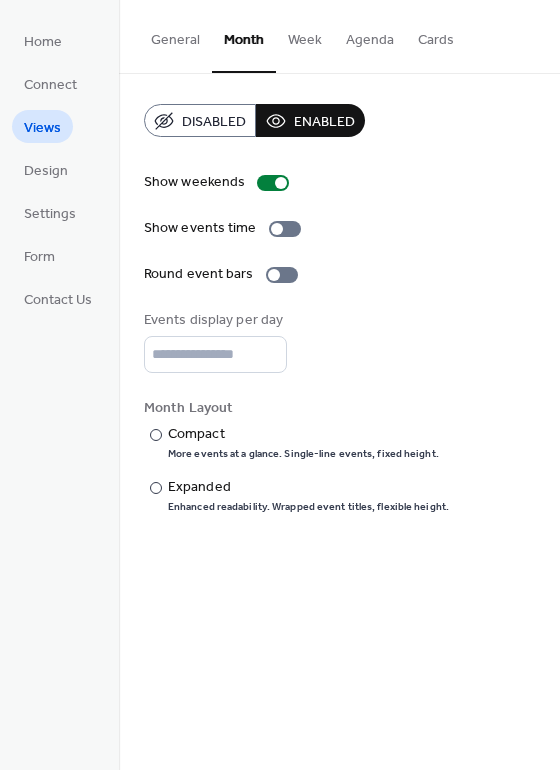 click on "Week" at bounding box center [305, 35] 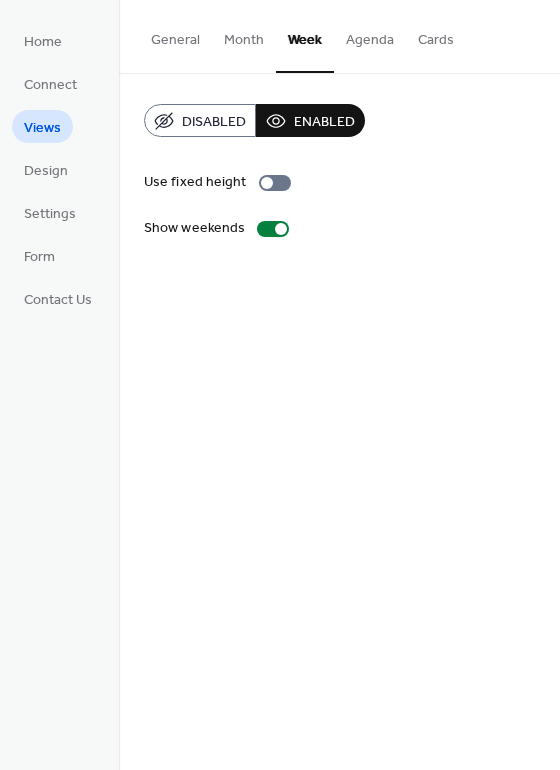 click on "Agenda" at bounding box center [370, 35] 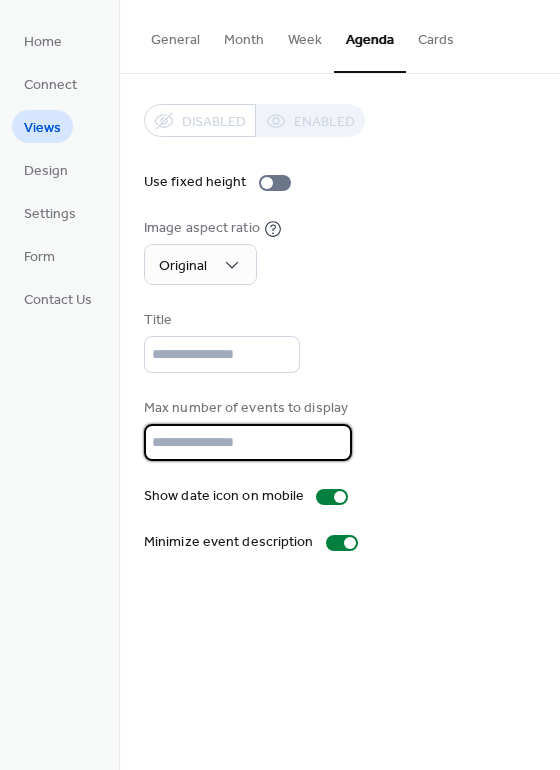 click on "**" at bounding box center (248, 442) 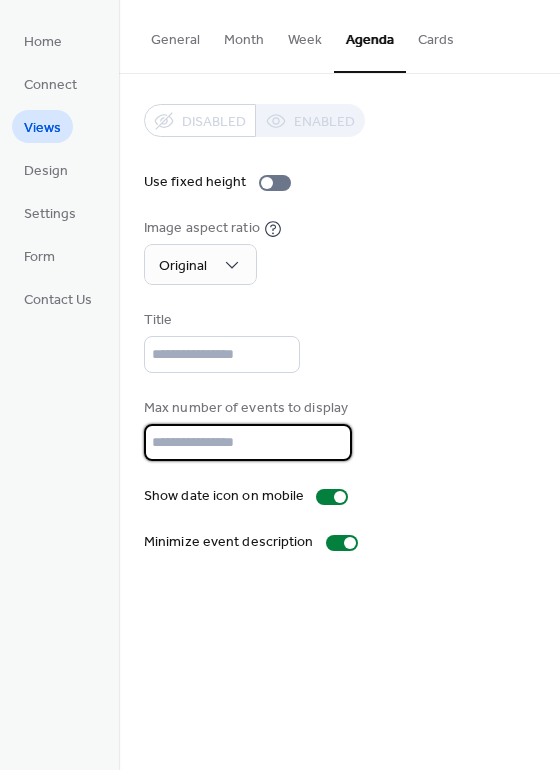click on "**" at bounding box center [248, 442] 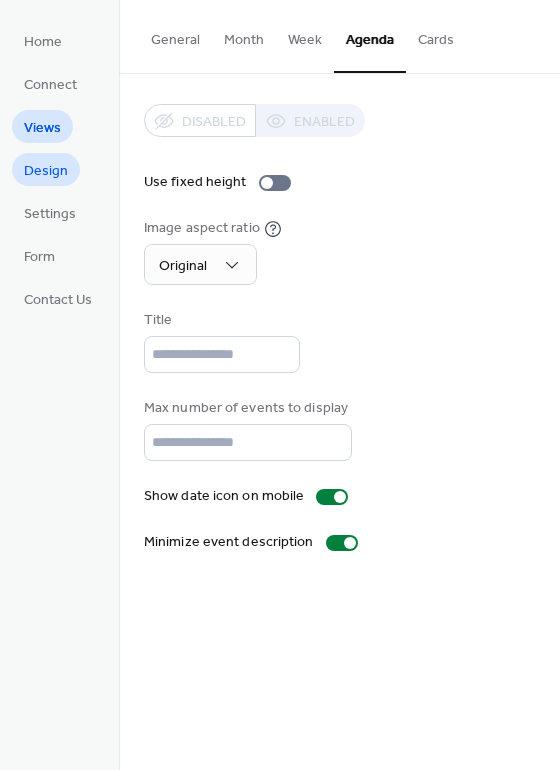 click on "Design" at bounding box center [46, 171] 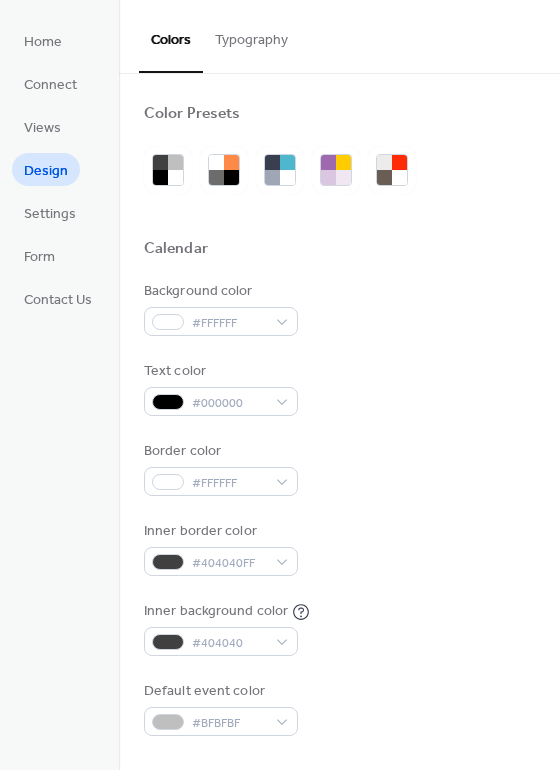 click on "Typography" at bounding box center [251, 35] 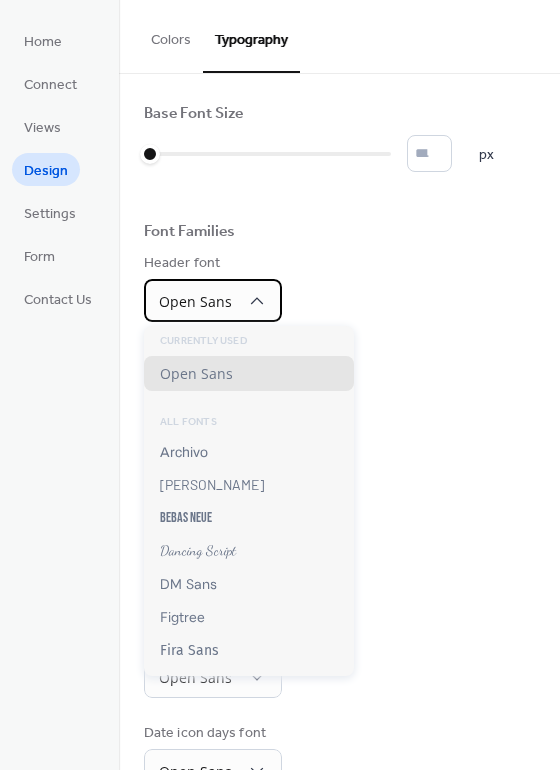 click on "Open Sans" at bounding box center [213, 300] 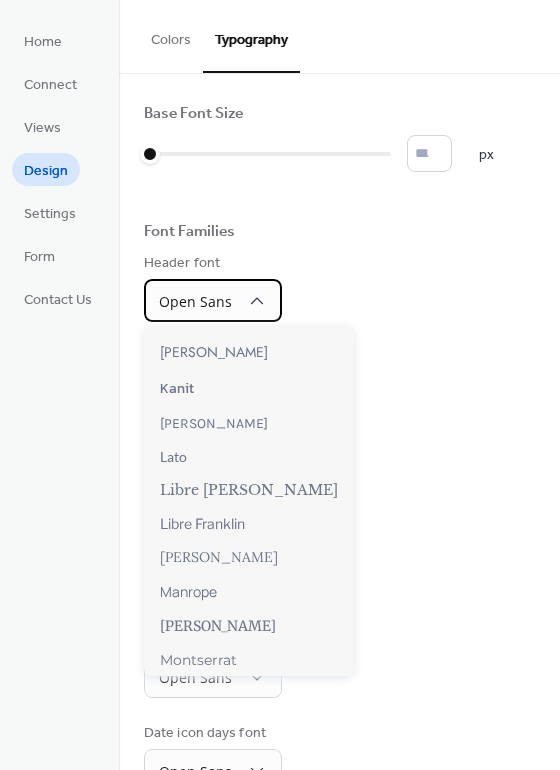 scroll, scrollTop: 533, scrollLeft: 0, axis: vertical 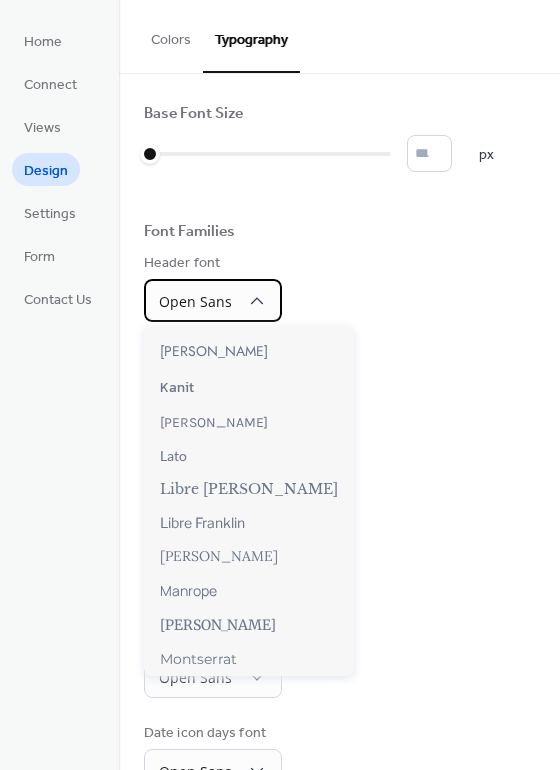 click on "Open Sans" at bounding box center (195, 301) 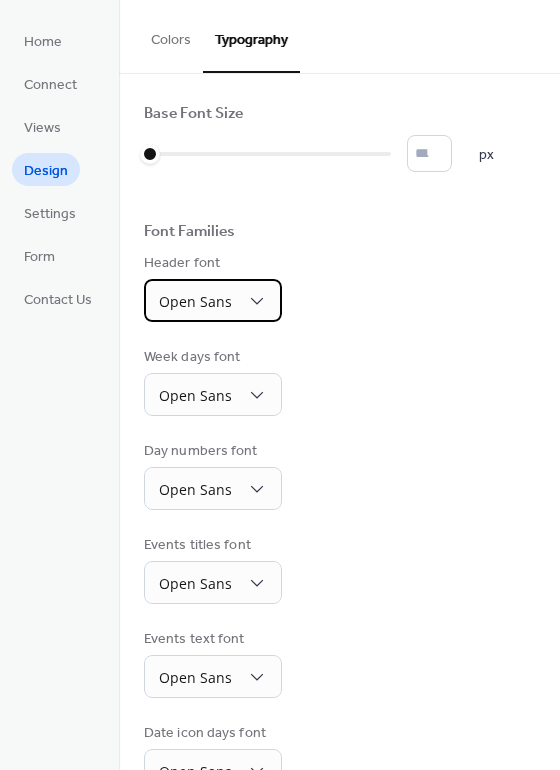 click on "Open Sans" at bounding box center (195, 301) 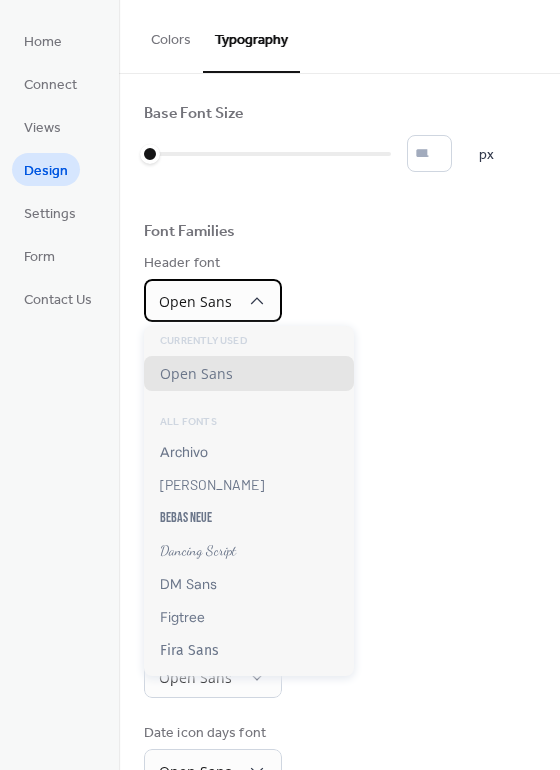 click 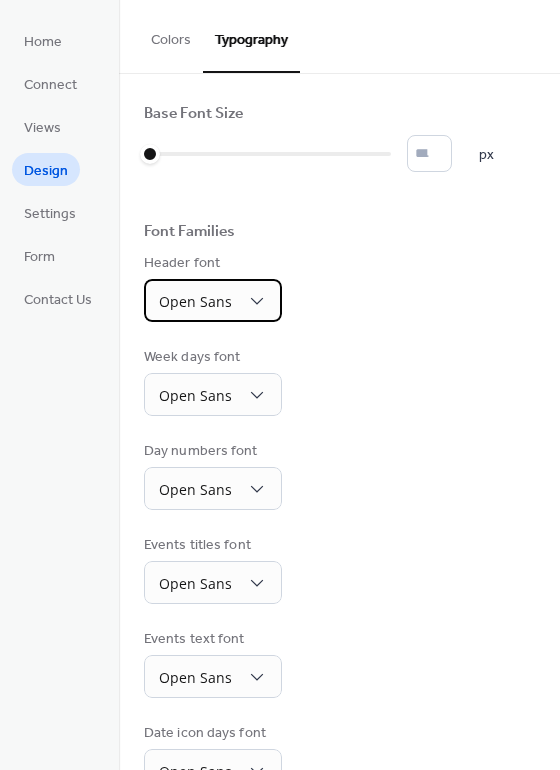 click 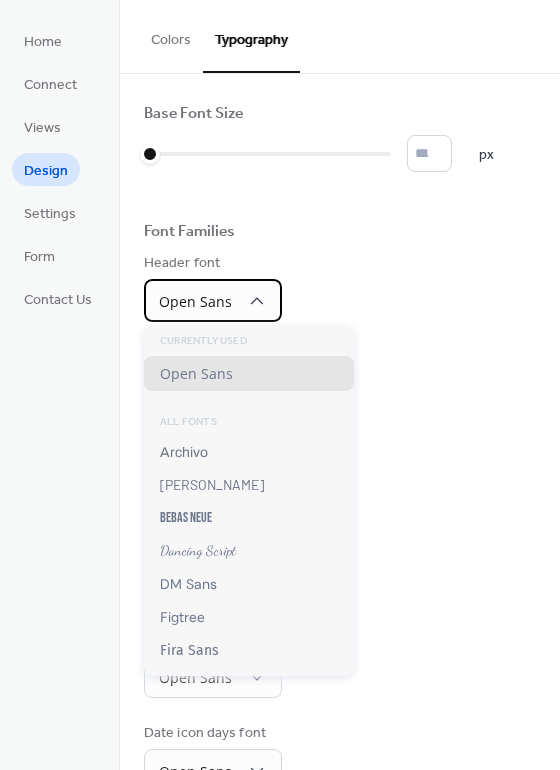 click on "Open Sans" at bounding box center (195, 301) 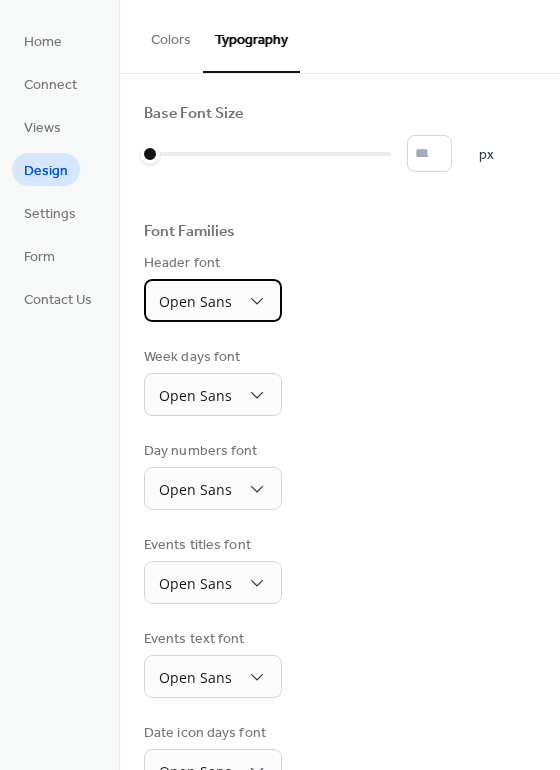 click 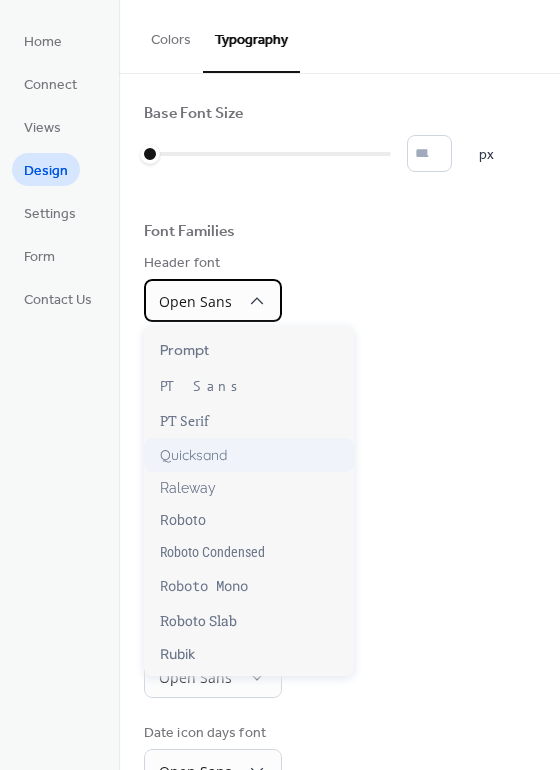 scroll, scrollTop: 1341, scrollLeft: 0, axis: vertical 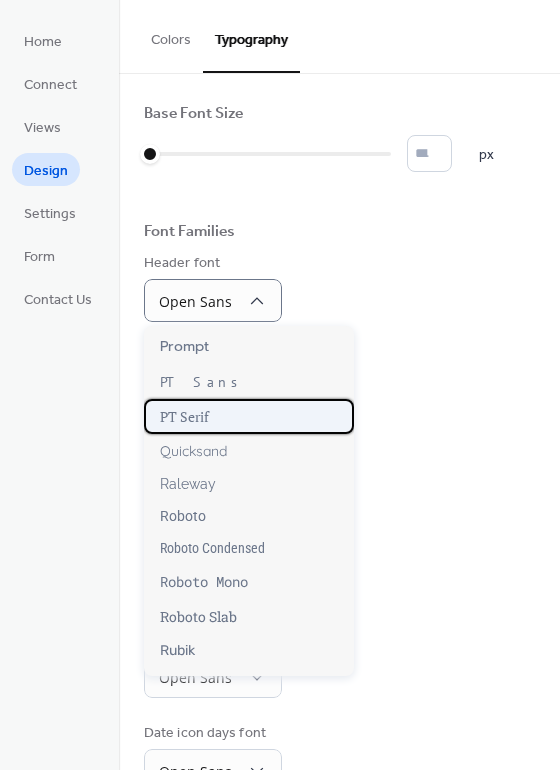 click on "PT Serif" at bounding box center (184, 416) 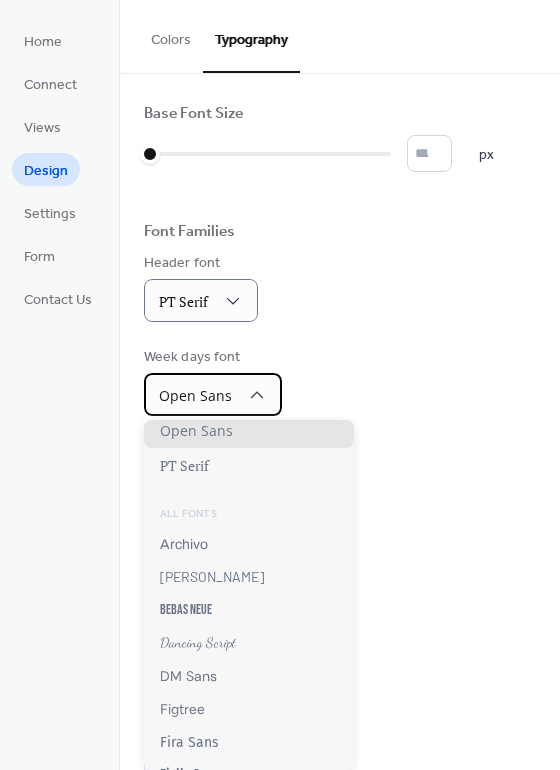 scroll, scrollTop: 39, scrollLeft: 0, axis: vertical 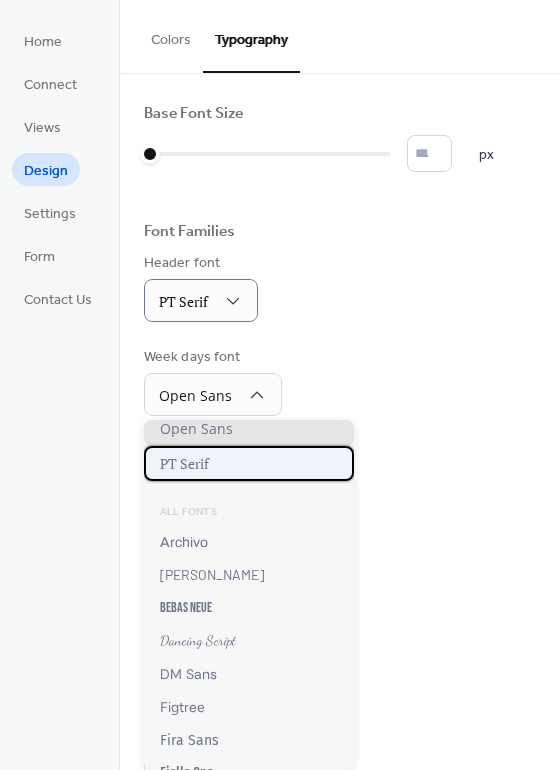 click on "PT Serif" at bounding box center [249, 463] 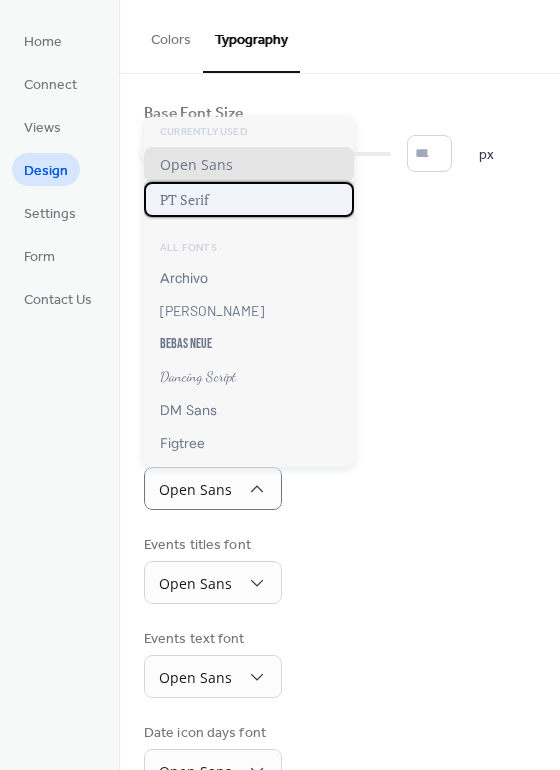 click on "PT Serif" at bounding box center [184, 199] 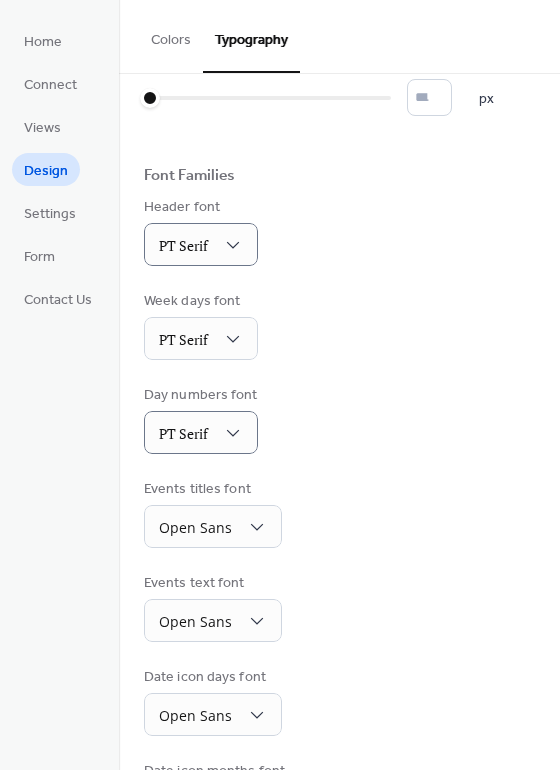 scroll, scrollTop: 110, scrollLeft: 0, axis: vertical 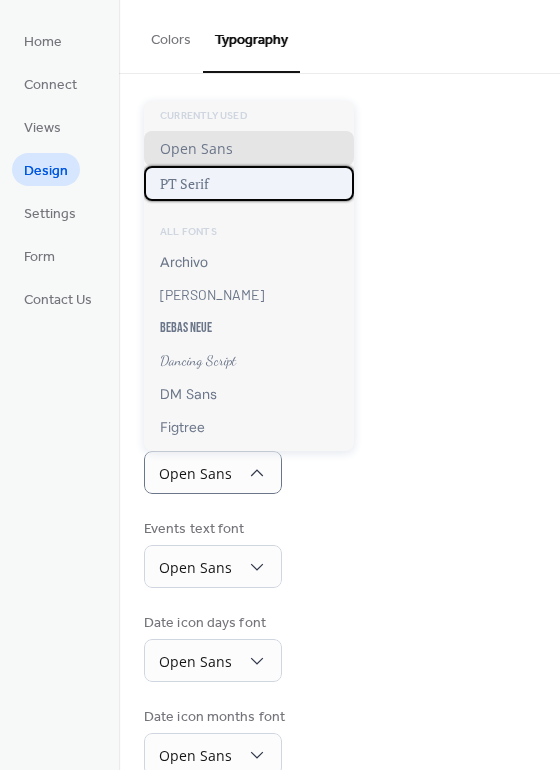 click on "PT Serif" at bounding box center (249, 183) 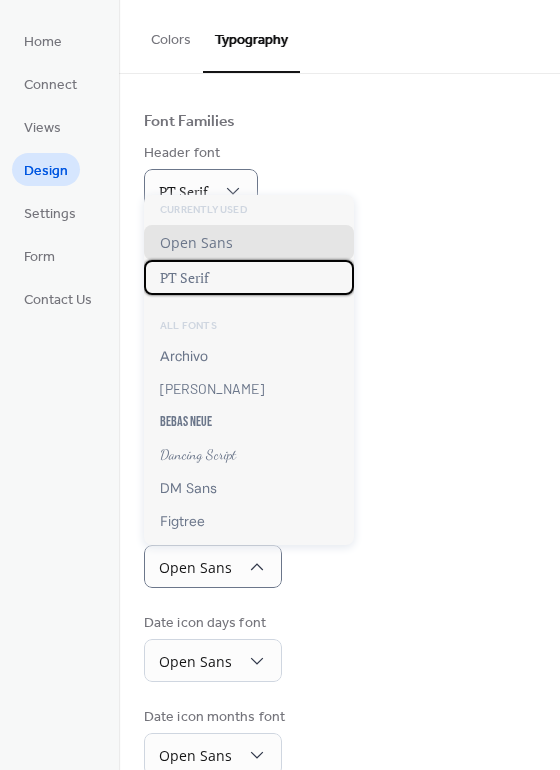 click on "PT Serif" at bounding box center [184, 277] 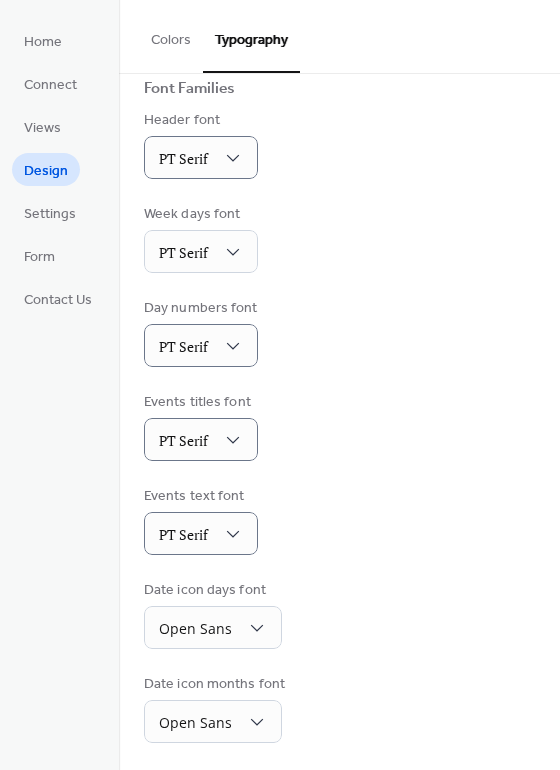 scroll, scrollTop: 146, scrollLeft: 0, axis: vertical 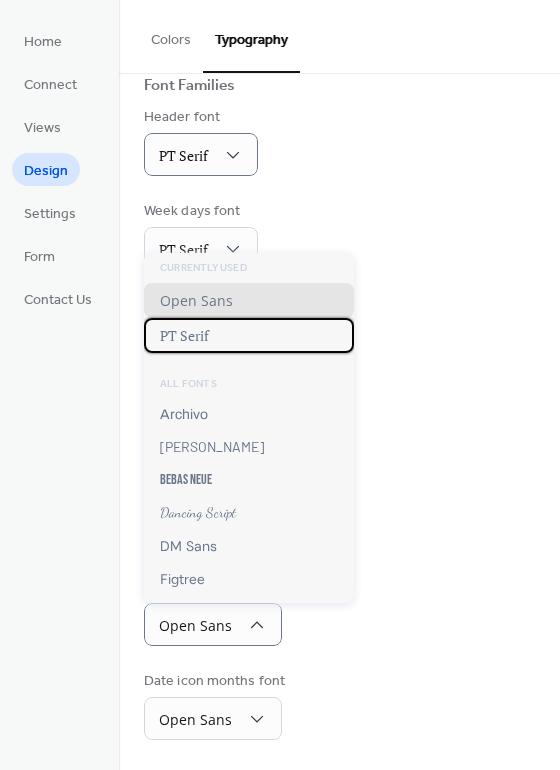 click on "PT Serif" at bounding box center (184, 335) 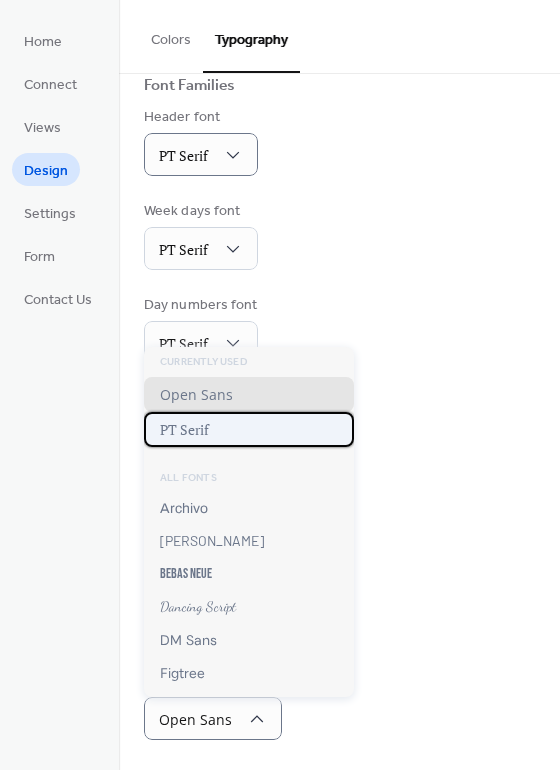 click on "PT Serif" at bounding box center [249, 429] 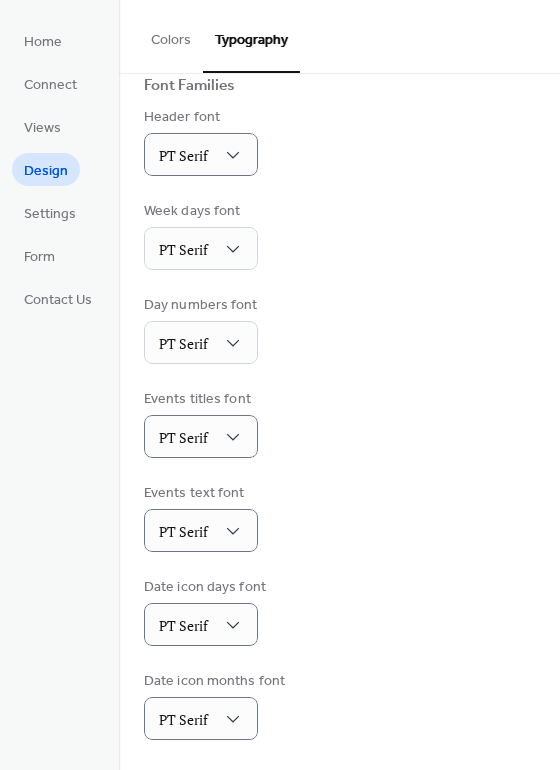 click on "Date icon days font PT Serif" at bounding box center (339, 611) 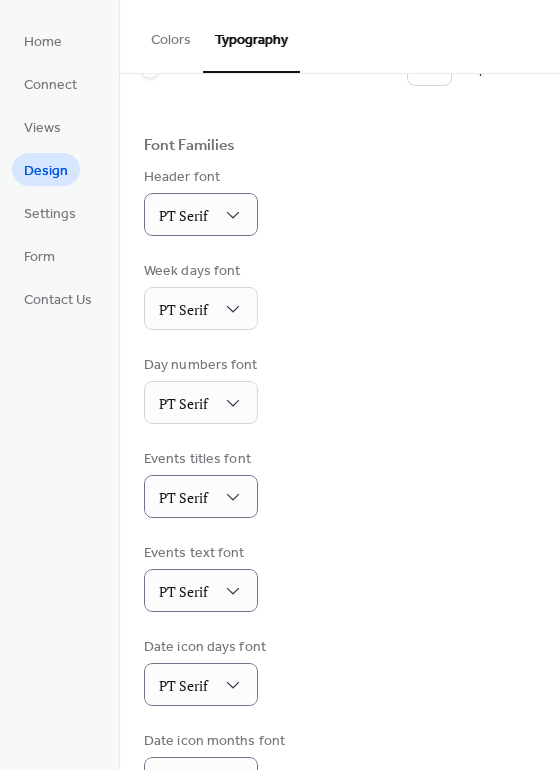 scroll, scrollTop: 0, scrollLeft: 0, axis: both 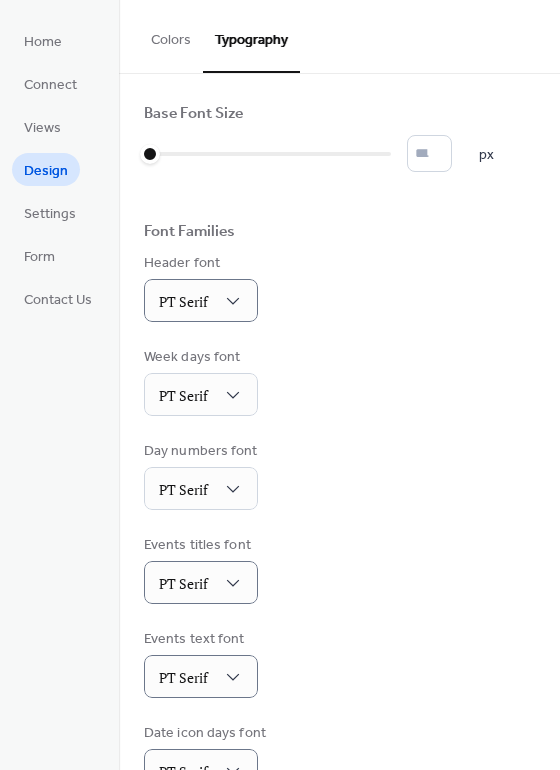 click on "Colors" at bounding box center (171, 35) 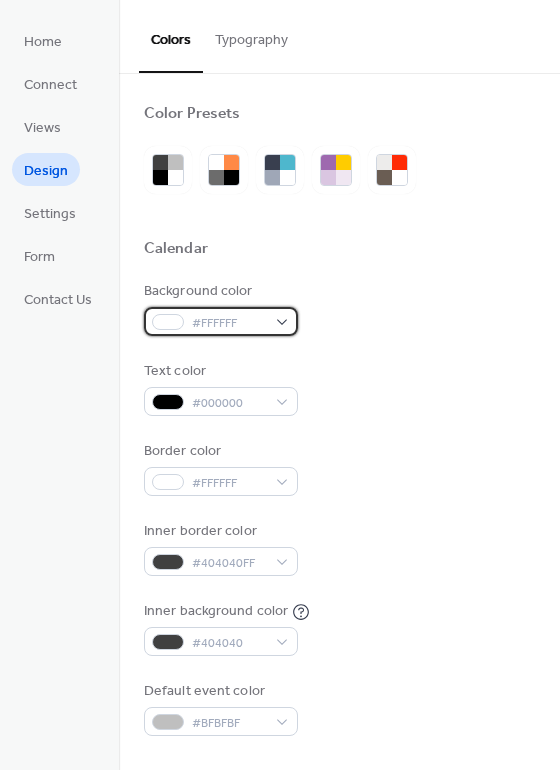 click on "#FFFFFF" at bounding box center [221, 321] 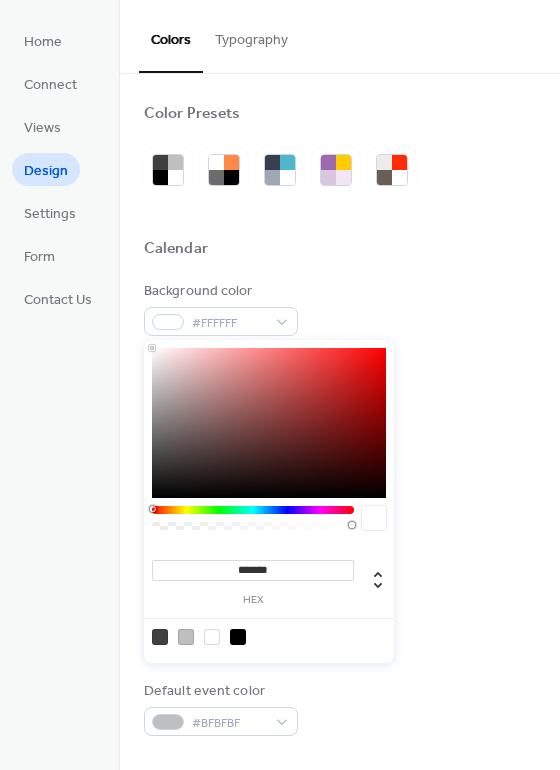 drag, startPoint x: 292, startPoint y: 565, endPoint x: 208, endPoint y: 564, distance: 84.00595 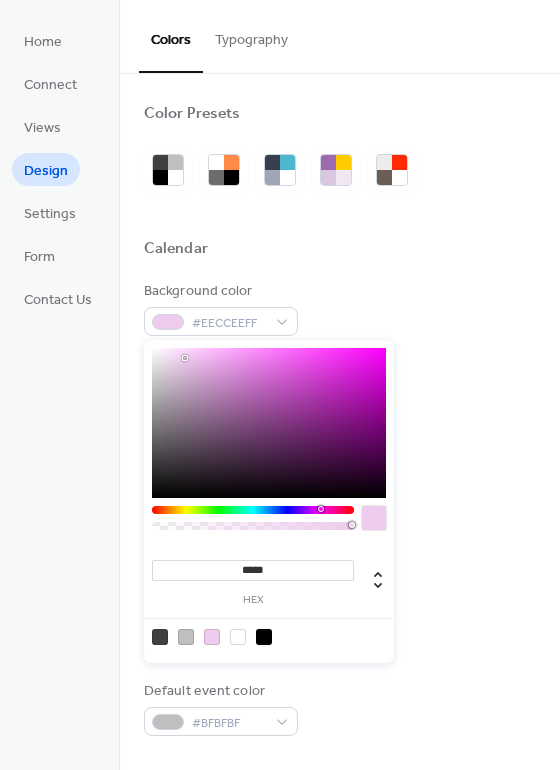 type on "******" 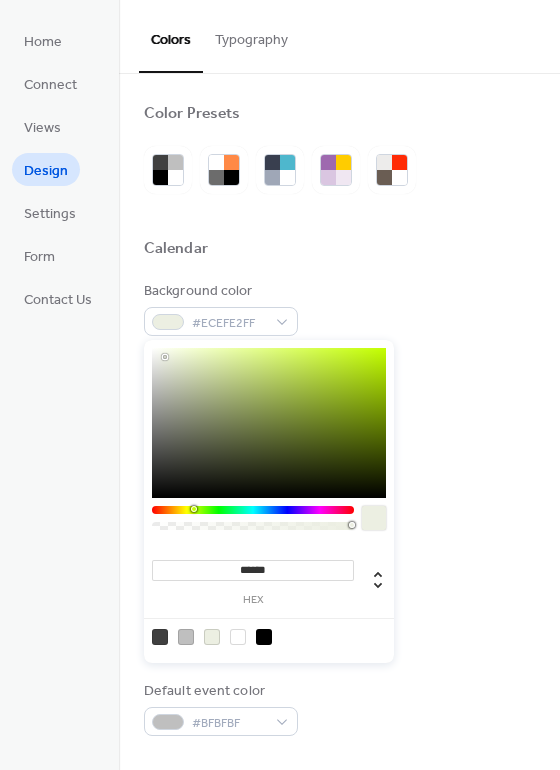 click on "Inner border color #404040FF" at bounding box center (339, 548) 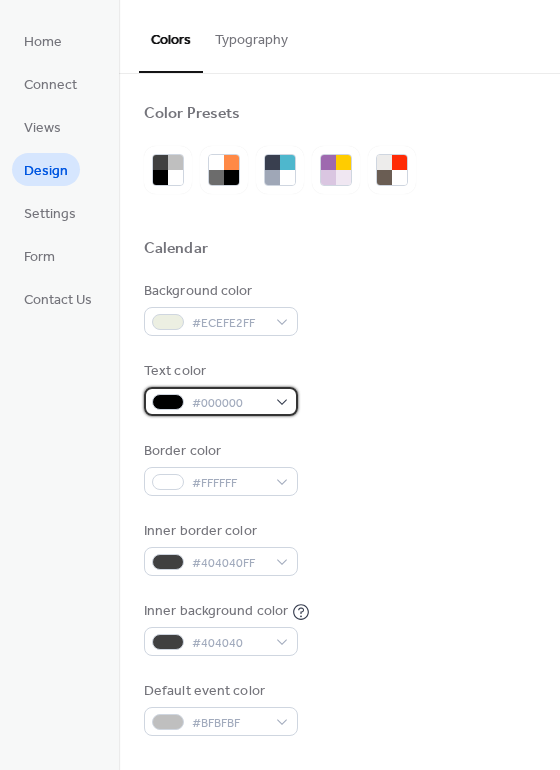 click on "#000000" at bounding box center (221, 401) 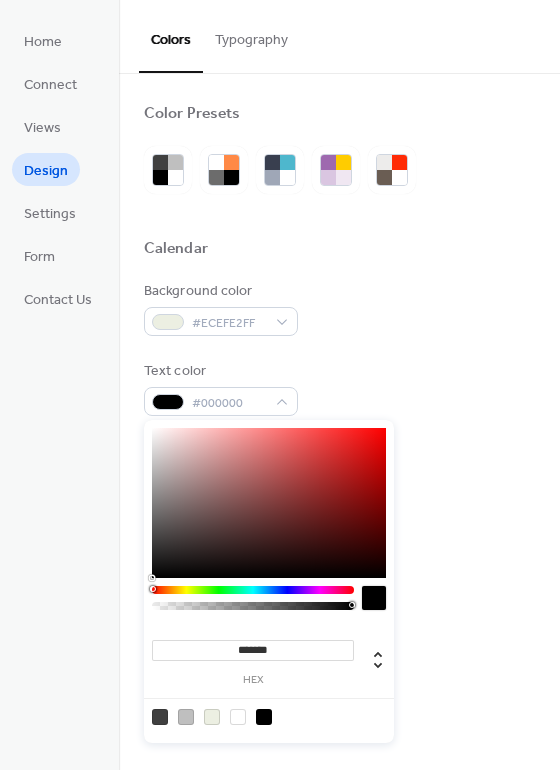 click on "Text color #000000" at bounding box center [339, 388] 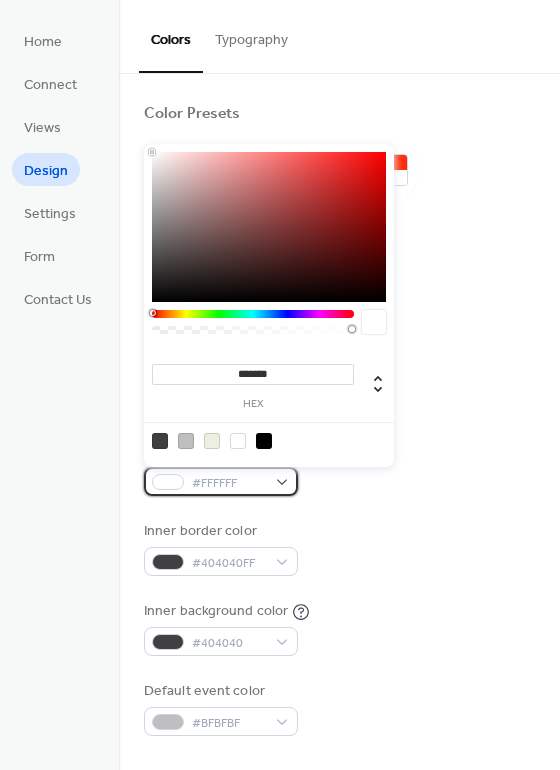 click on "#FFFFFF" at bounding box center (221, 481) 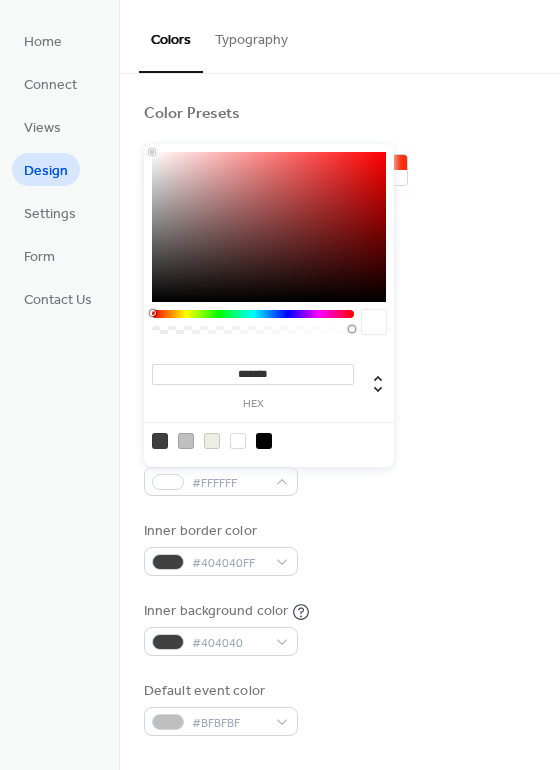 click on "Background color #ECEFE2FF Text color #000000 Border color #FFFFFF Inner border color #404040FF Inner background color #404040 Default event color #BFBFBF" at bounding box center [339, 508] 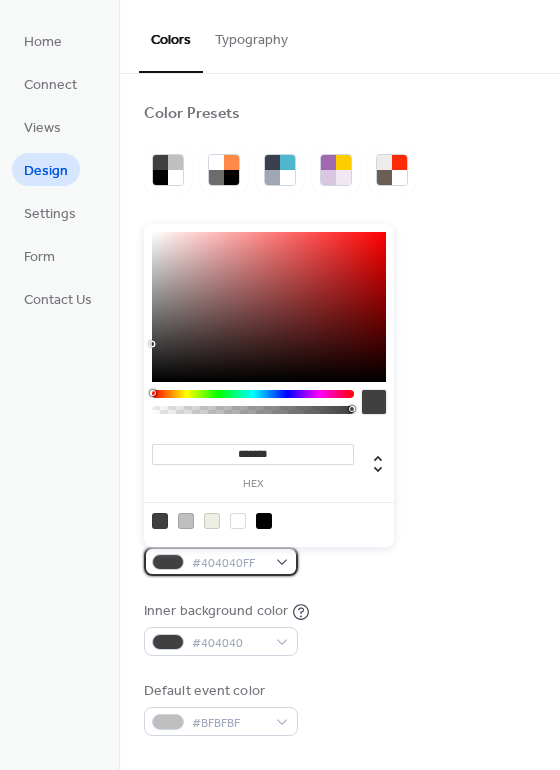 click on "#404040FF" at bounding box center (221, 561) 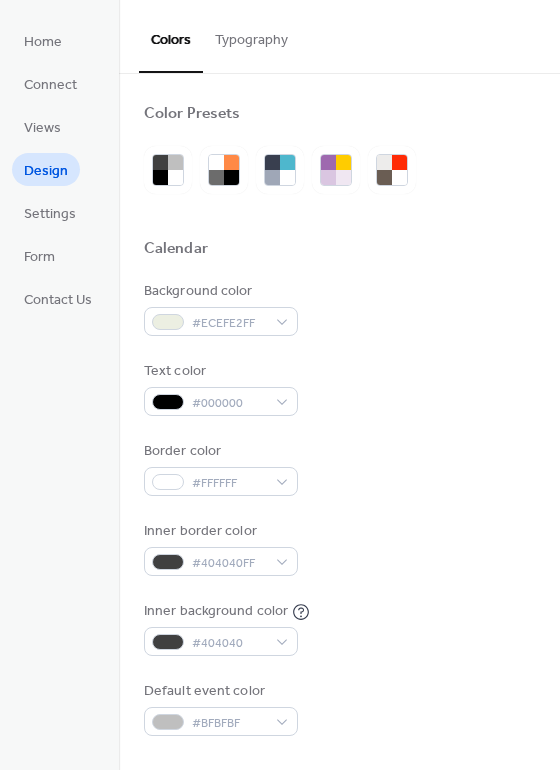 click on "Inner border color #404040FF" at bounding box center [339, 548] 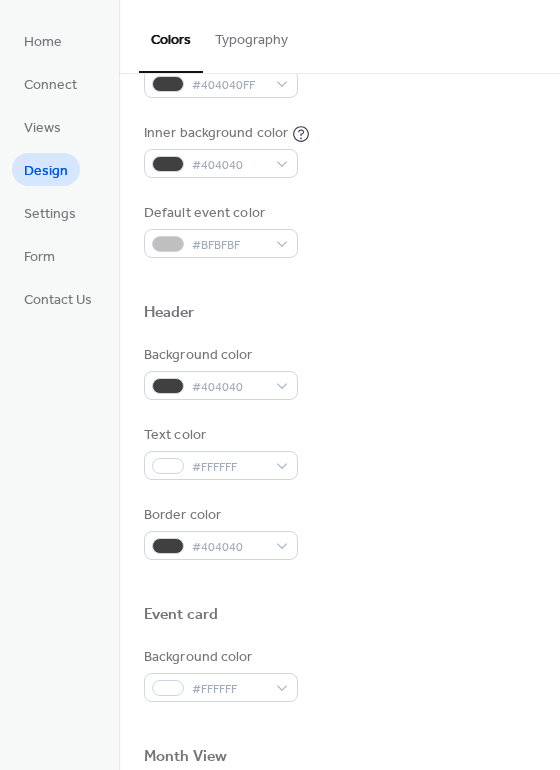 scroll, scrollTop: 504, scrollLeft: 0, axis: vertical 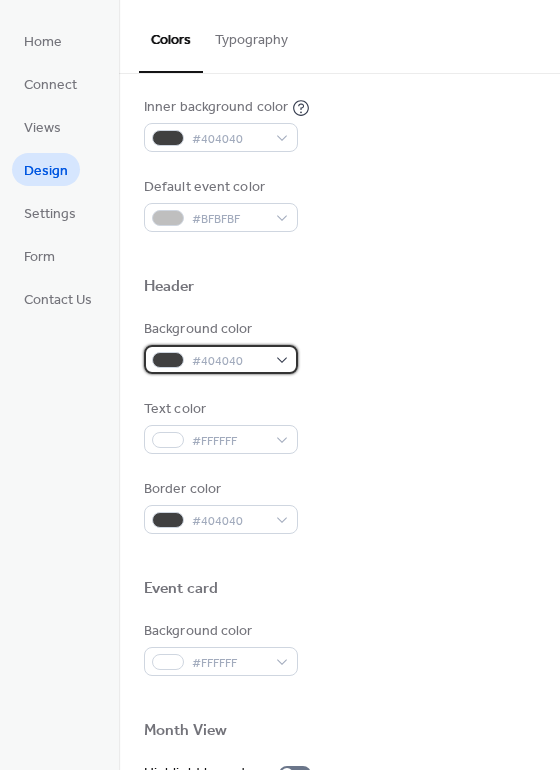 click on "#404040" at bounding box center (221, 359) 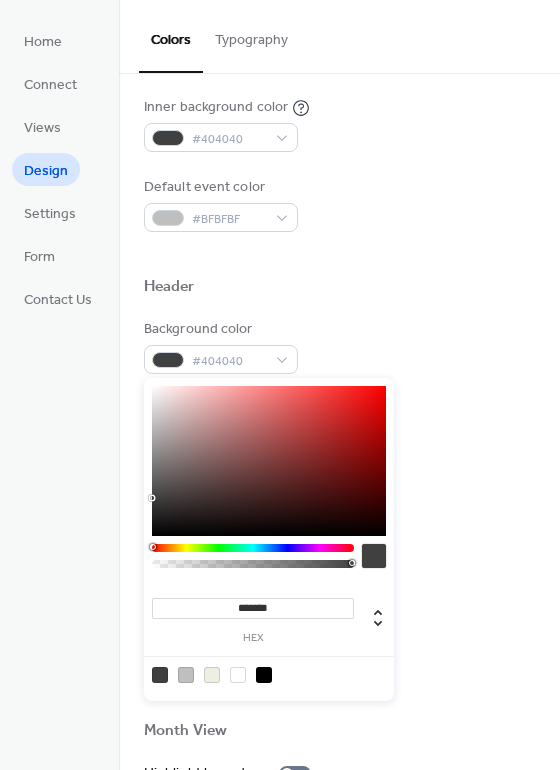 drag, startPoint x: 280, startPoint y: 607, endPoint x: 236, endPoint y: 604, distance: 44.102154 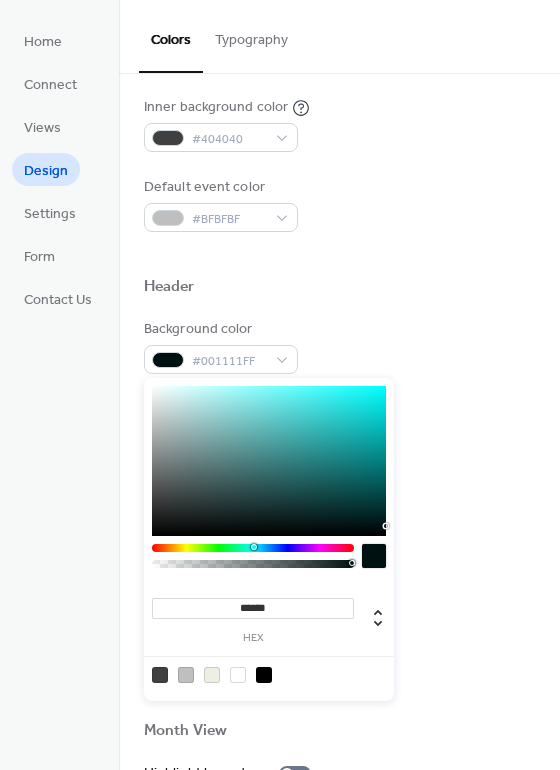 type on "*******" 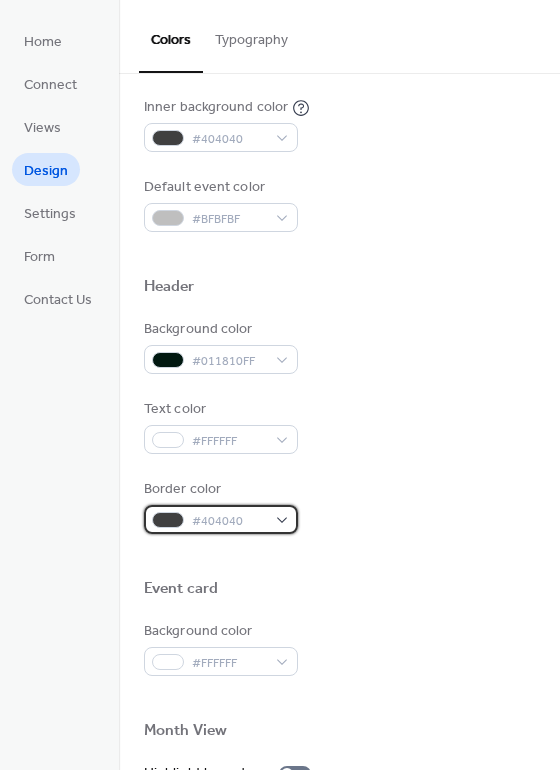 click on "#404040" at bounding box center (221, 519) 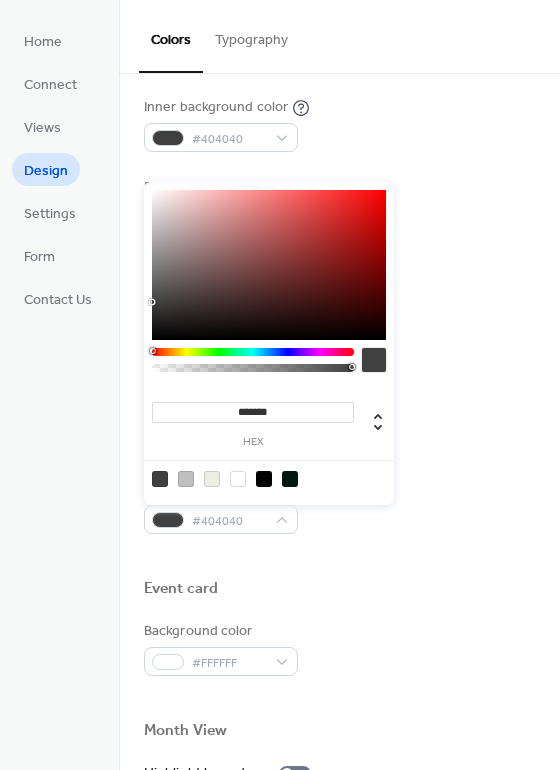 drag, startPoint x: 285, startPoint y: 407, endPoint x: 241, endPoint y: 408, distance: 44.011364 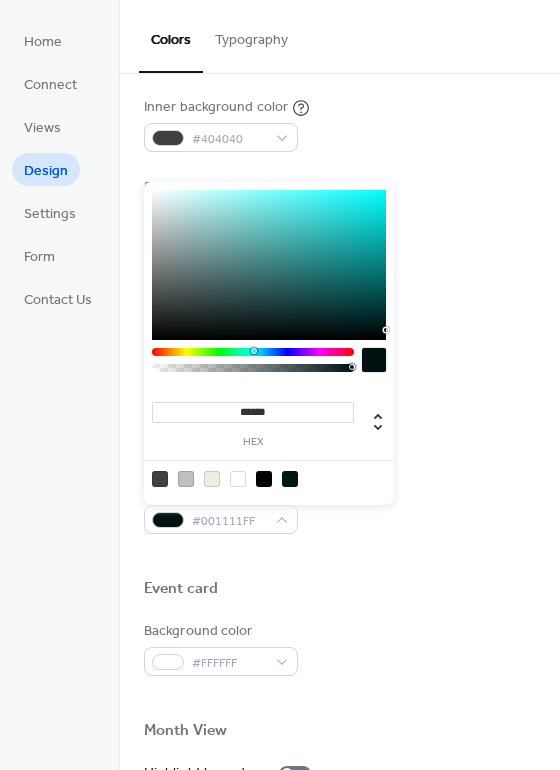 type on "*******" 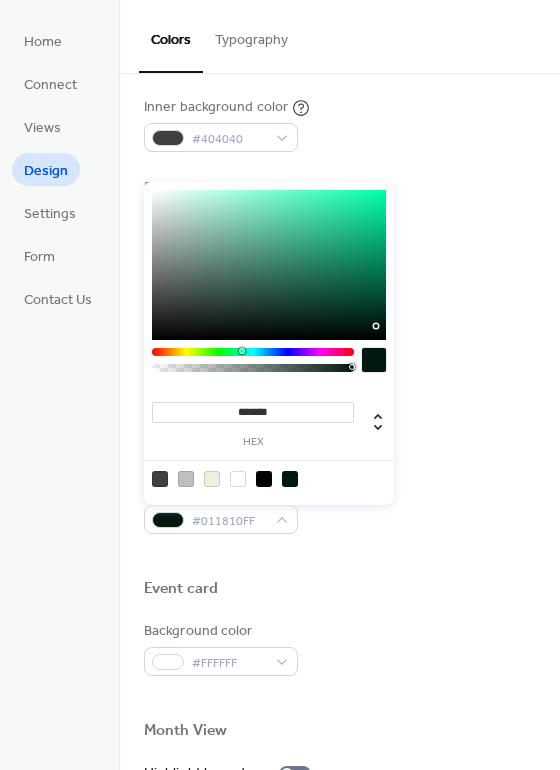 click on "Background color #011810FF Text color #FFFFFF Border color #011810FF" at bounding box center (339, 426) 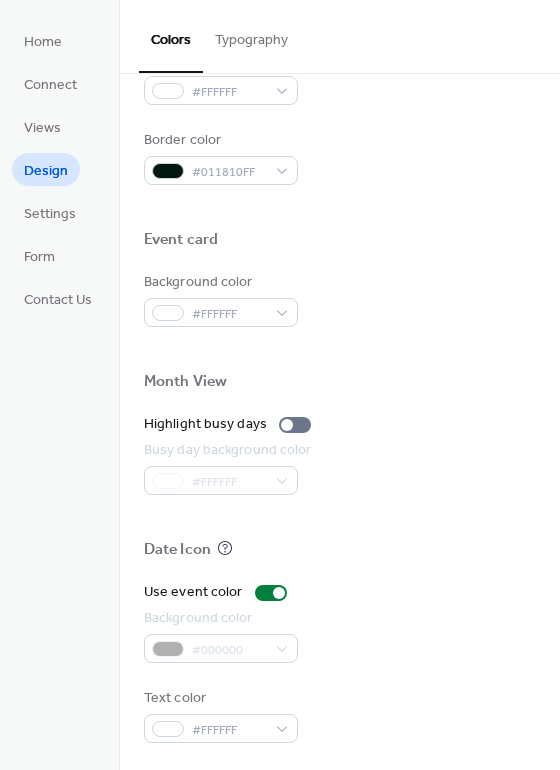 scroll, scrollTop: 856, scrollLeft: 0, axis: vertical 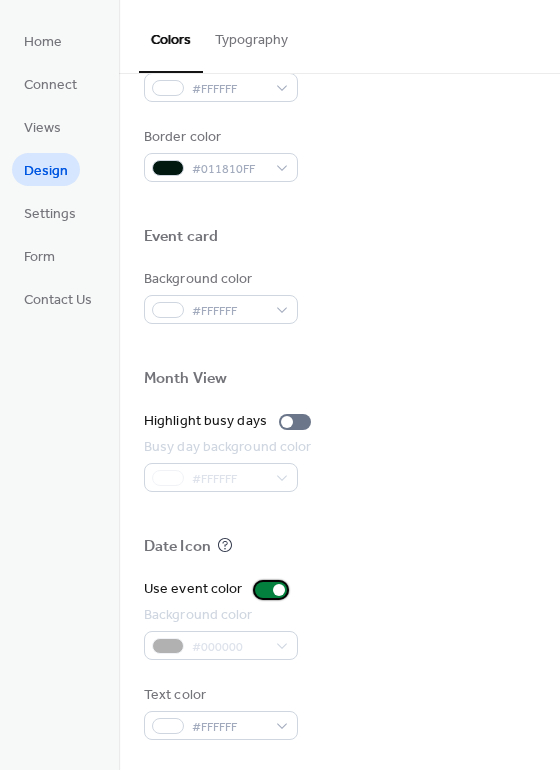 click at bounding box center (279, 590) 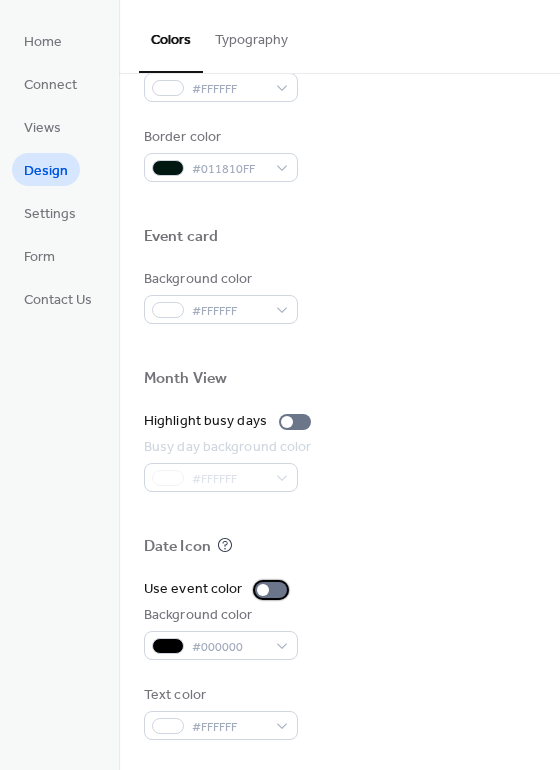 click at bounding box center (263, 590) 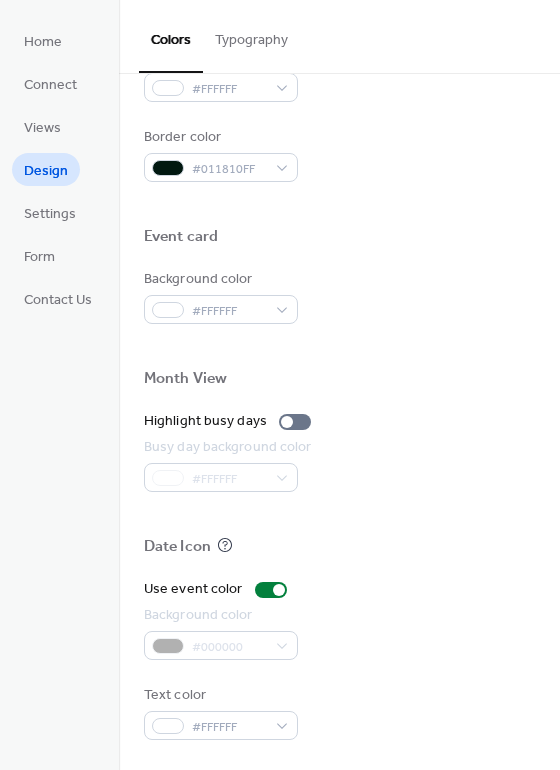 click on "Use event color Background color #000000 Text color #FFFFFF" at bounding box center [339, 659] 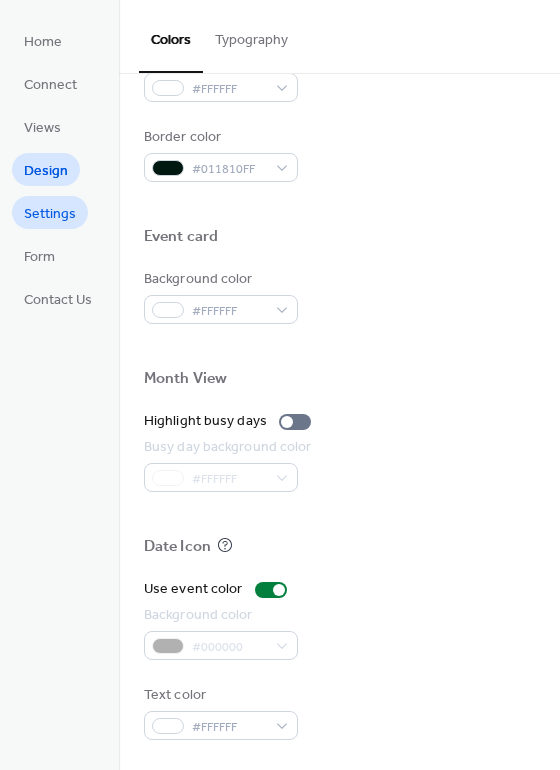 click on "Settings" at bounding box center [50, 214] 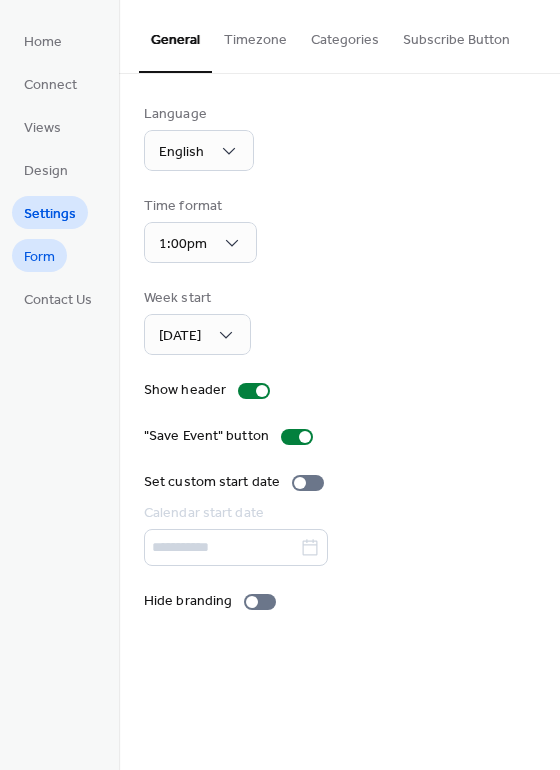 click on "Form" at bounding box center (39, 257) 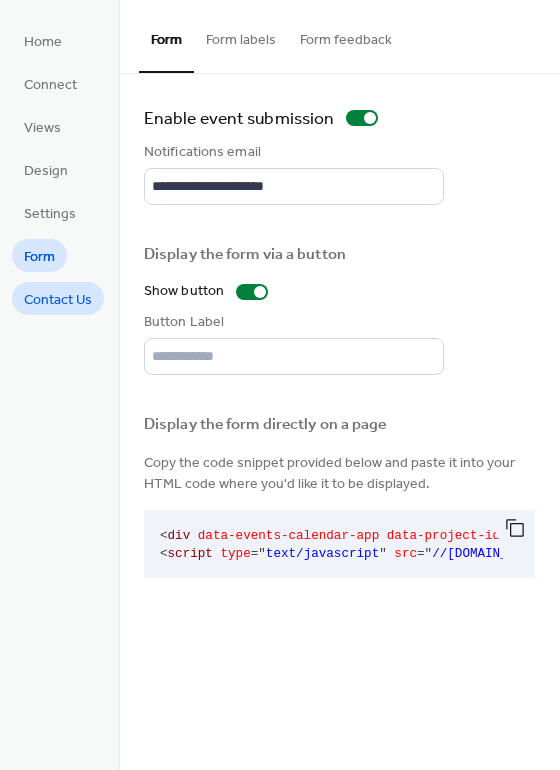 click on "Contact Us" at bounding box center [58, 300] 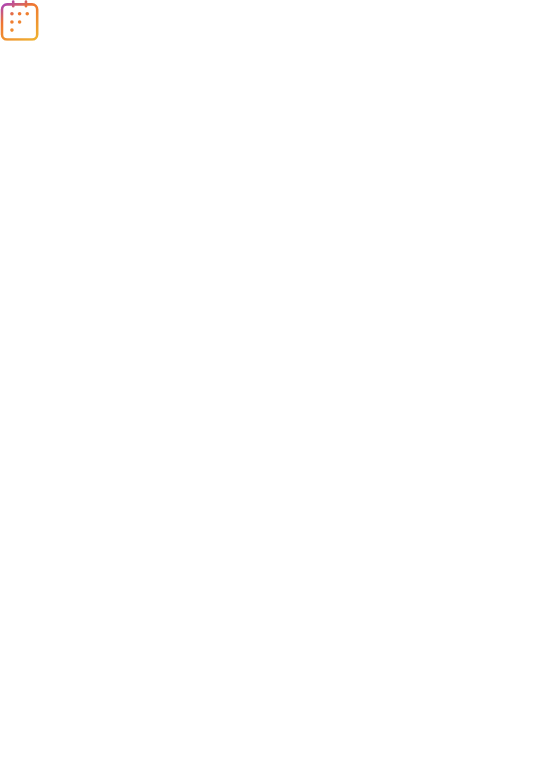 scroll, scrollTop: 0, scrollLeft: 0, axis: both 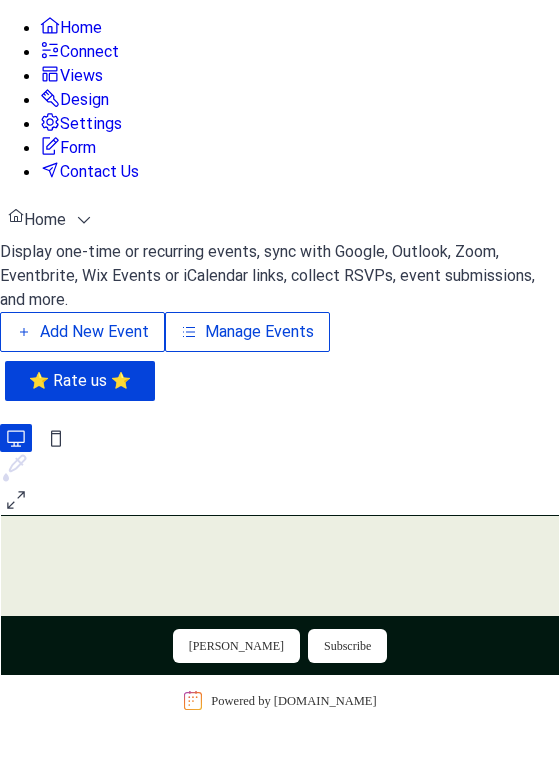 click on "Views" at bounding box center [81, 76] 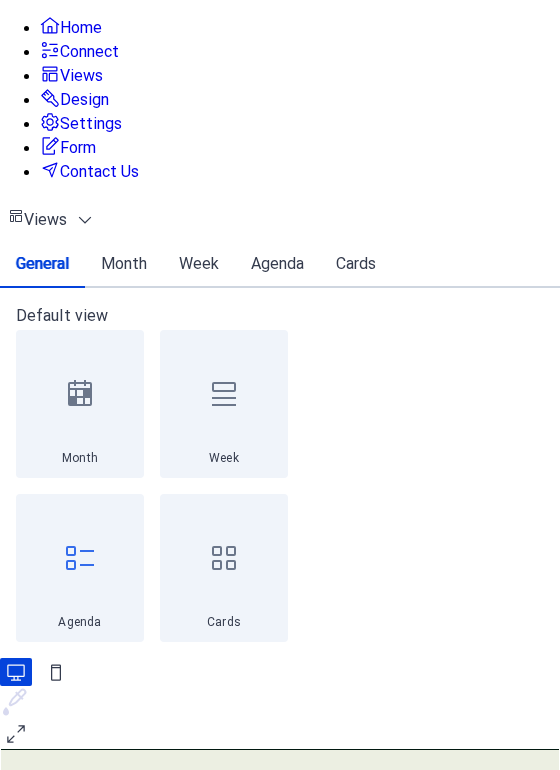click on "Agenda" at bounding box center [277, 264] 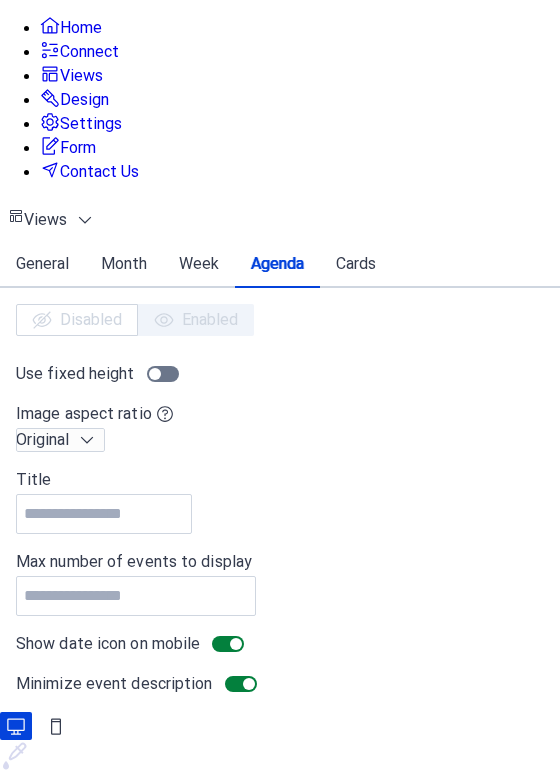 click on "Cards" at bounding box center (356, 264) 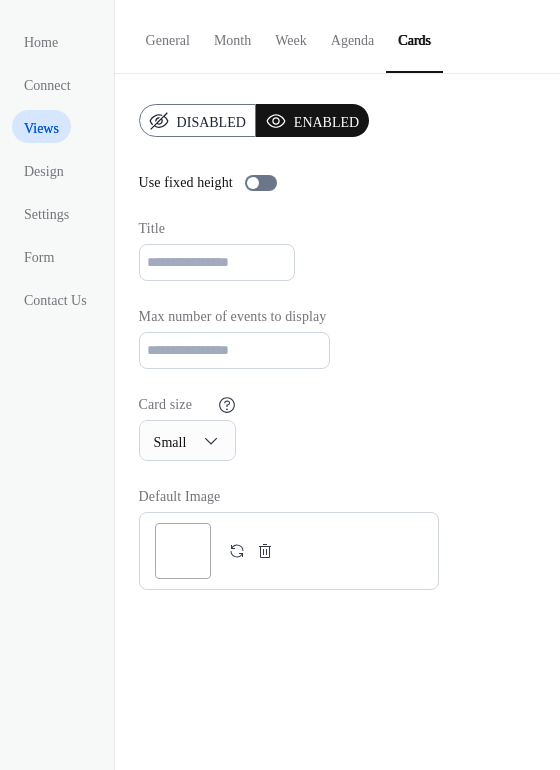 click on "Agenda" at bounding box center [353, 35] 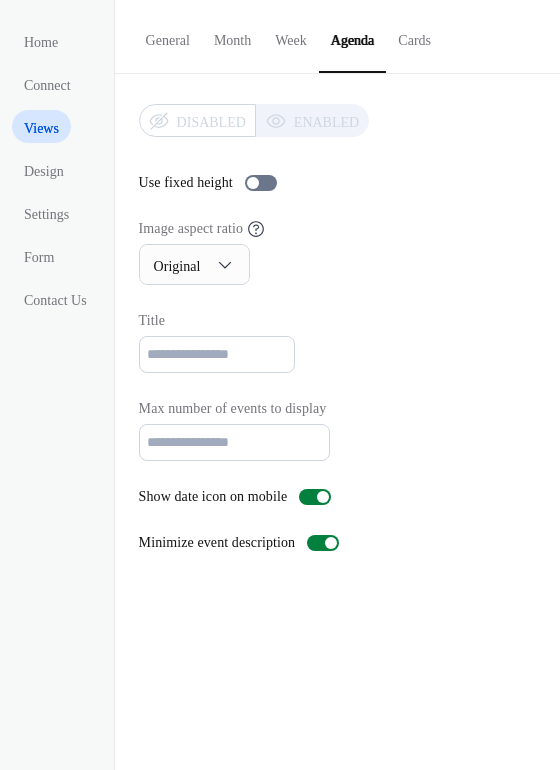 click on "General" at bounding box center [168, 35] 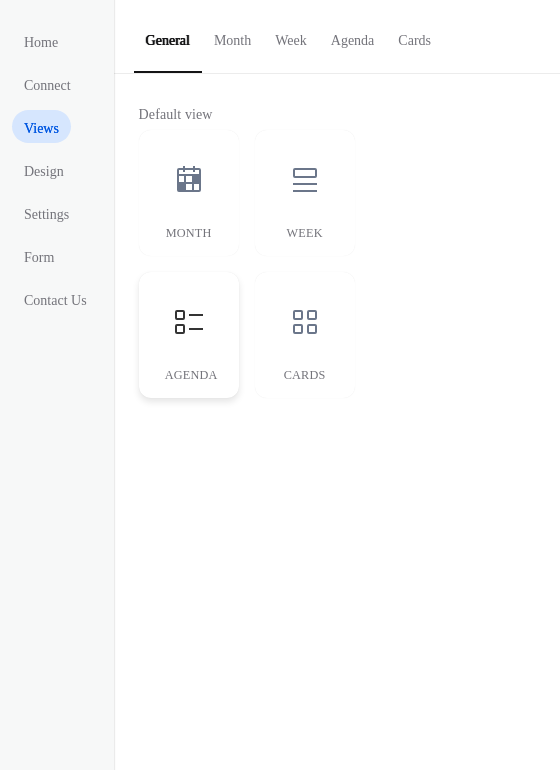 click at bounding box center (189, 322) 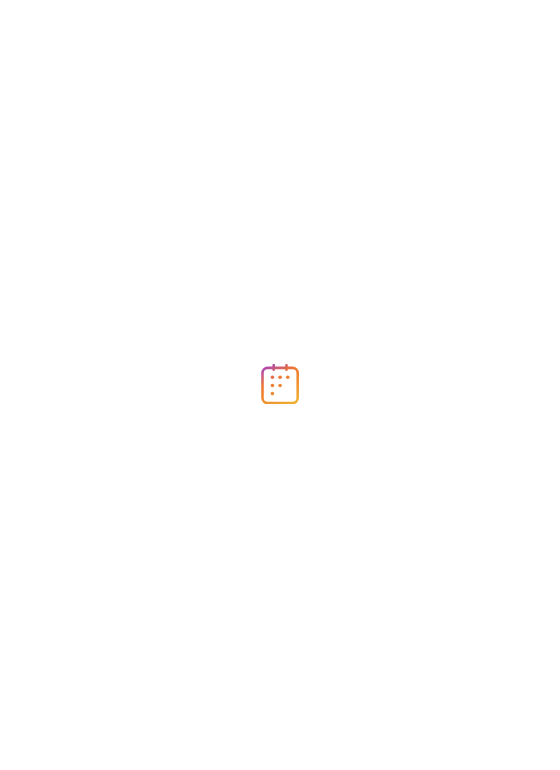 scroll, scrollTop: 0, scrollLeft: 0, axis: both 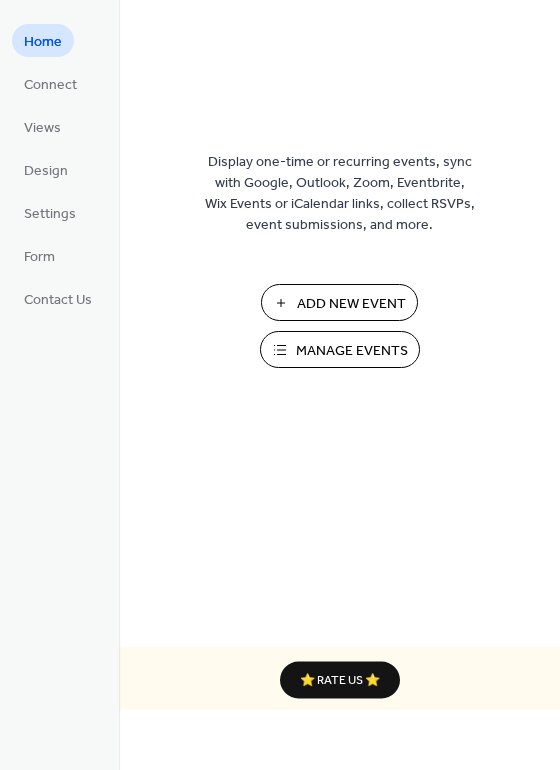 click on "Manage Events" at bounding box center [352, 351] 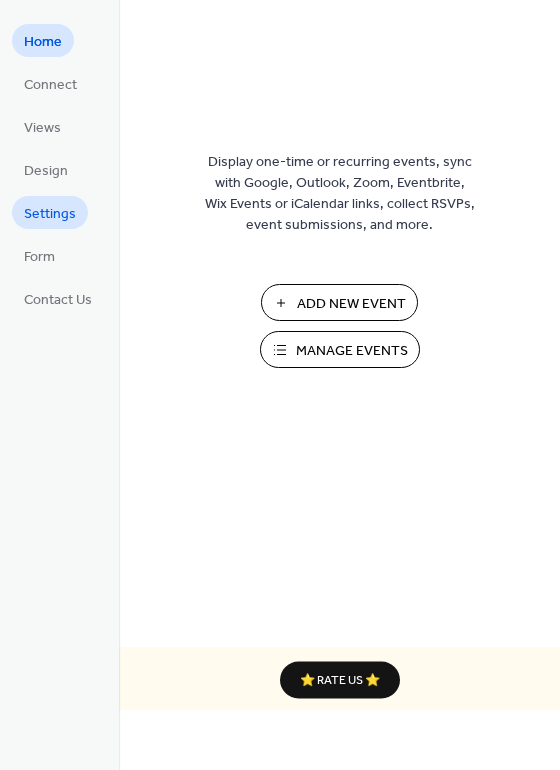 click on "Settings" at bounding box center (50, 214) 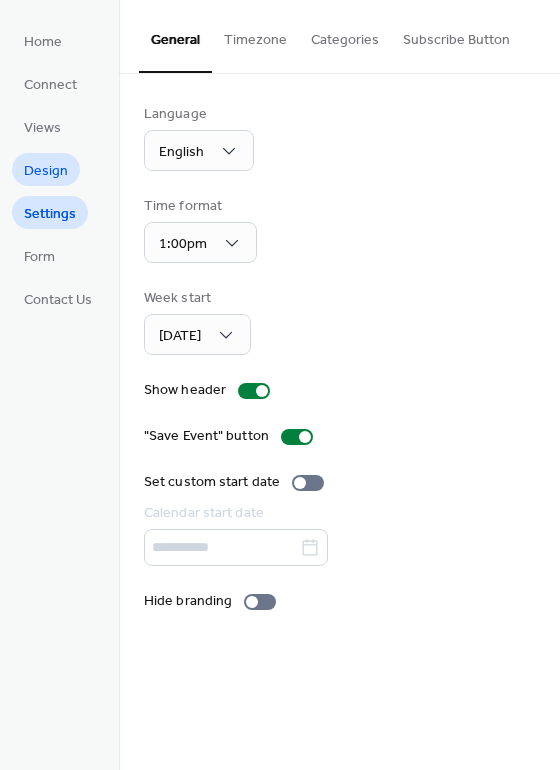 click on "Design" at bounding box center [46, 171] 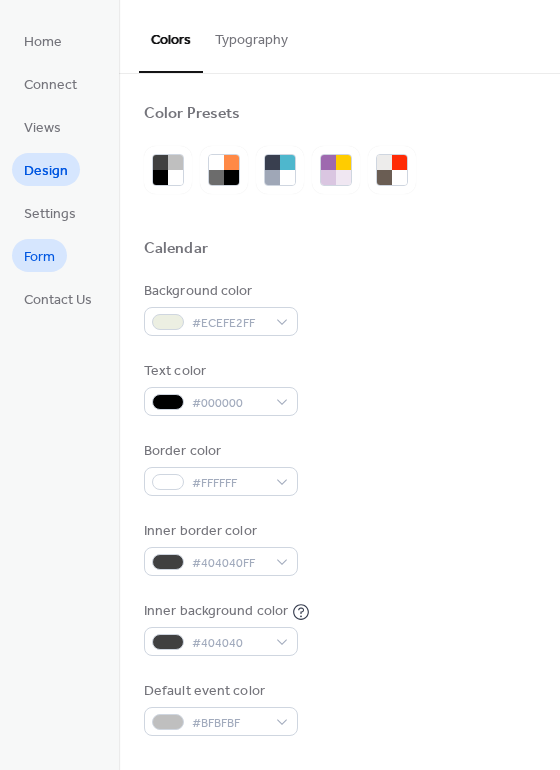 click on "Form" at bounding box center (39, 255) 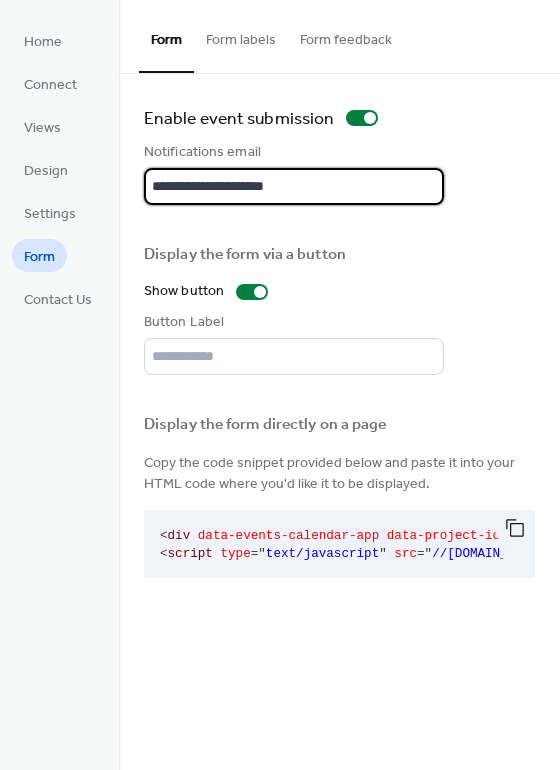 drag, startPoint x: 336, startPoint y: 185, endPoint x: 137, endPoint y: 184, distance: 199.00252 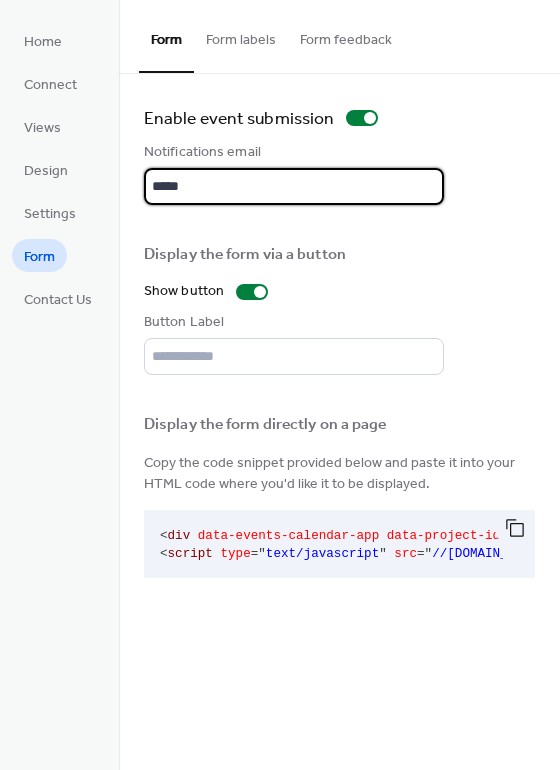 type on "**********" 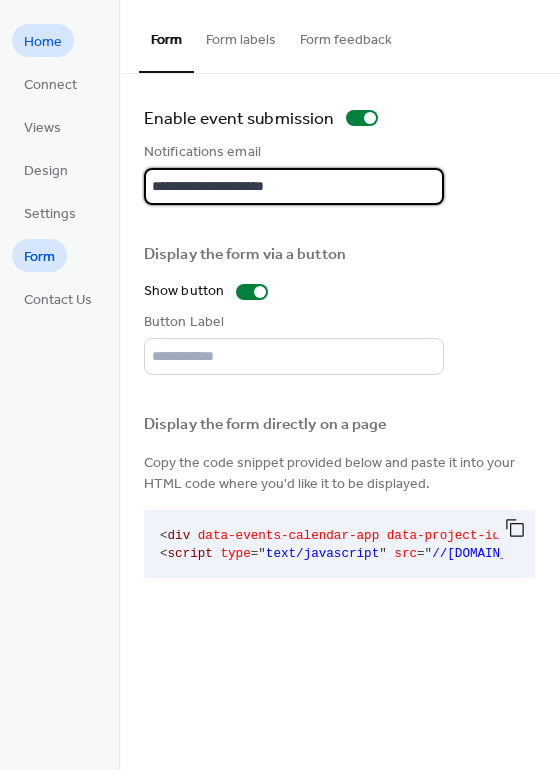click on "Home" at bounding box center (43, 42) 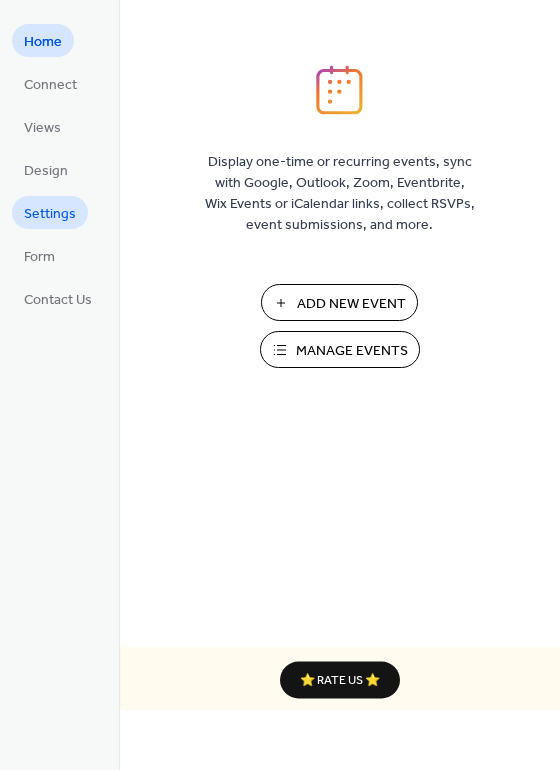 click on "Settings" at bounding box center [50, 214] 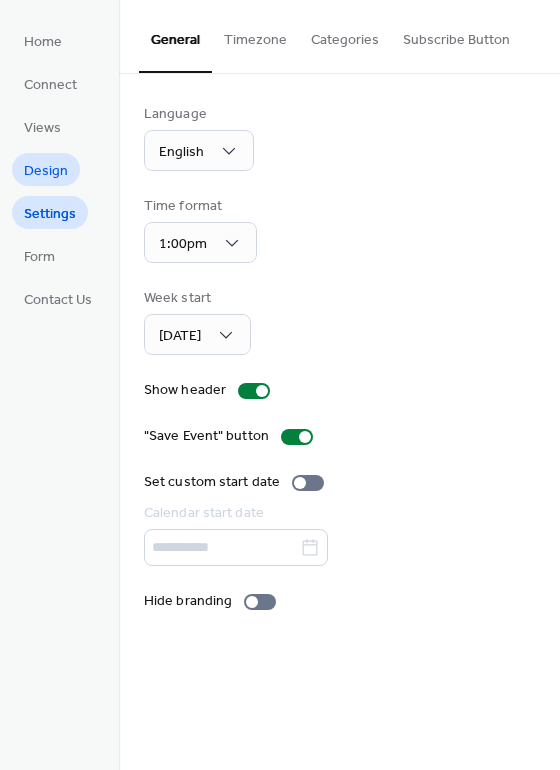 click on "Design" at bounding box center [46, 171] 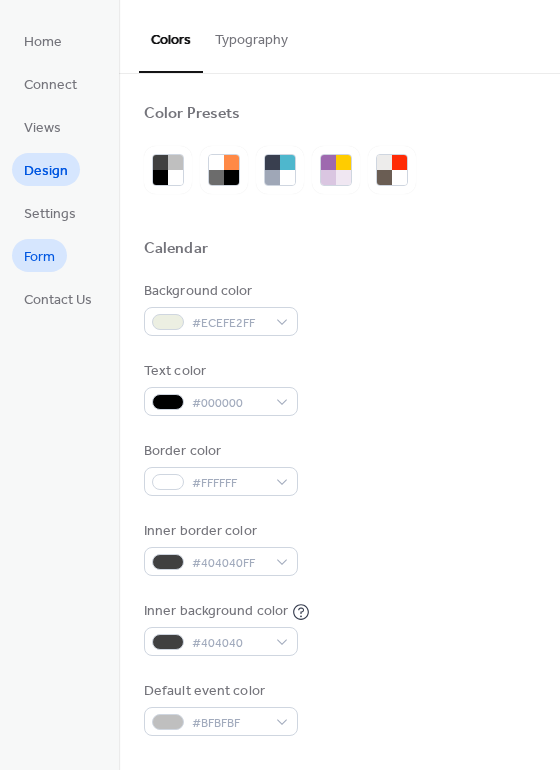 click on "Form" at bounding box center [39, 255] 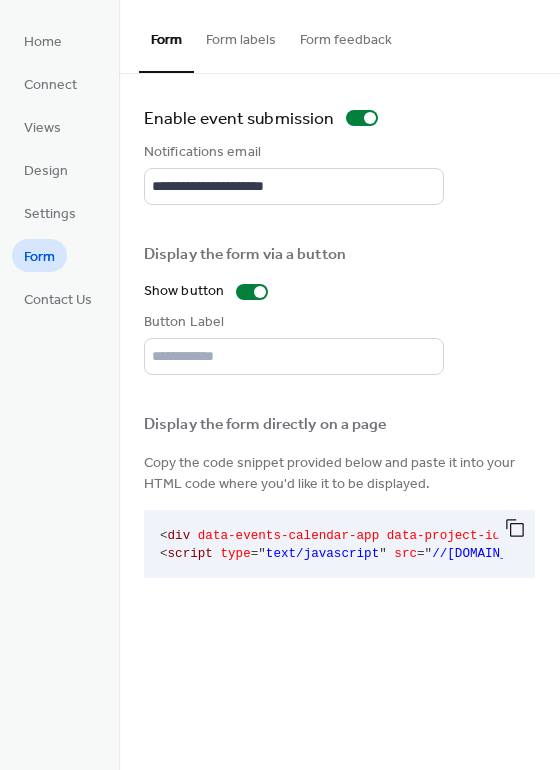click on "**********" at bounding box center (339, 344) 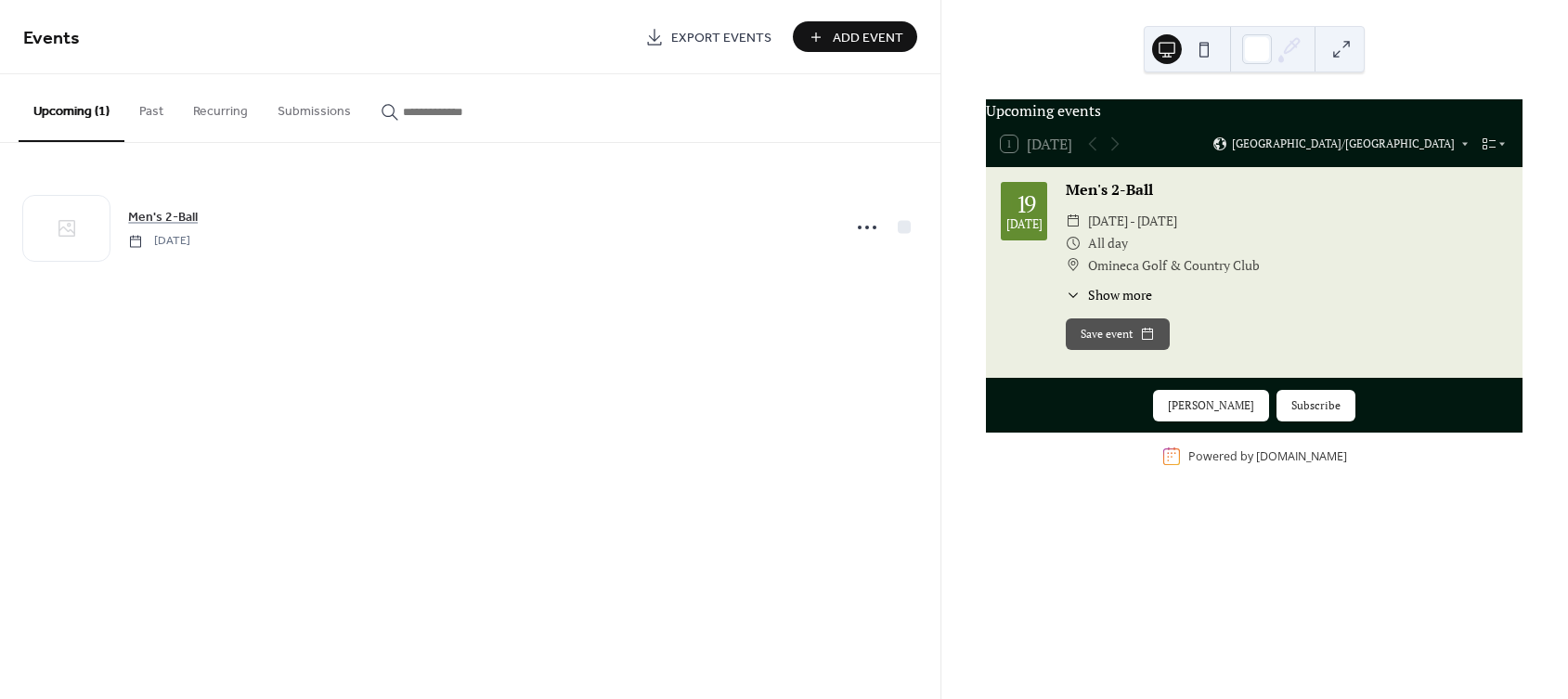 scroll, scrollTop: 0, scrollLeft: 0, axis: both 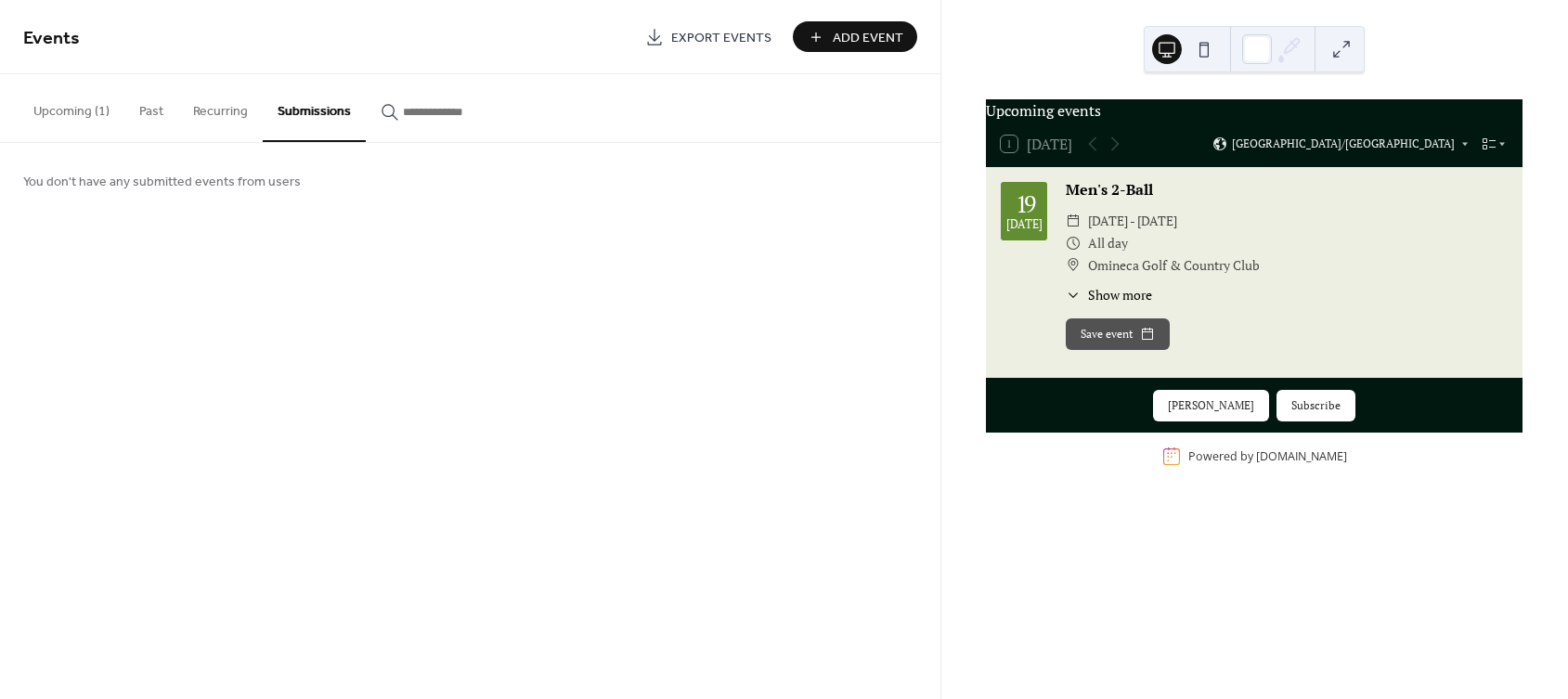 click on "Past" at bounding box center (151, 107) 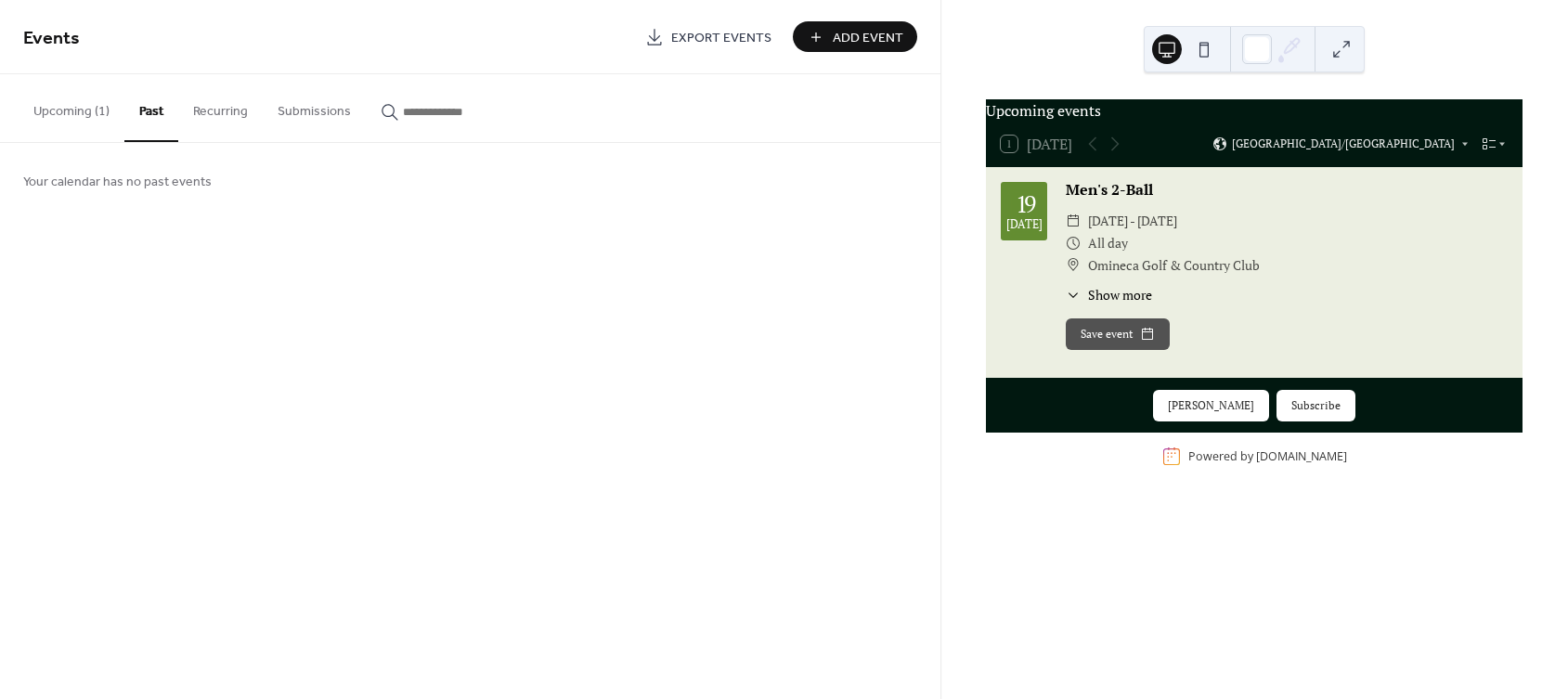 click at bounding box center [1204, 49] 